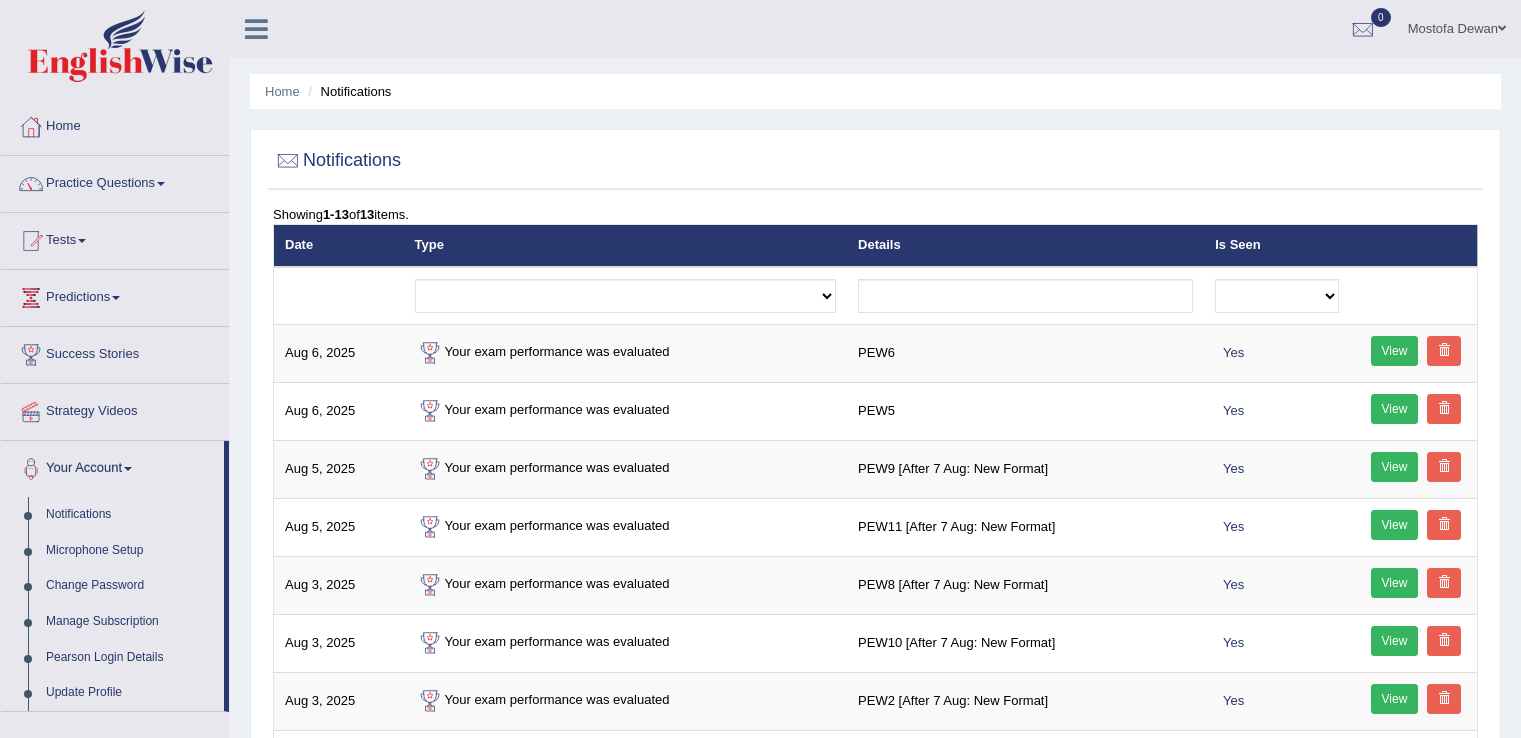 scroll, scrollTop: 131, scrollLeft: 0, axis: vertical 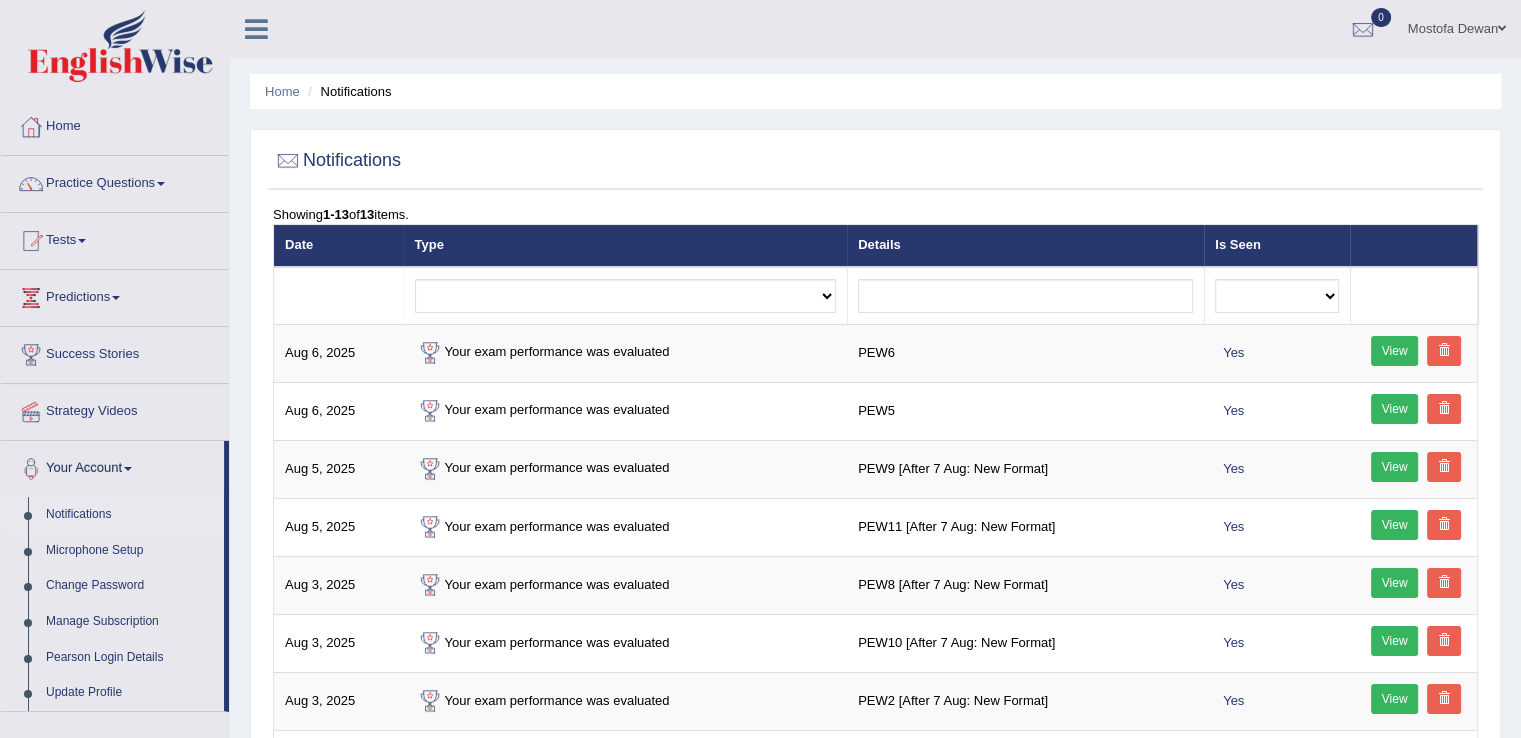 click on "Notifications" at bounding box center [347, 91] 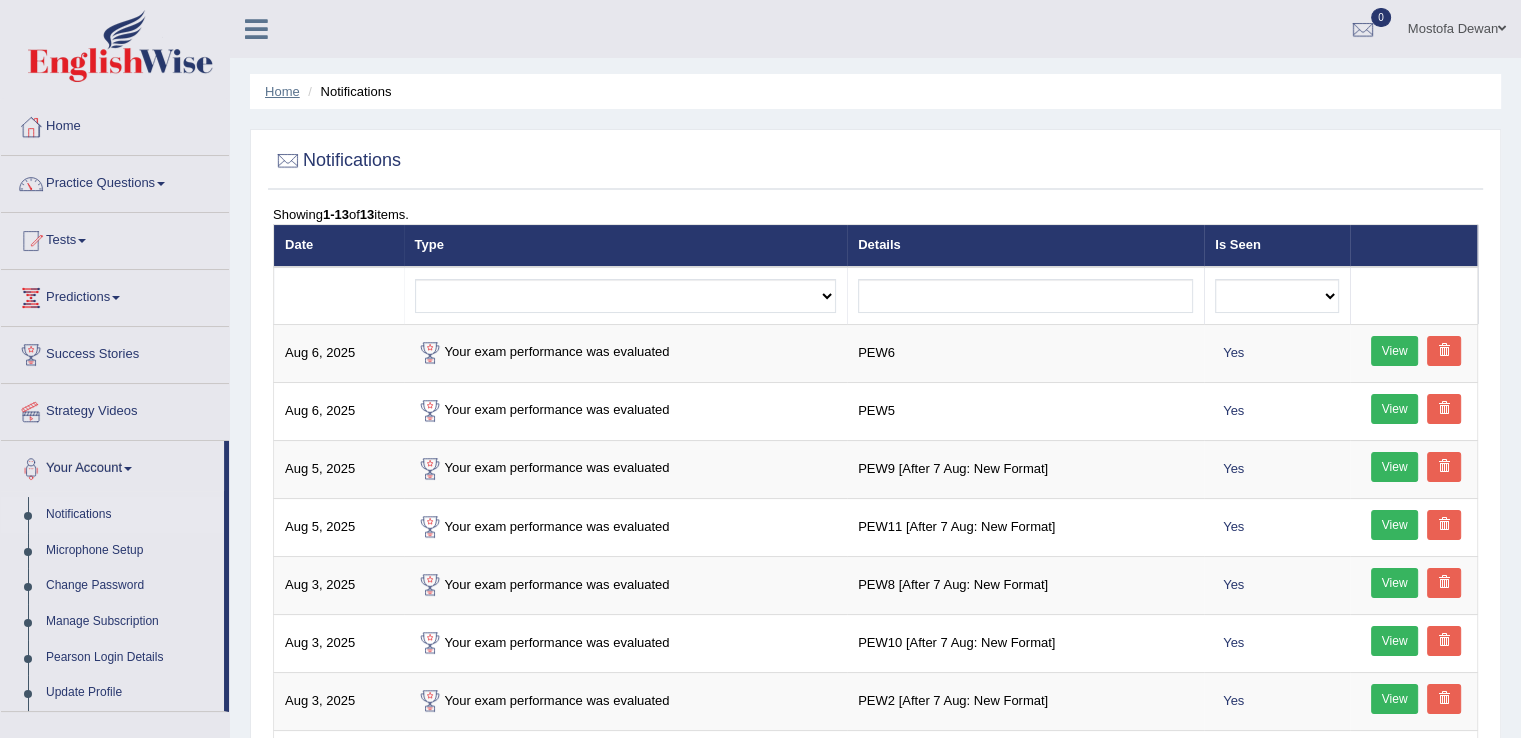 click on "Home" at bounding box center [282, 91] 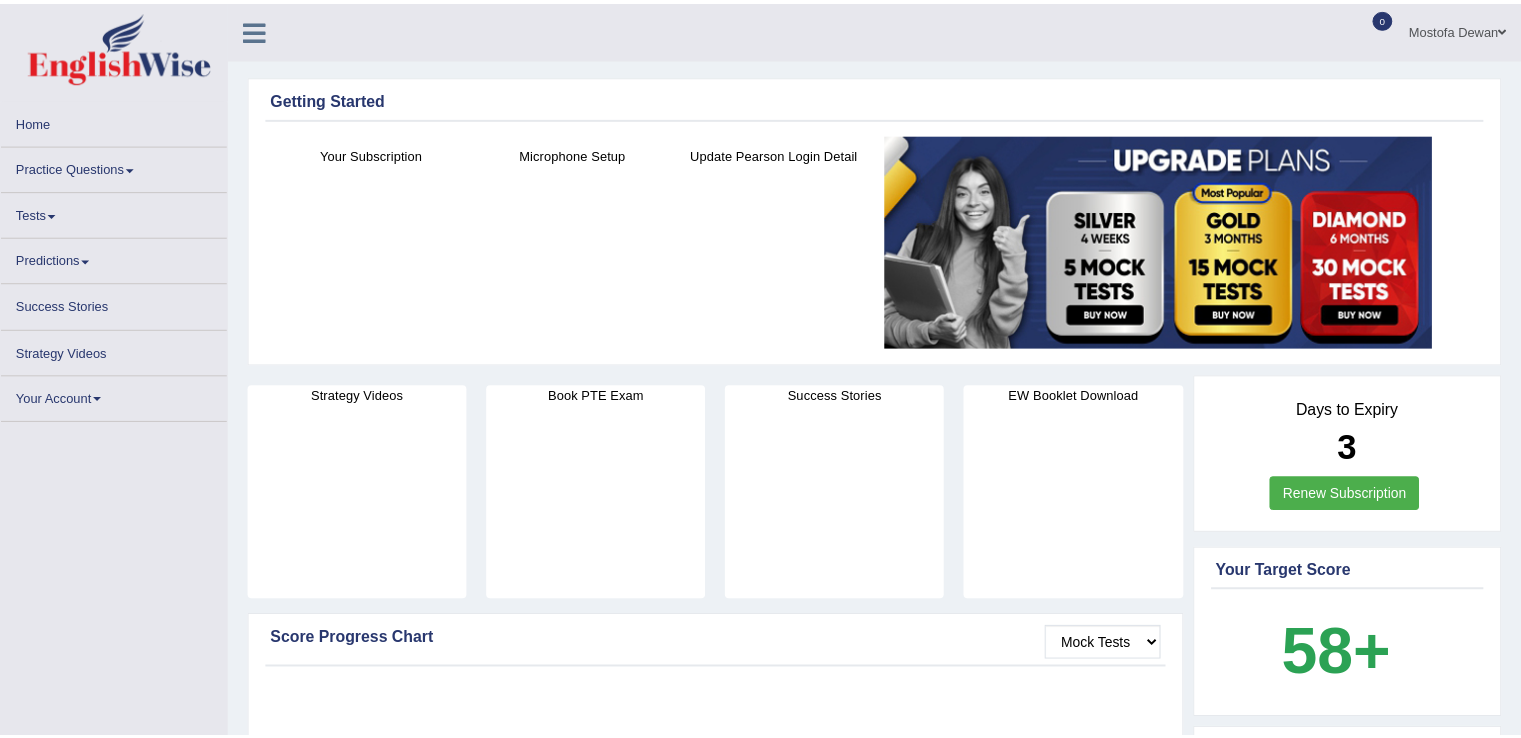 scroll, scrollTop: 0, scrollLeft: 0, axis: both 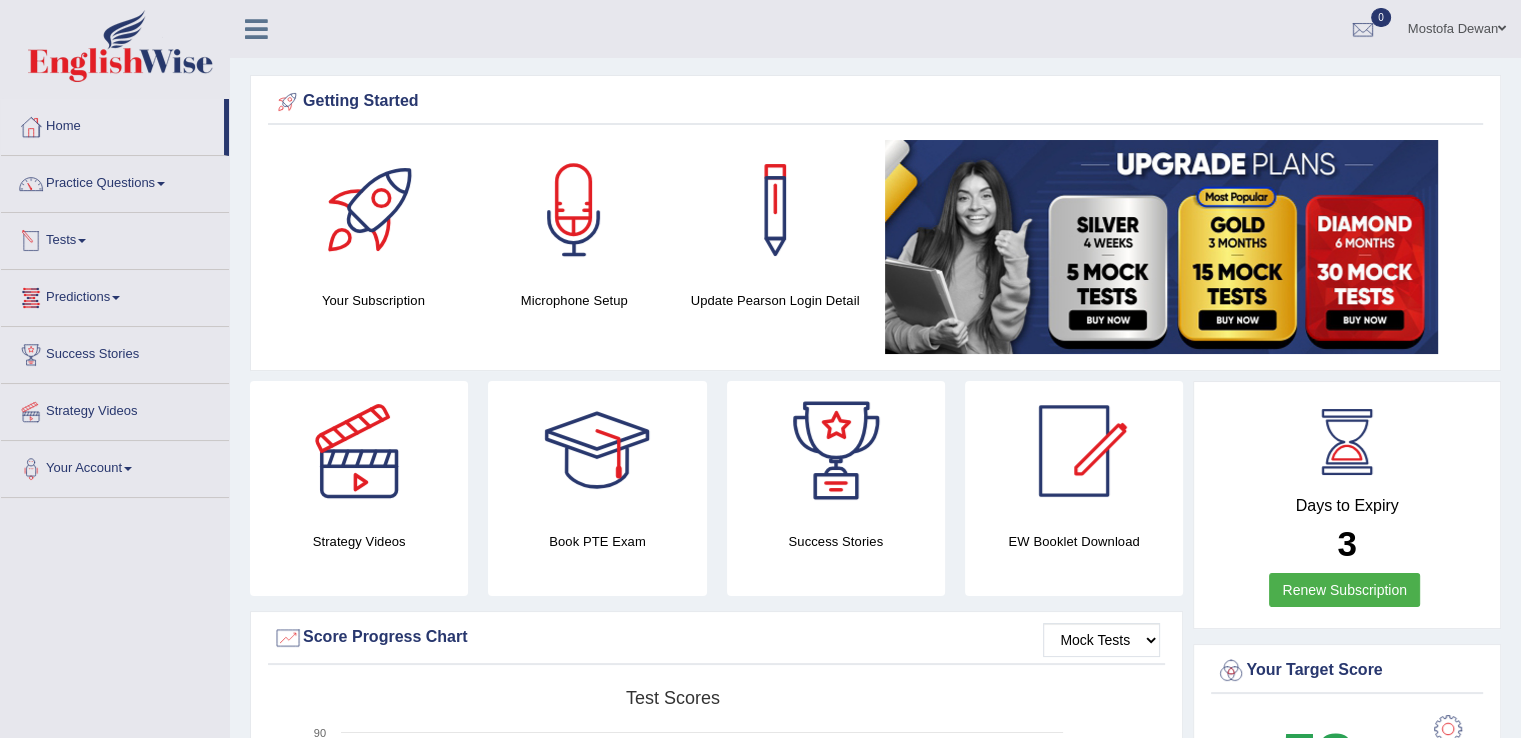 click on "Tests" at bounding box center [115, 238] 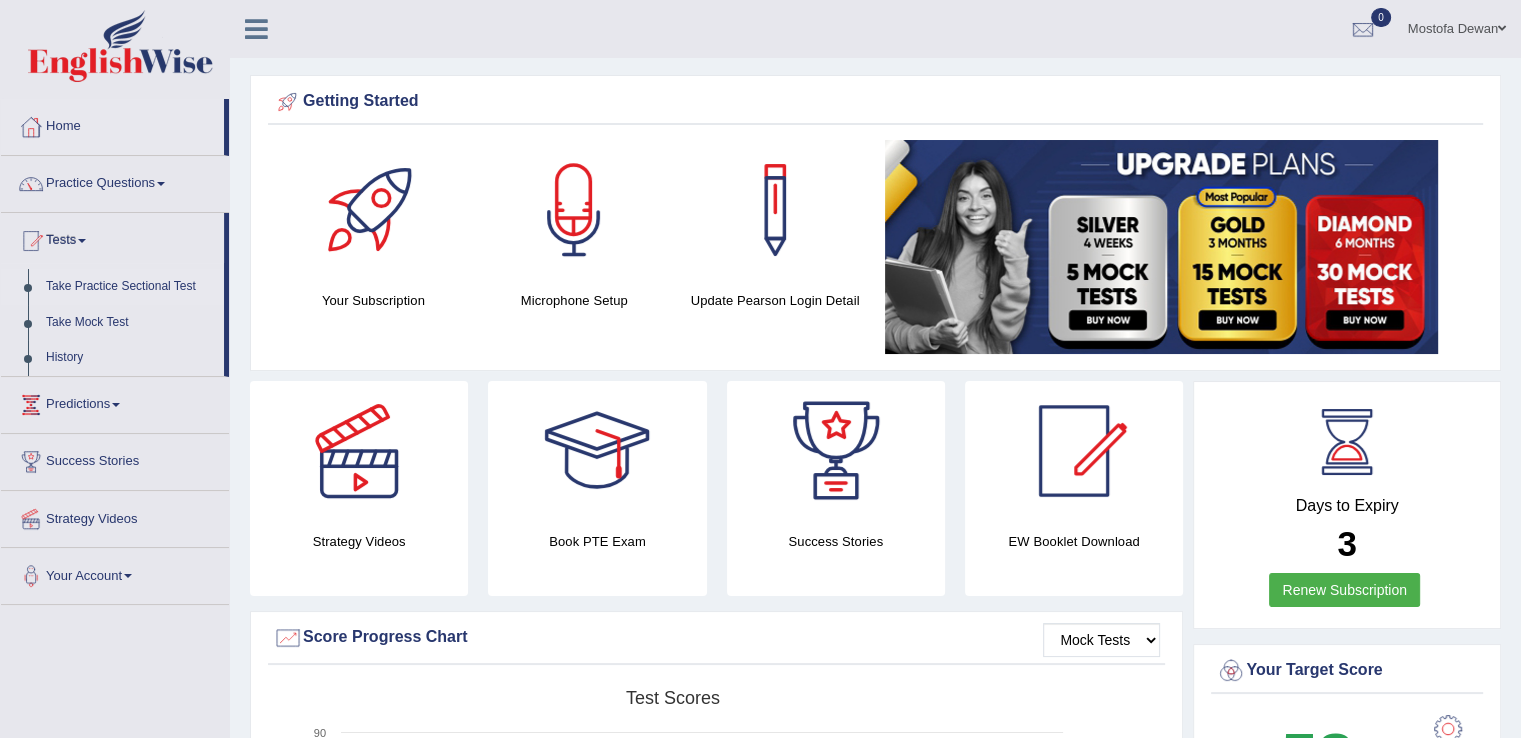 click on "Take Practice Sectional Test" at bounding box center (130, 287) 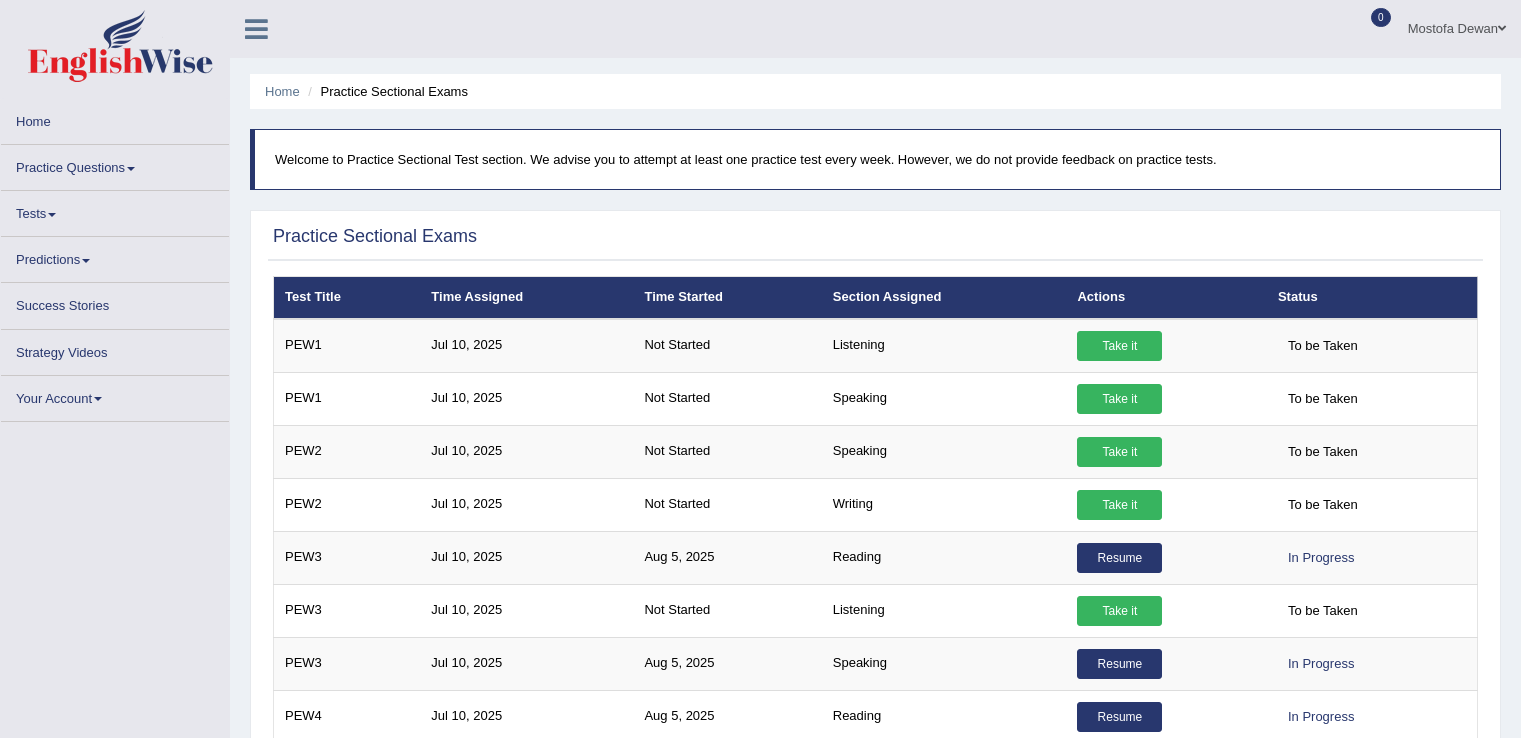 scroll, scrollTop: 0, scrollLeft: 0, axis: both 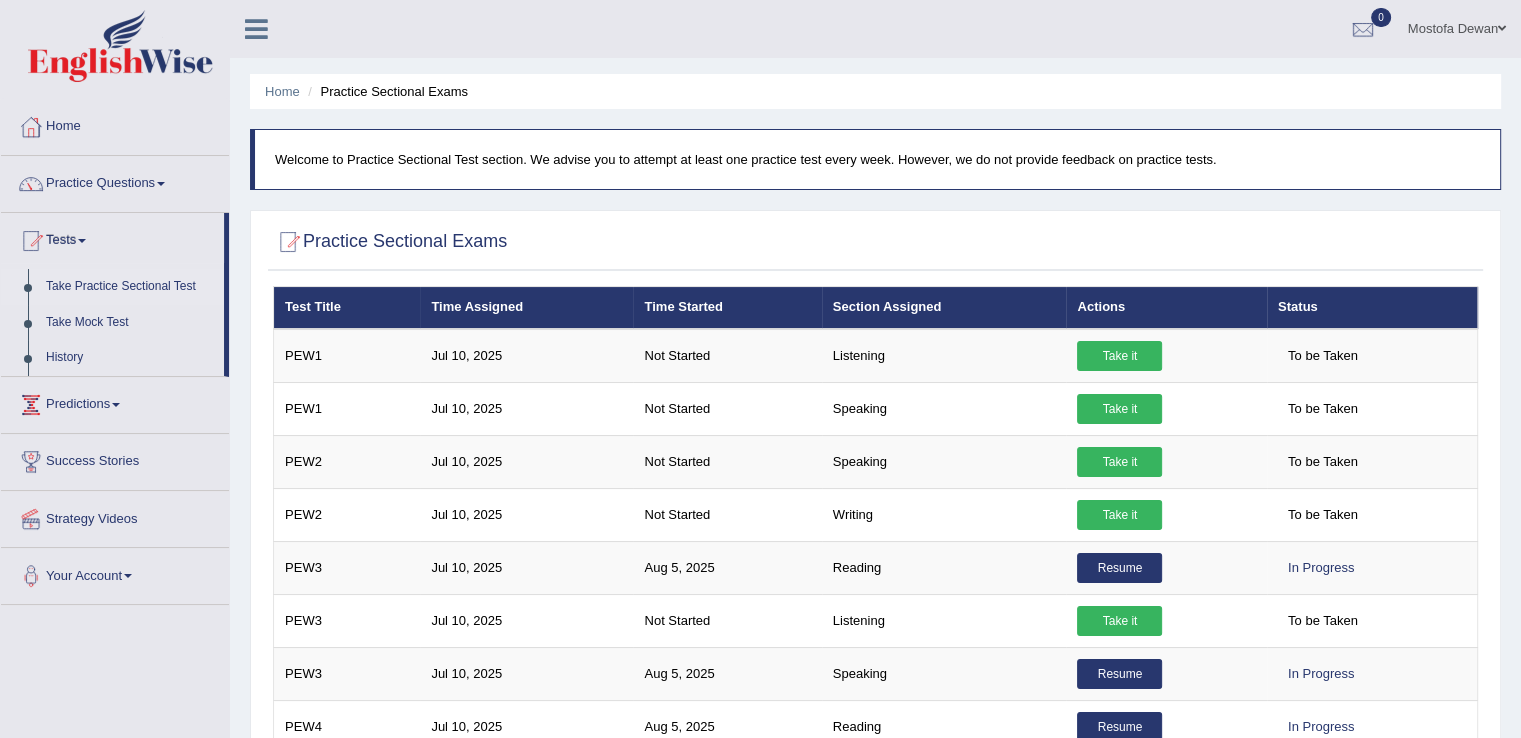 click on "Predictions" at bounding box center [115, 402] 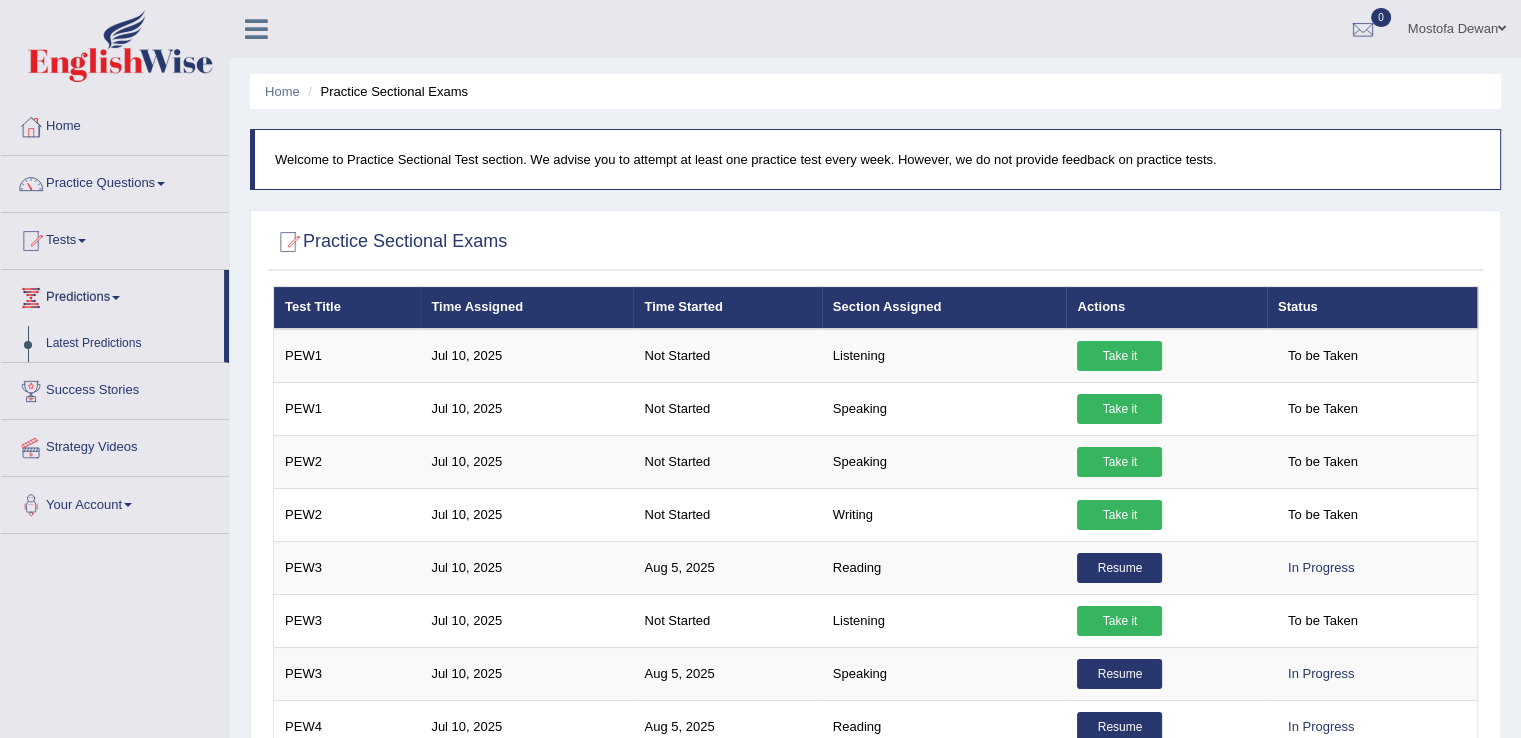 click on "Predictions" at bounding box center (112, 295) 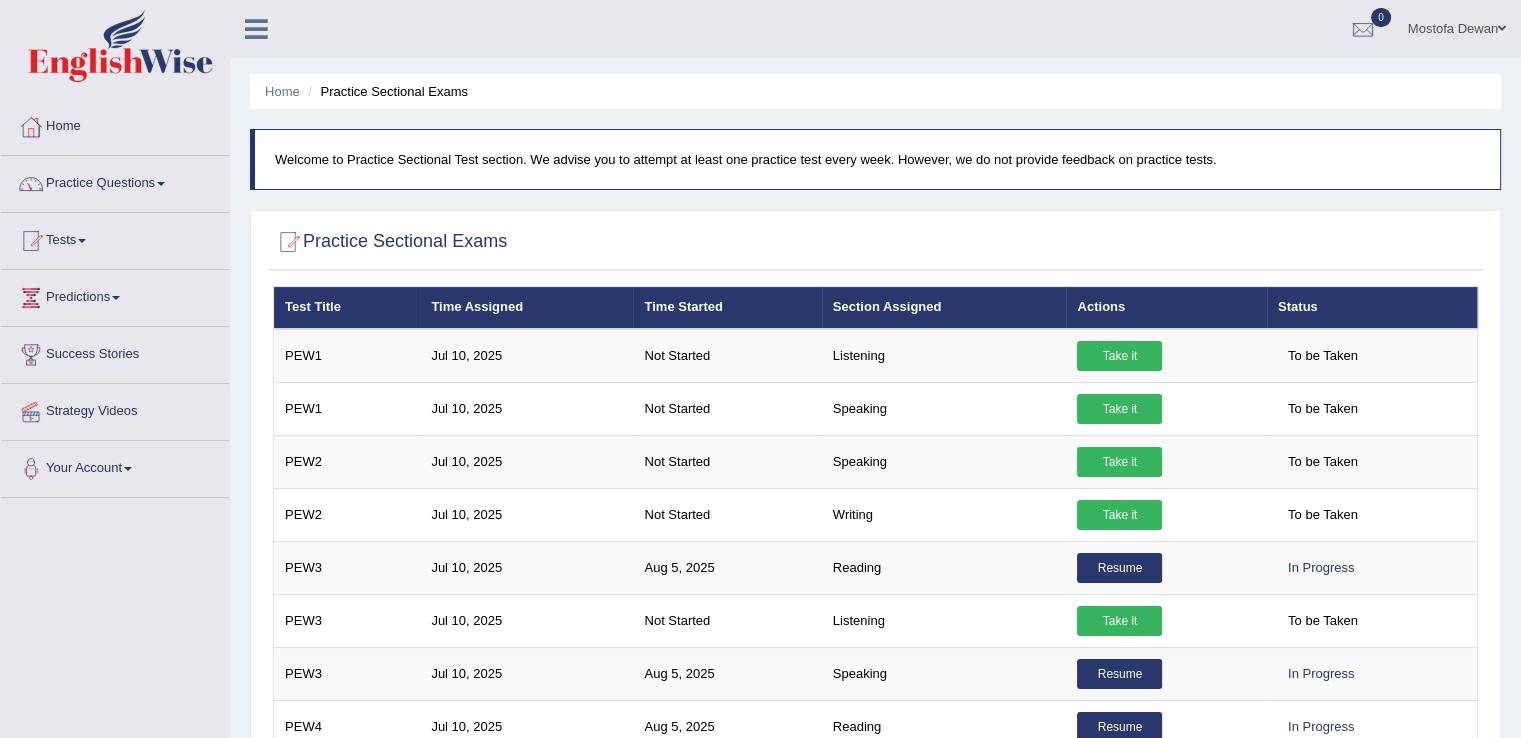 click on "Predictions" at bounding box center [115, 295] 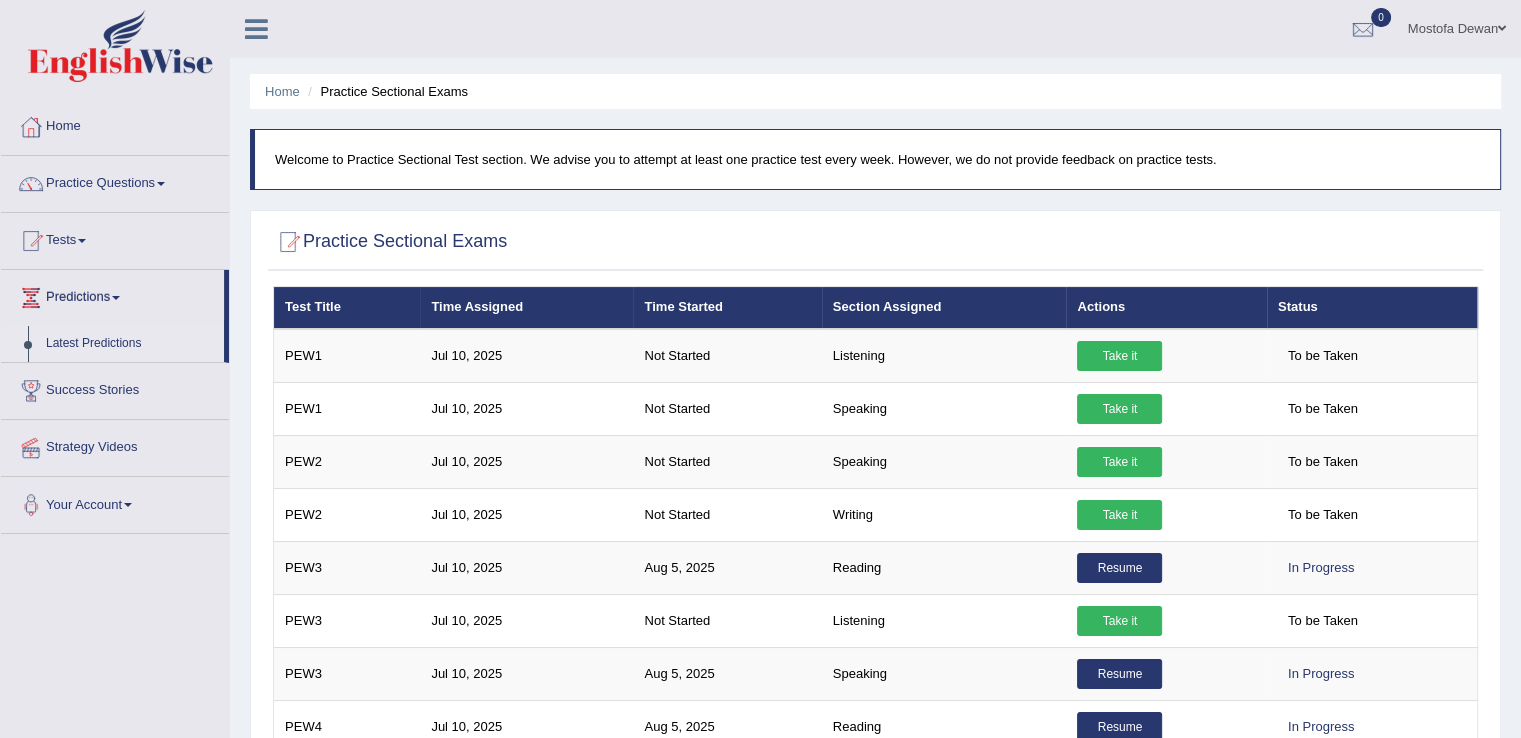 click on "Latest Predictions" at bounding box center [130, 344] 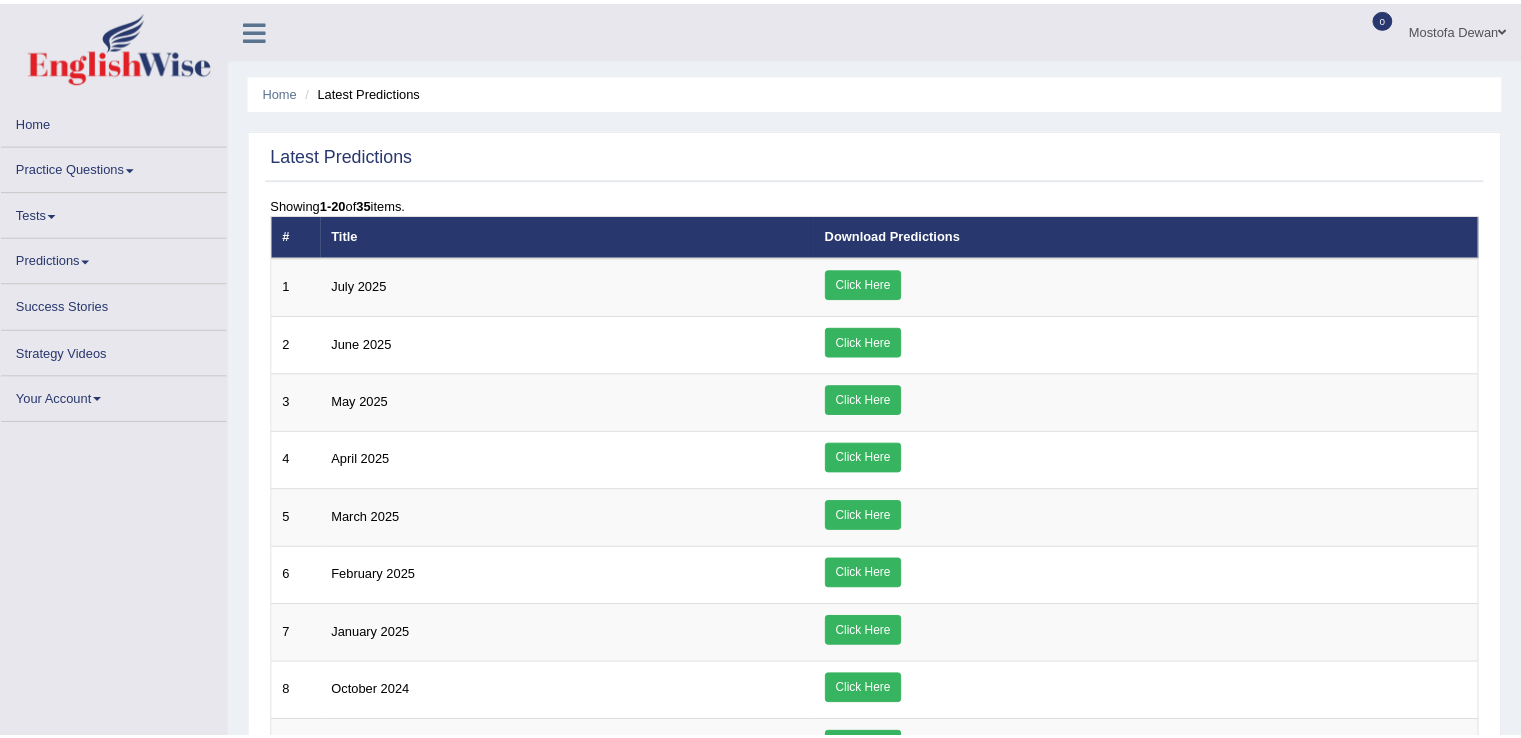 scroll, scrollTop: 0, scrollLeft: 0, axis: both 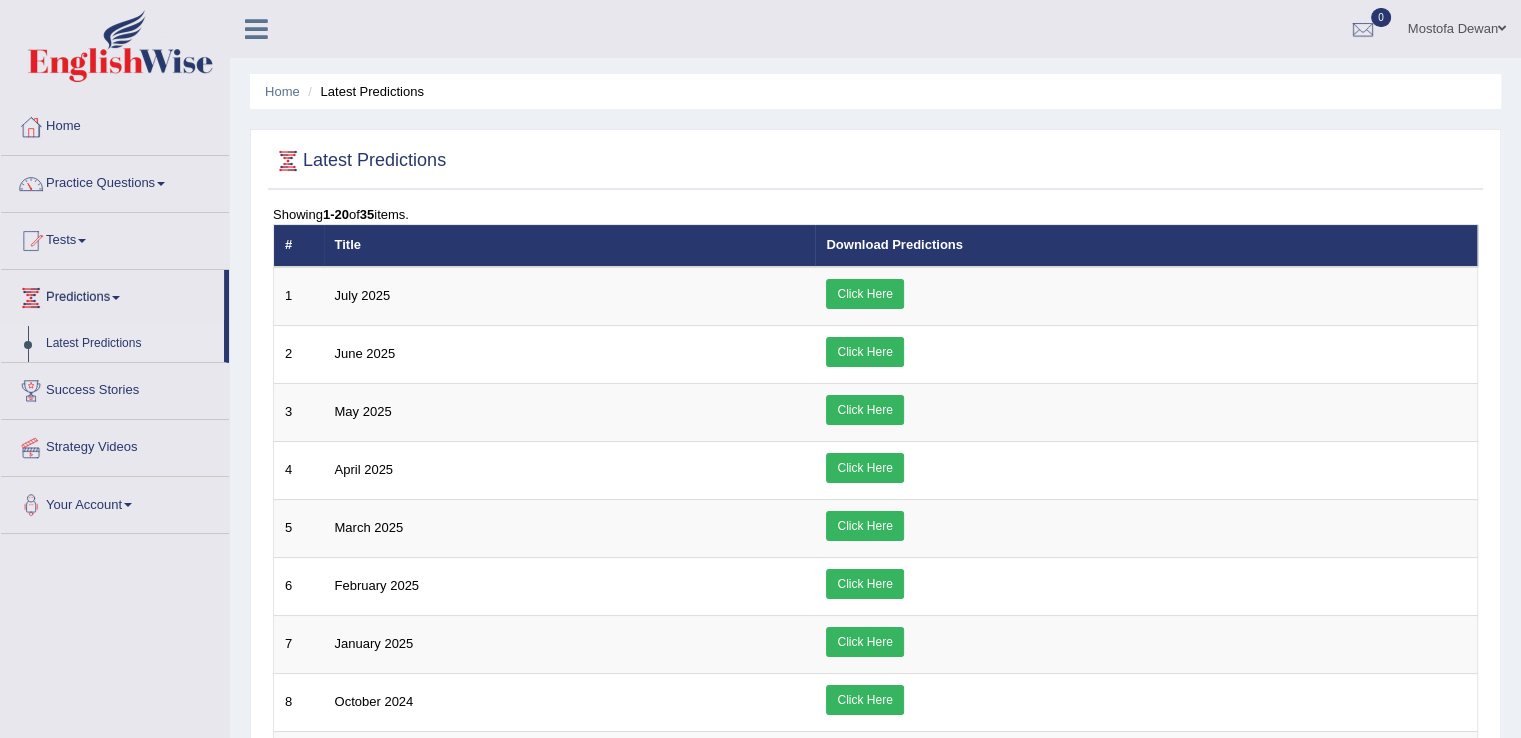 click on "Tests" at bounding box center [115, 238] 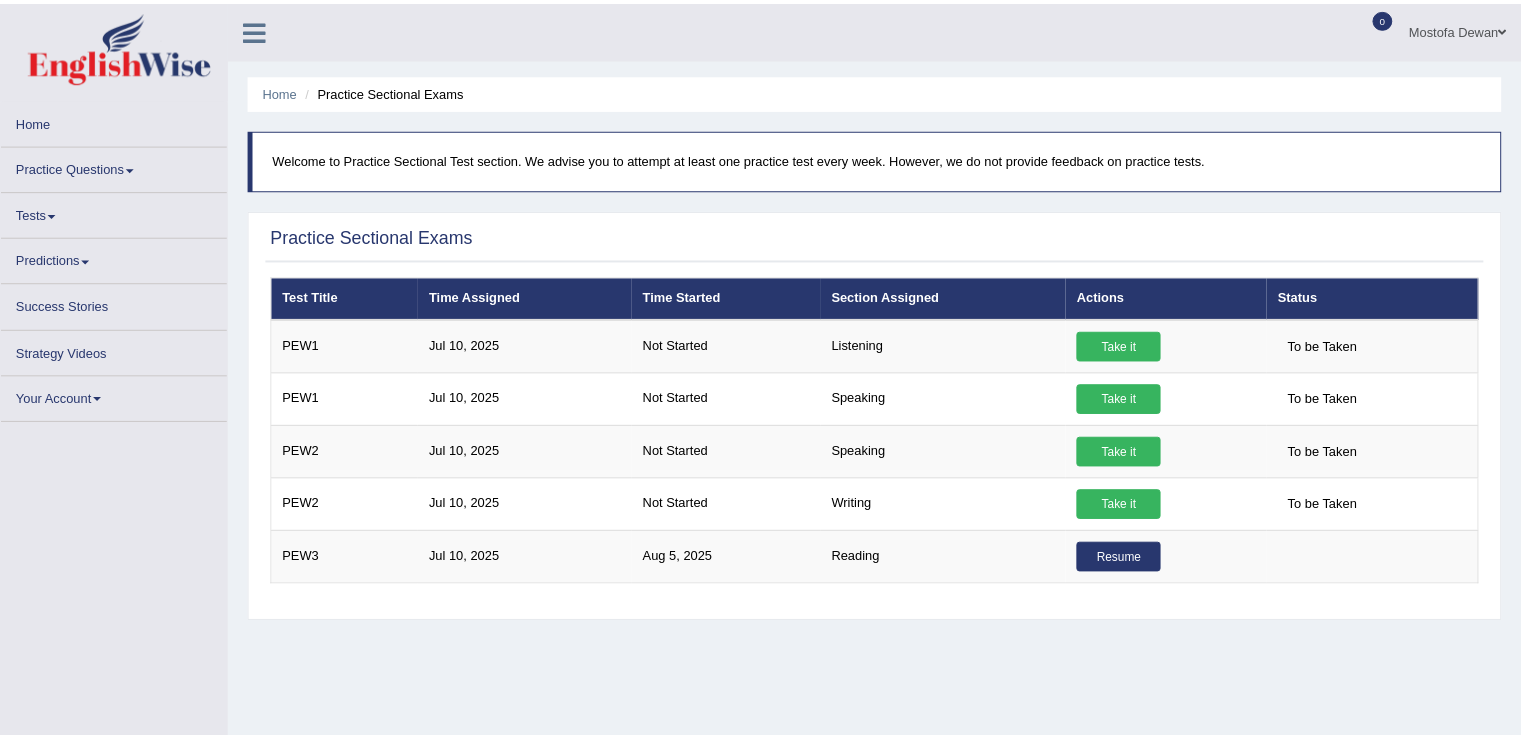 scroll, scrollTop: 0, scrollLeft: 0, axis: both 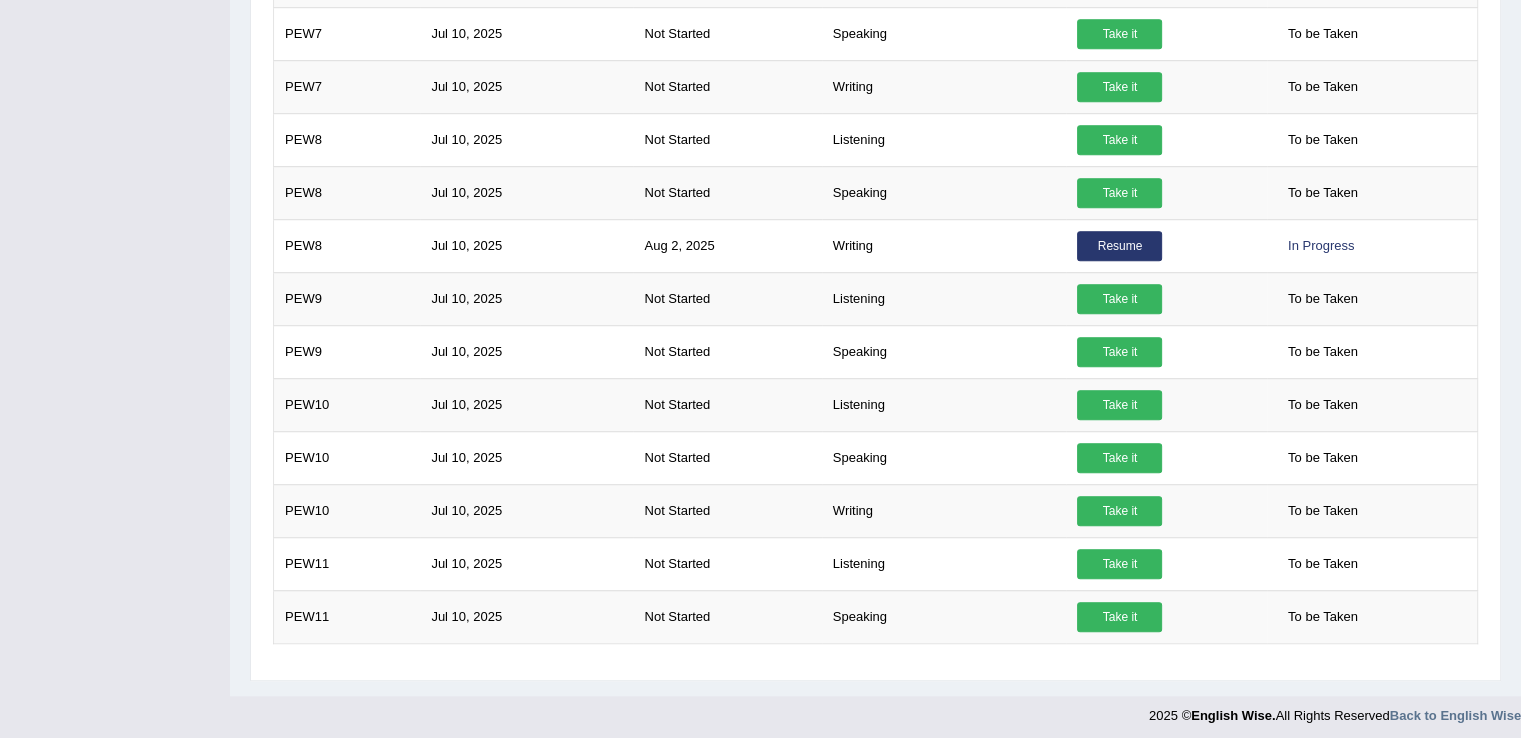 click on "Jul 10, 2025" at bounding box center [526, 457] 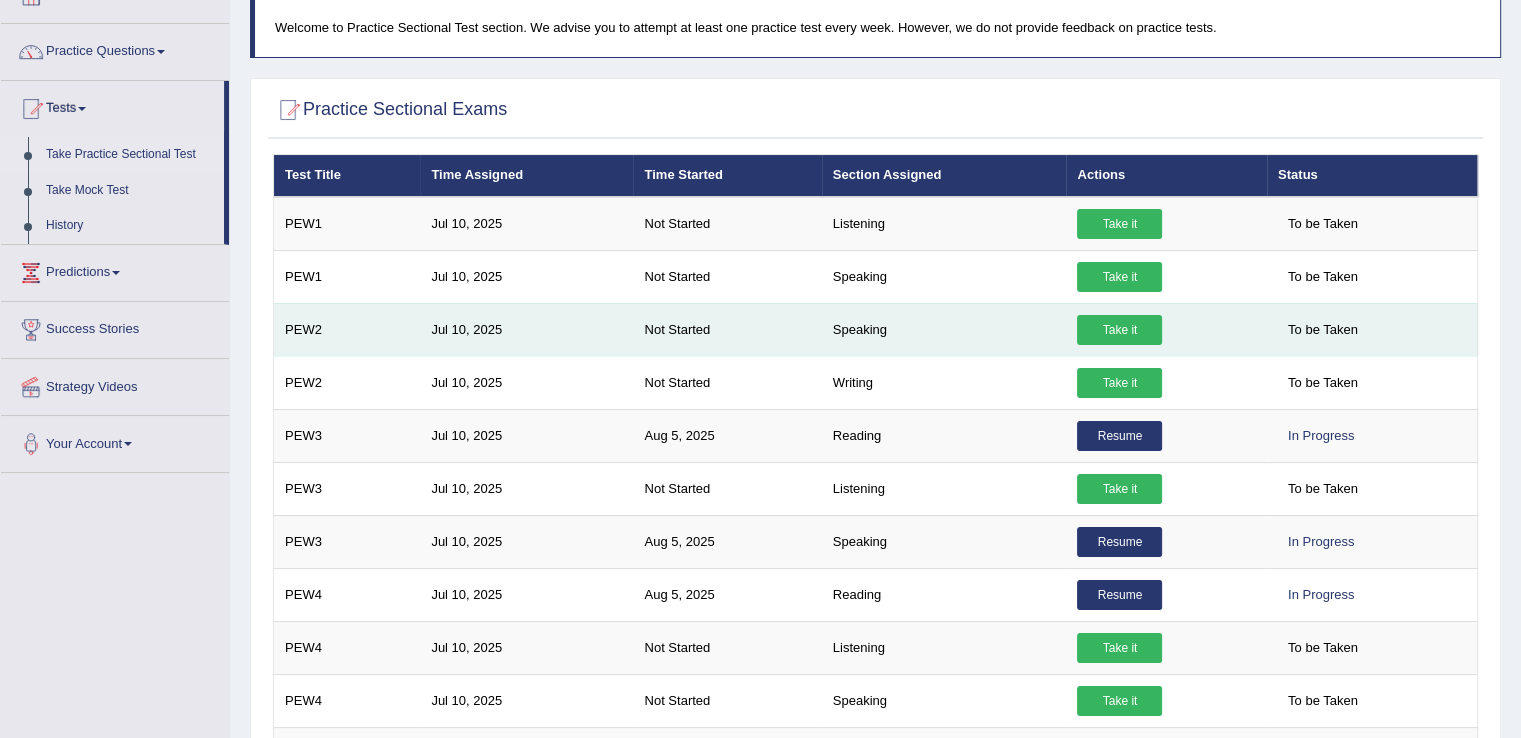 scroll, scrollTop: 0, scrollLeft: 0, axis: both 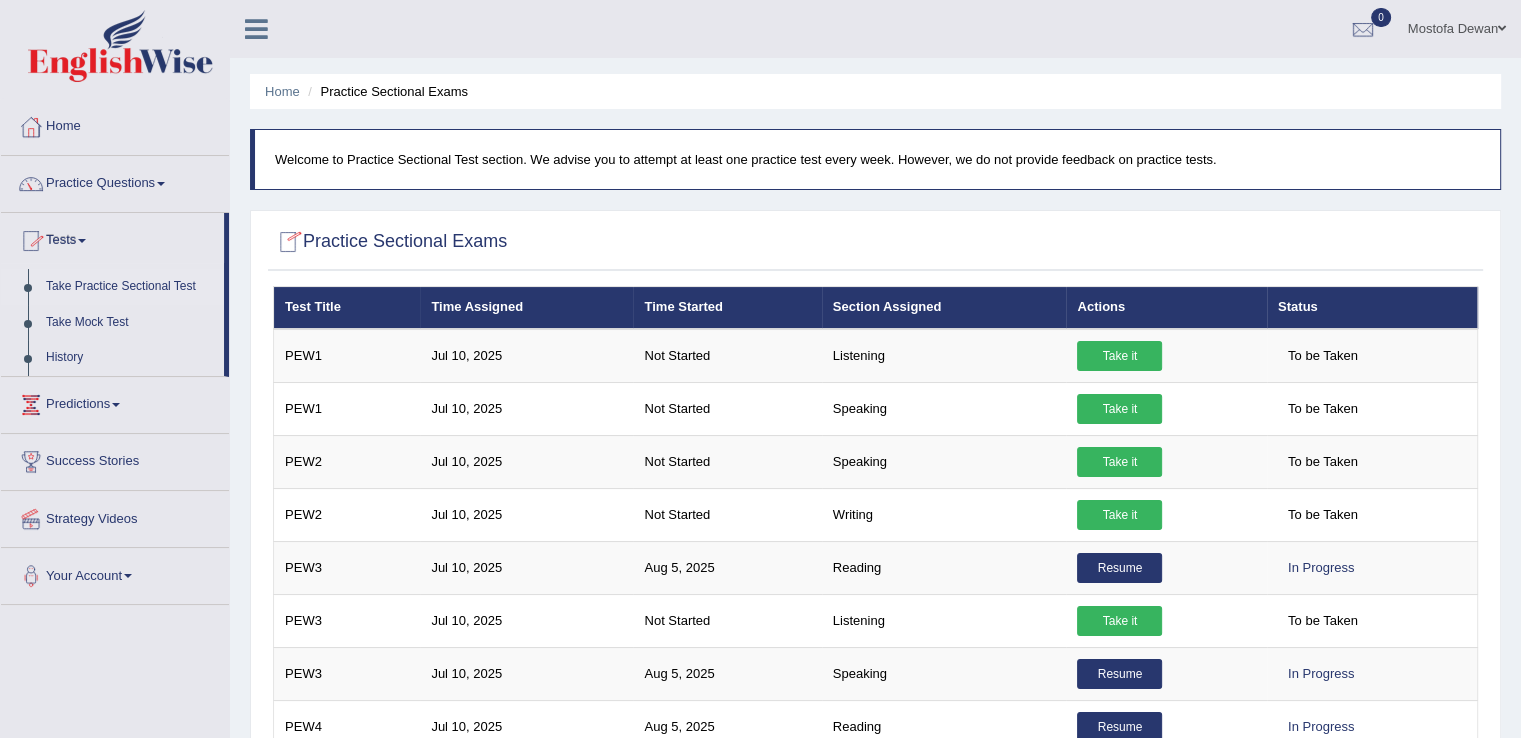 click at bounding box center [288, 242] 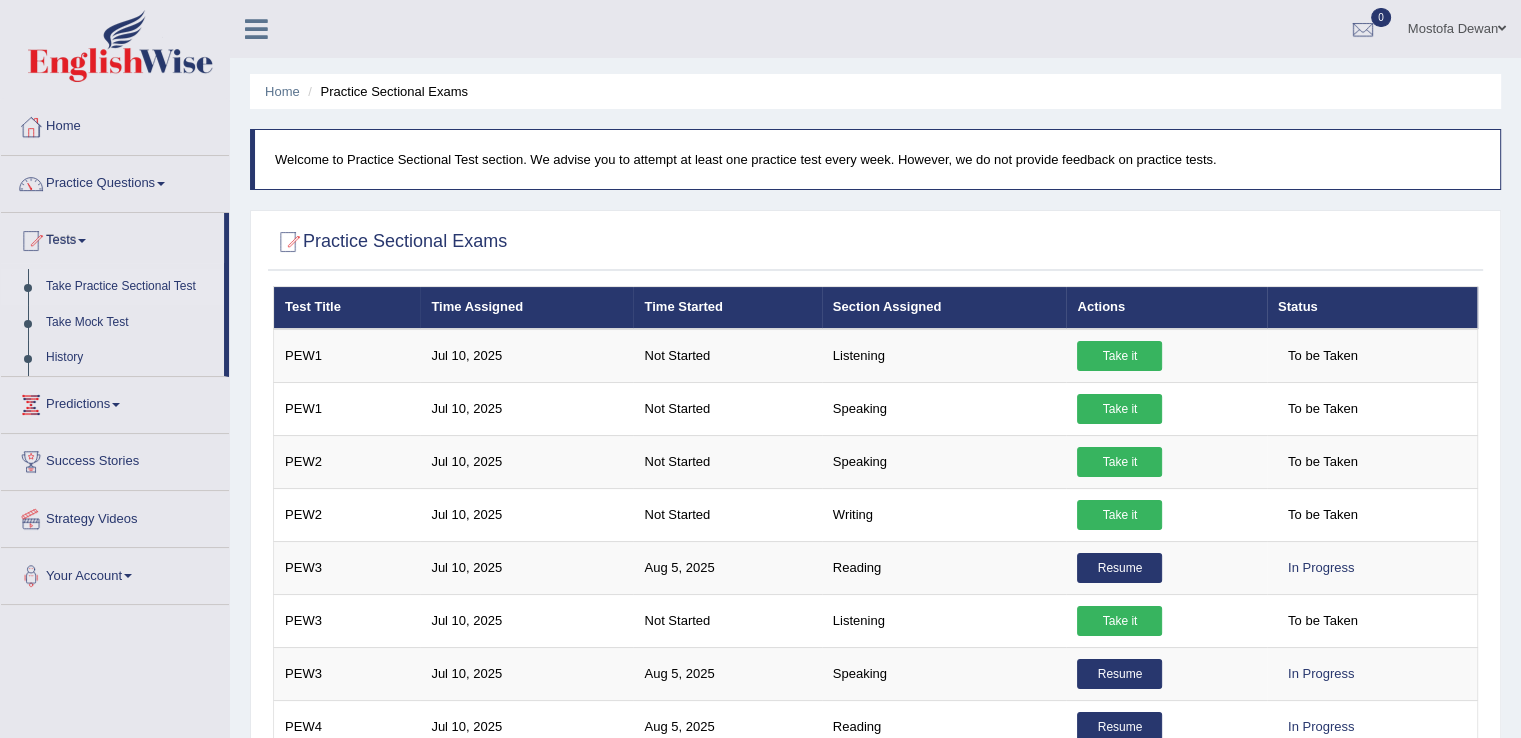 click at bounding box center [288, 242] 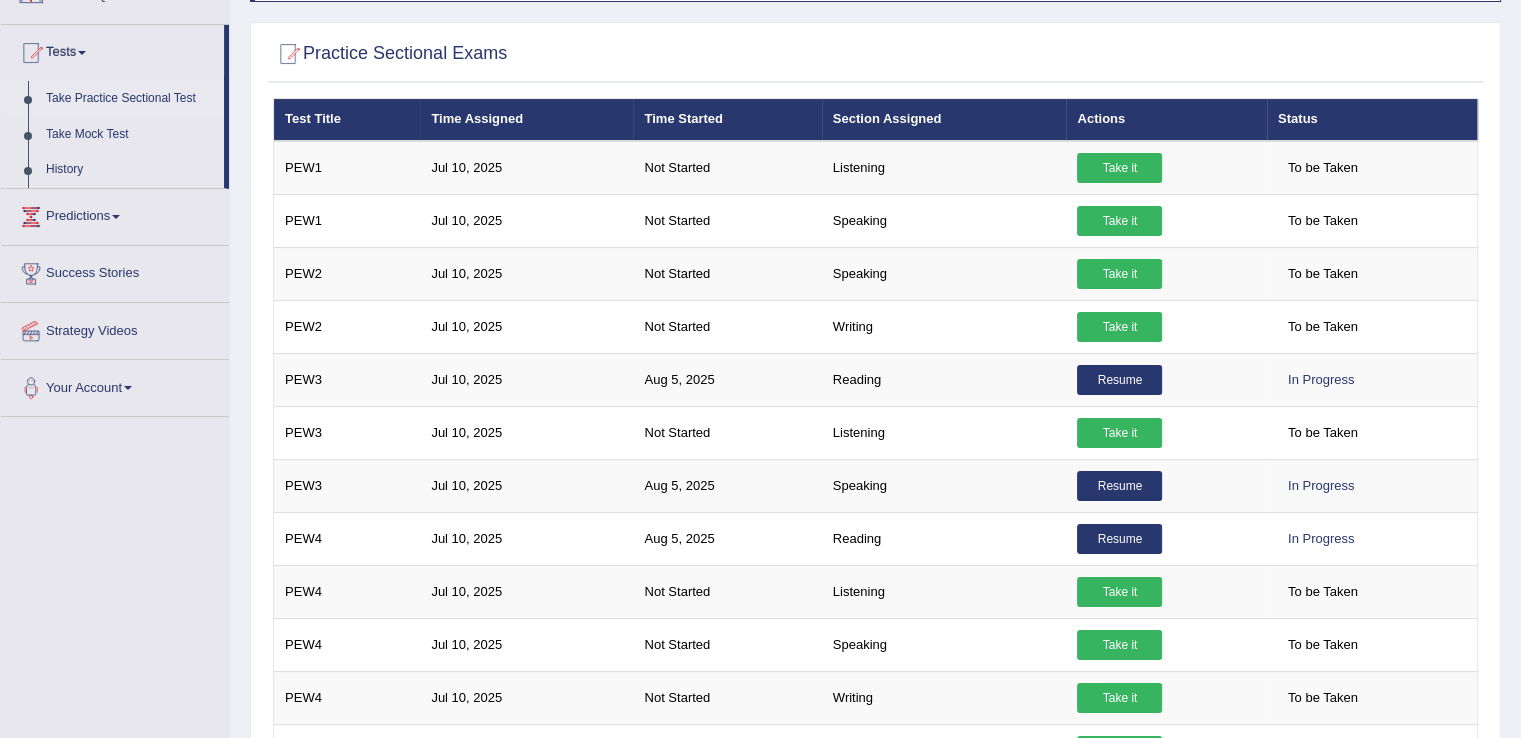 scroll, scrollTop: 187, scrollLeft: 0, axis: vertical 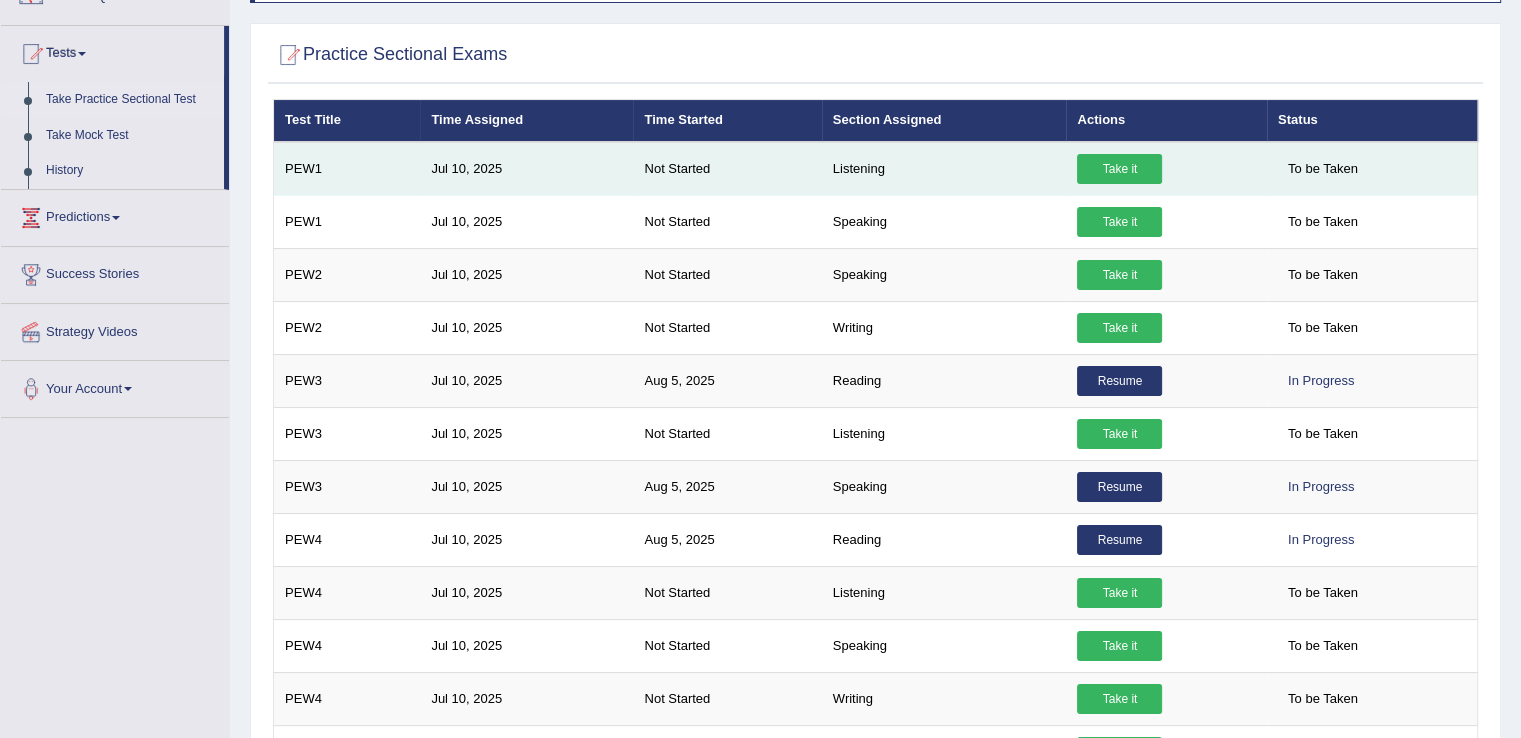 click on "Listening" at bounding box center [944, 169] 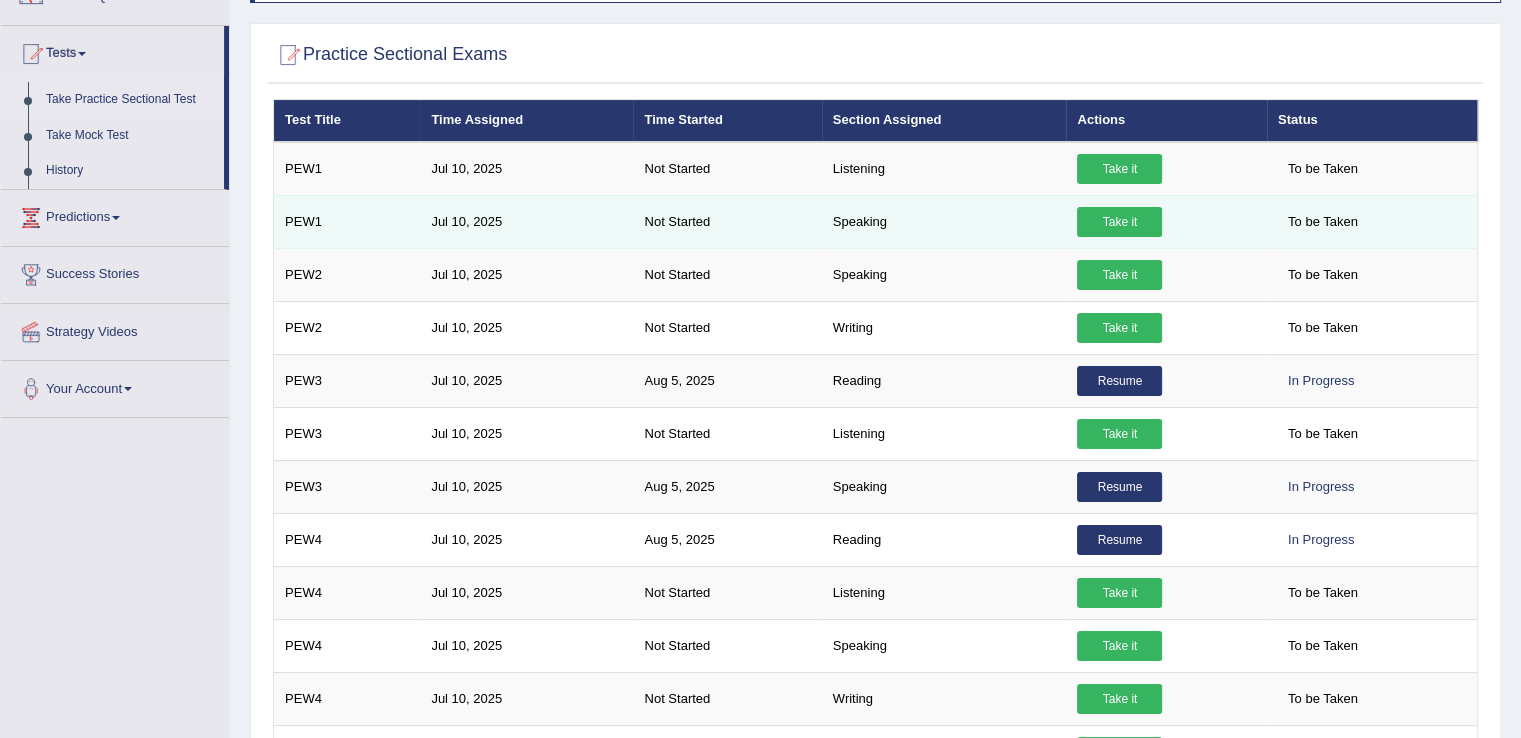 click on "Take it" at bounding box center [1119, 222] 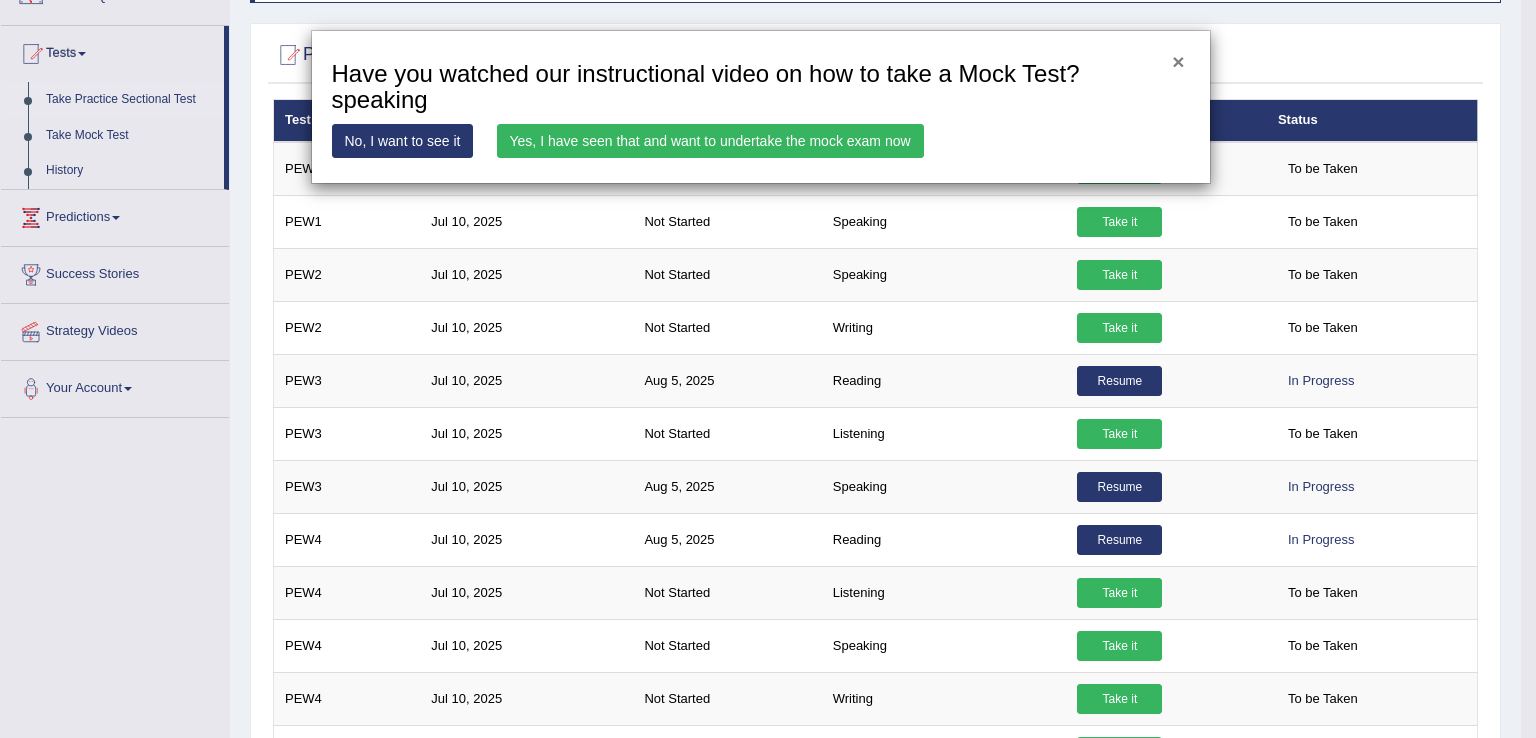 click on "×" at bounding box center (1178, 61) 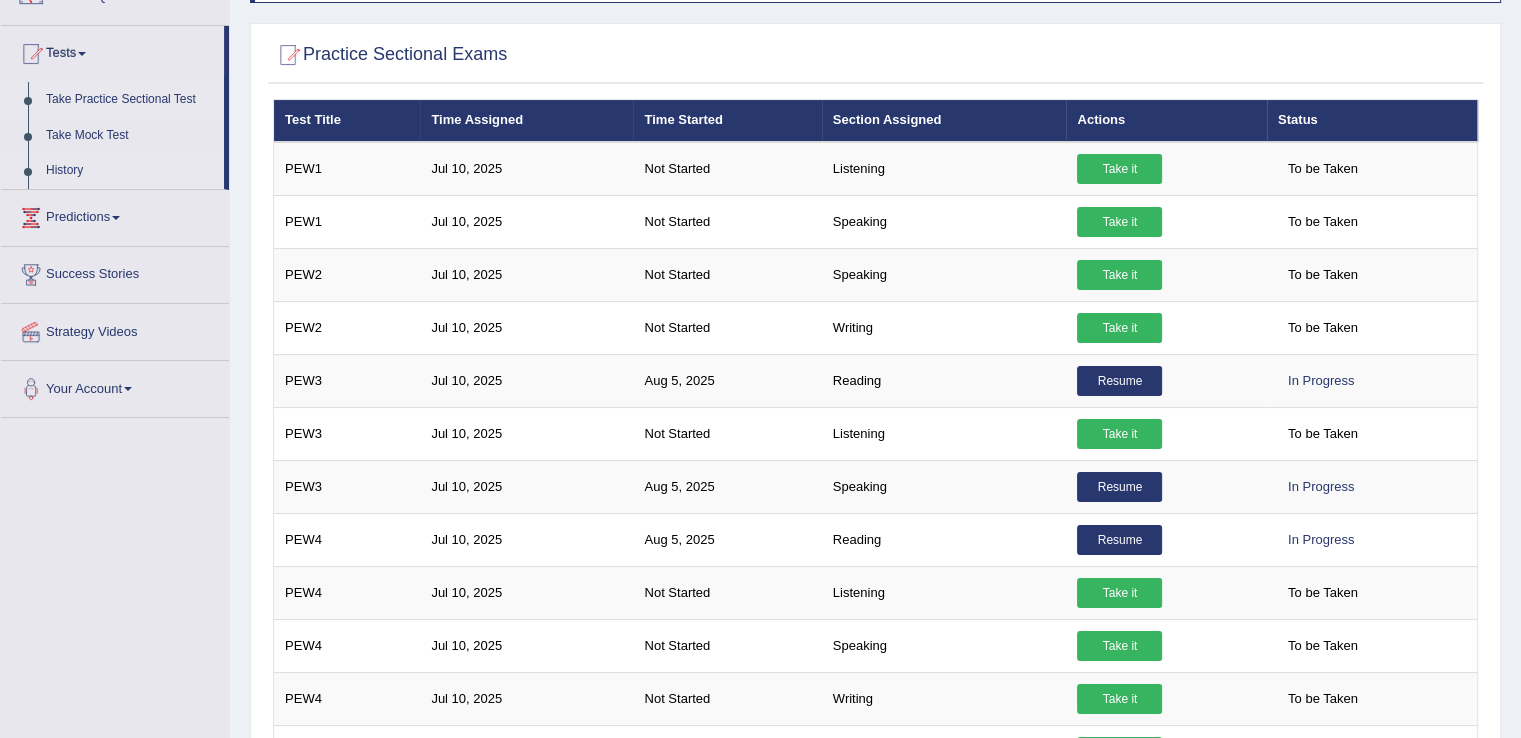scroll, scrollTop: 0, scrollLeft: 0, axis: both 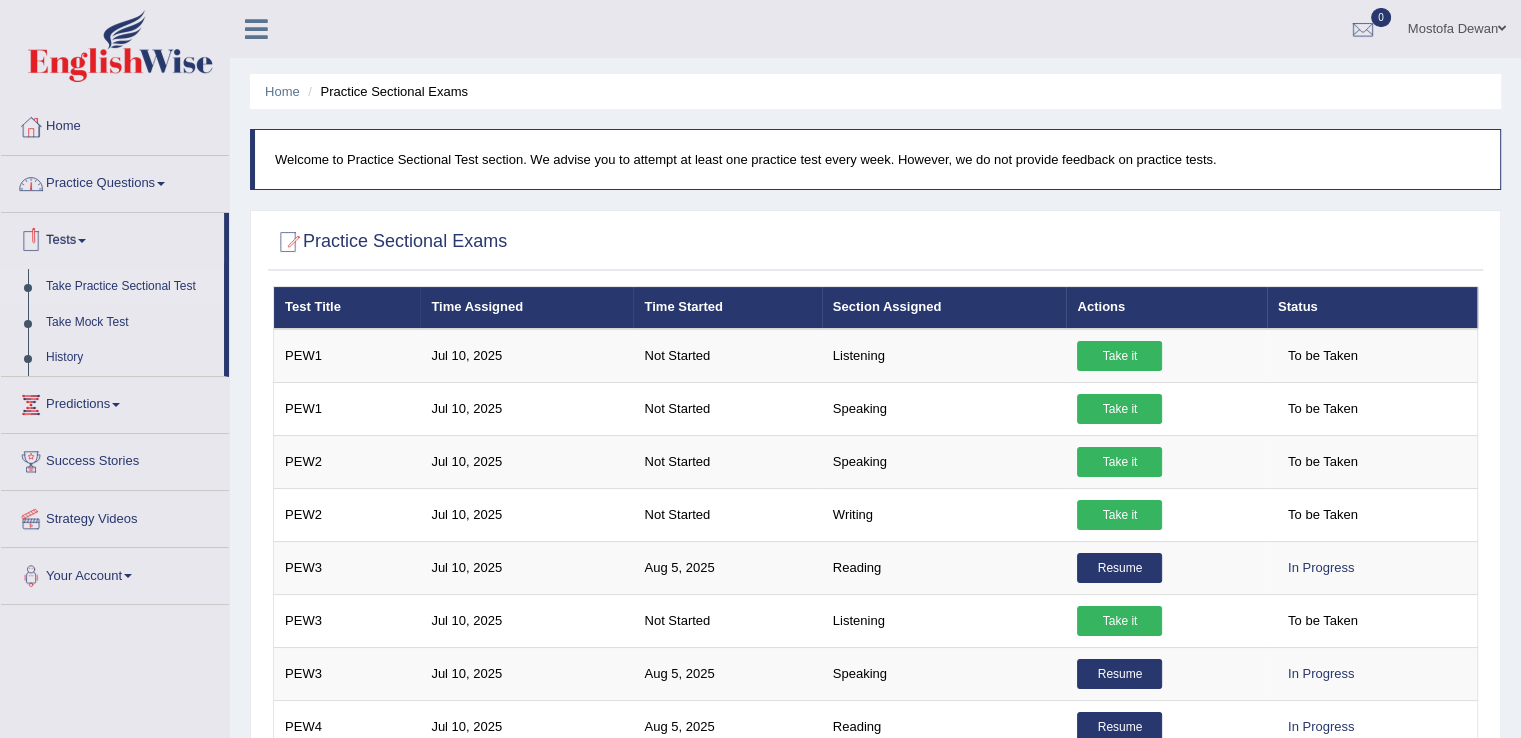 click on "Take Practice Sectional Test" at bounding box center [130, 287] 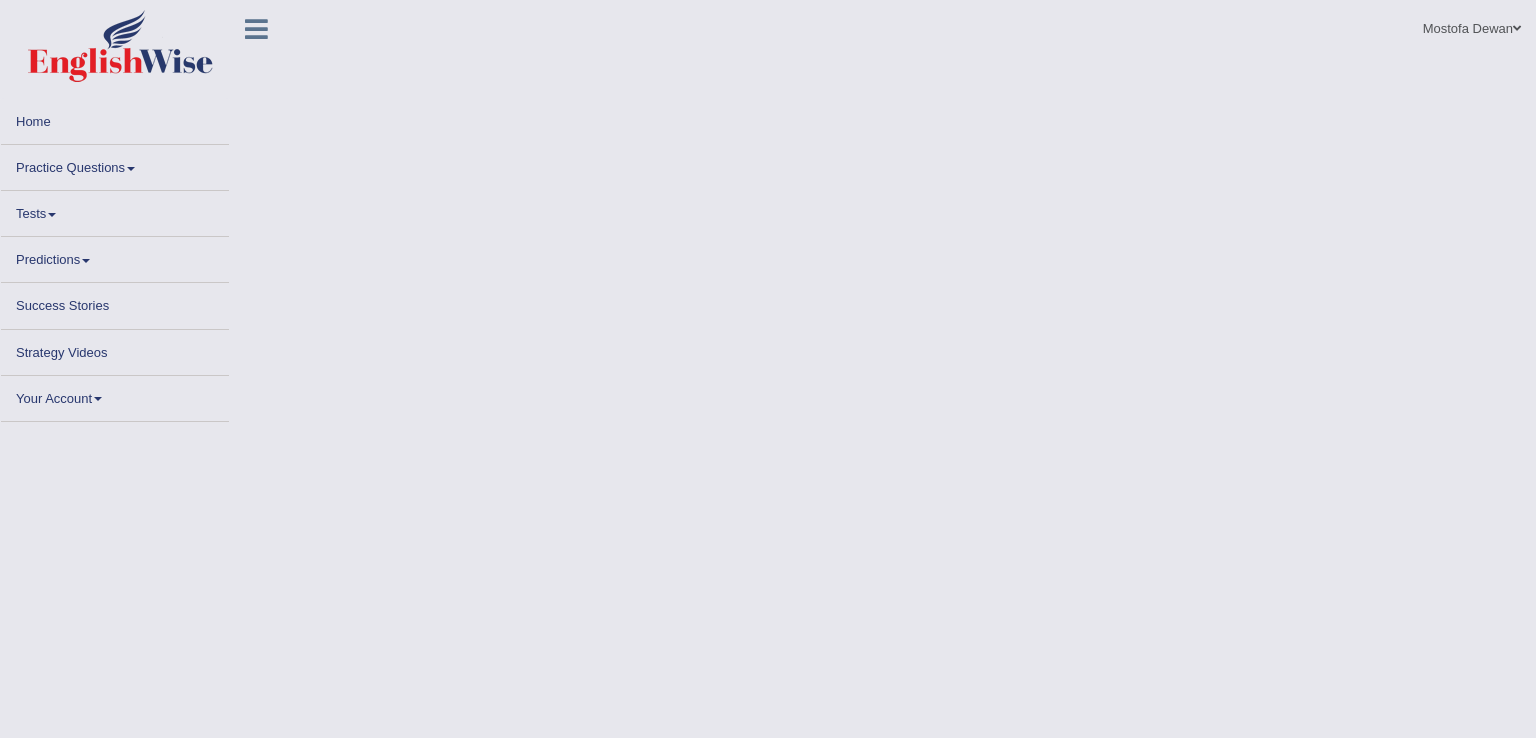 scroll, scrollTop: 0, scrollLeft: 0, axis: both 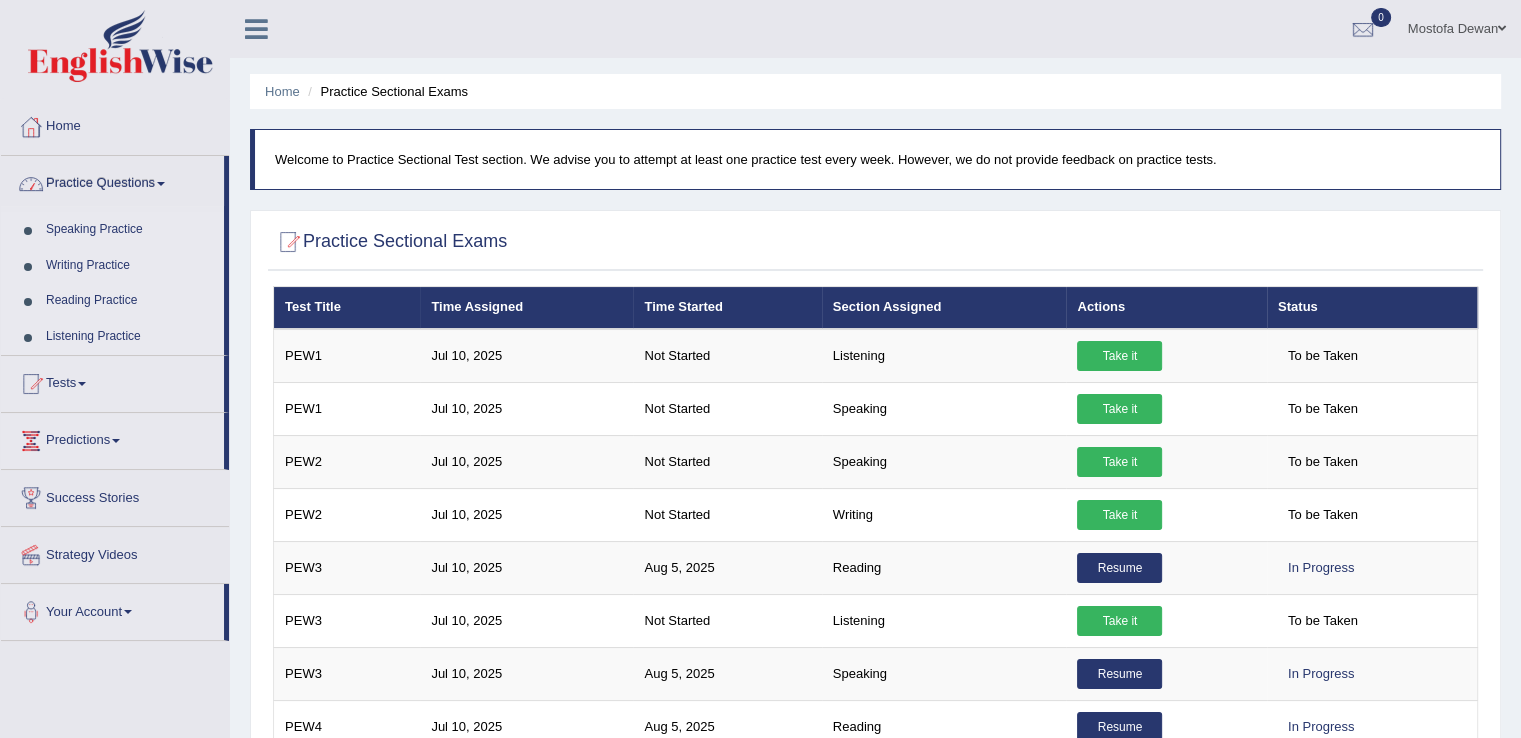 click on "Practice Questions" at bounding box center [112, 181] 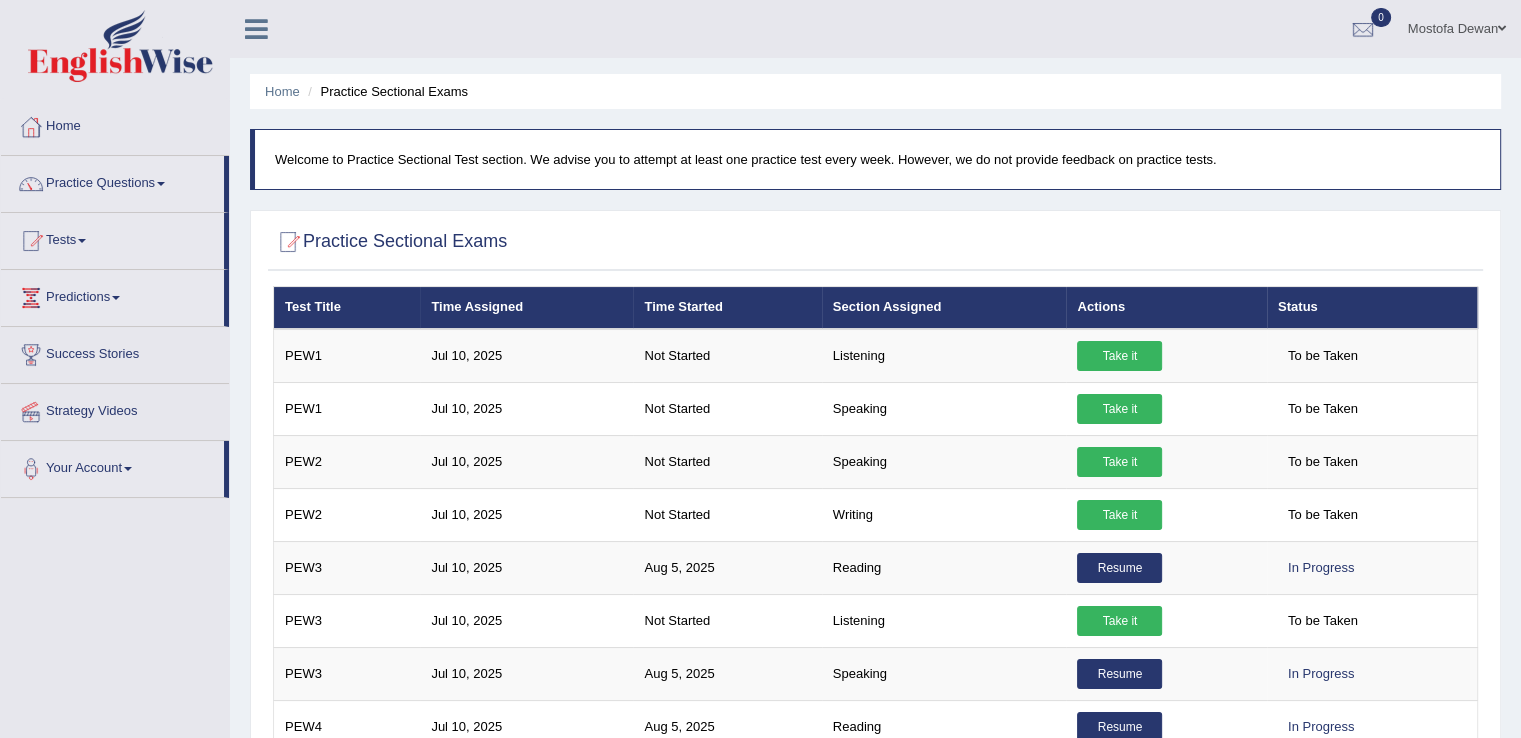 click on "Practice Questions" at bounding box center (112, 181) 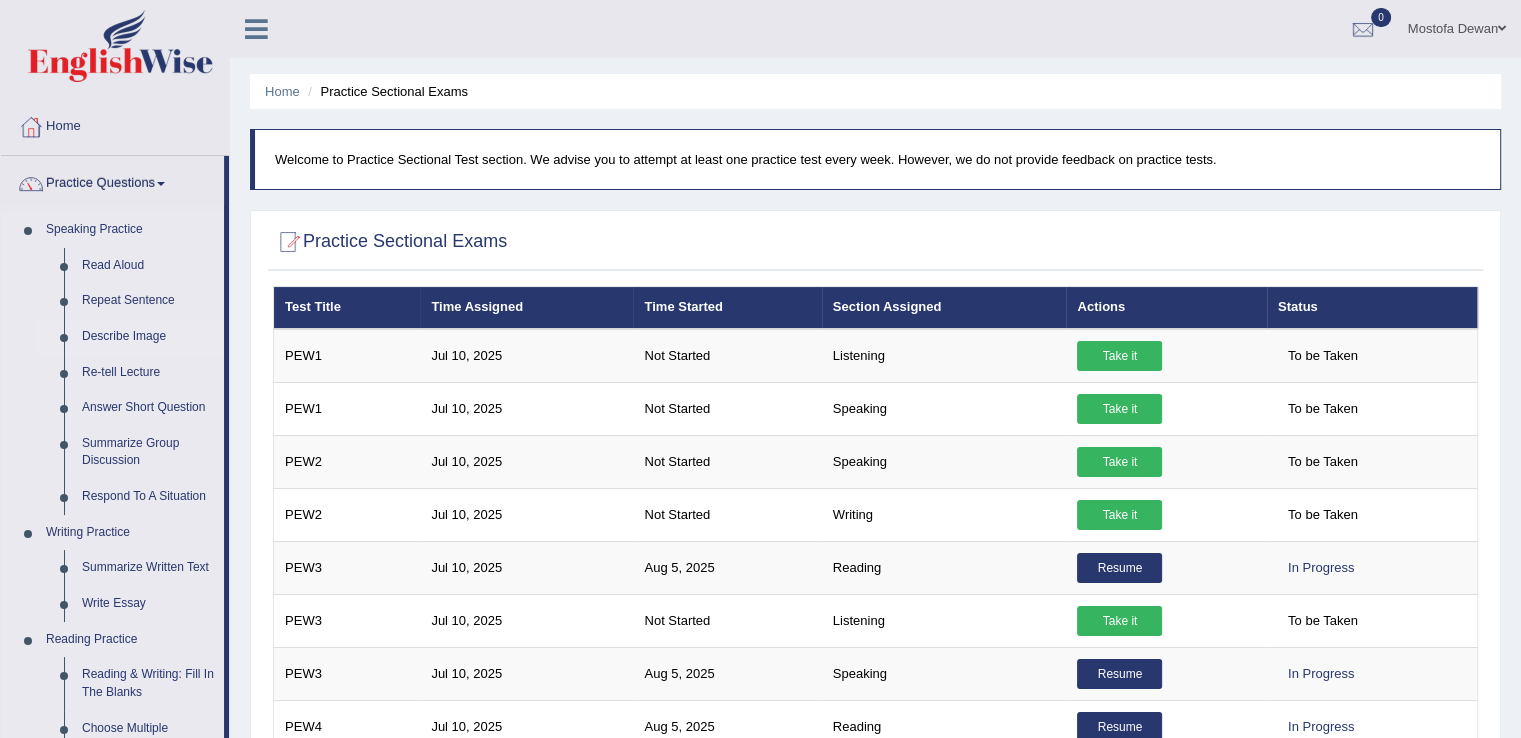 click on "Describe Image" at bounding box center [148, 337] 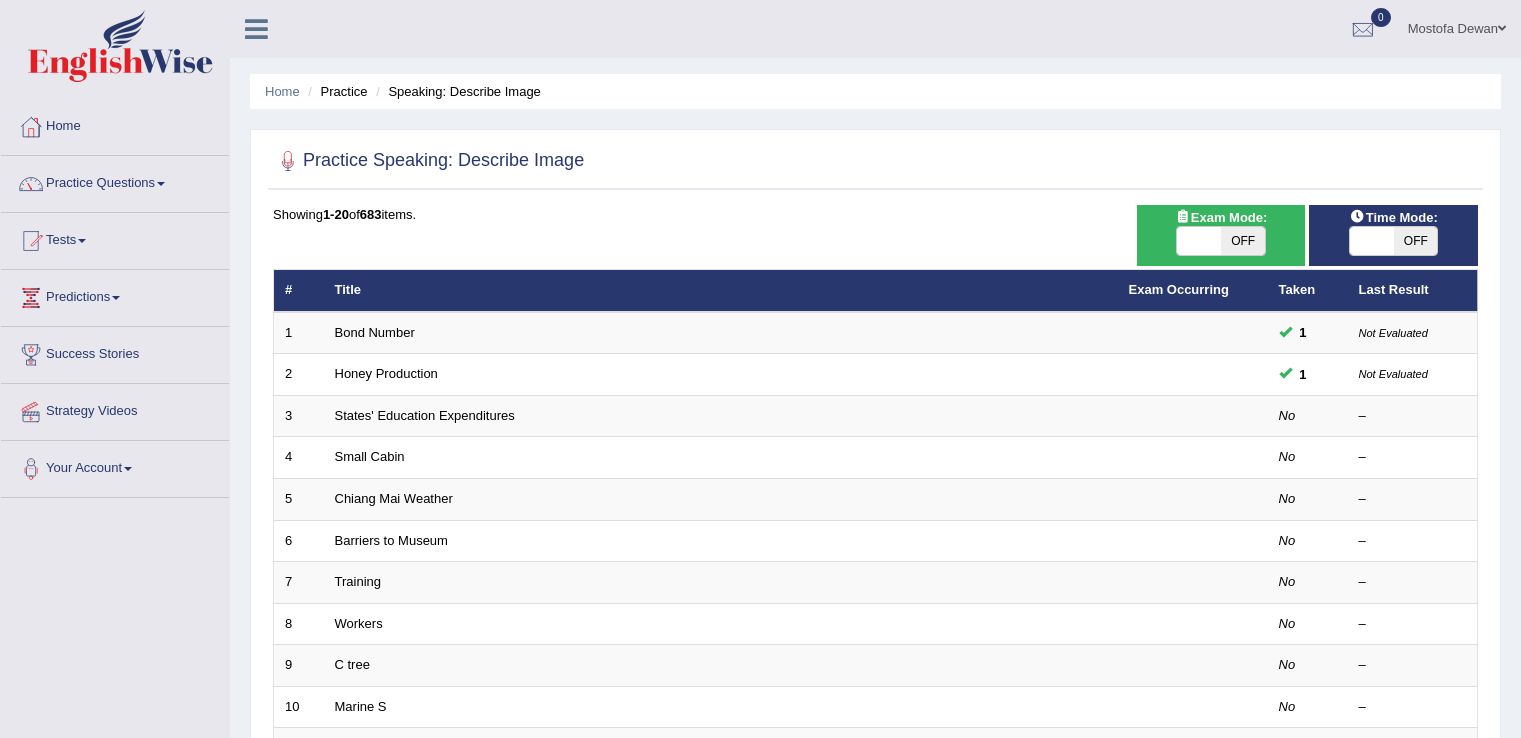 scroll, scrollTop: 0, scrollLeft: 0, axis: both 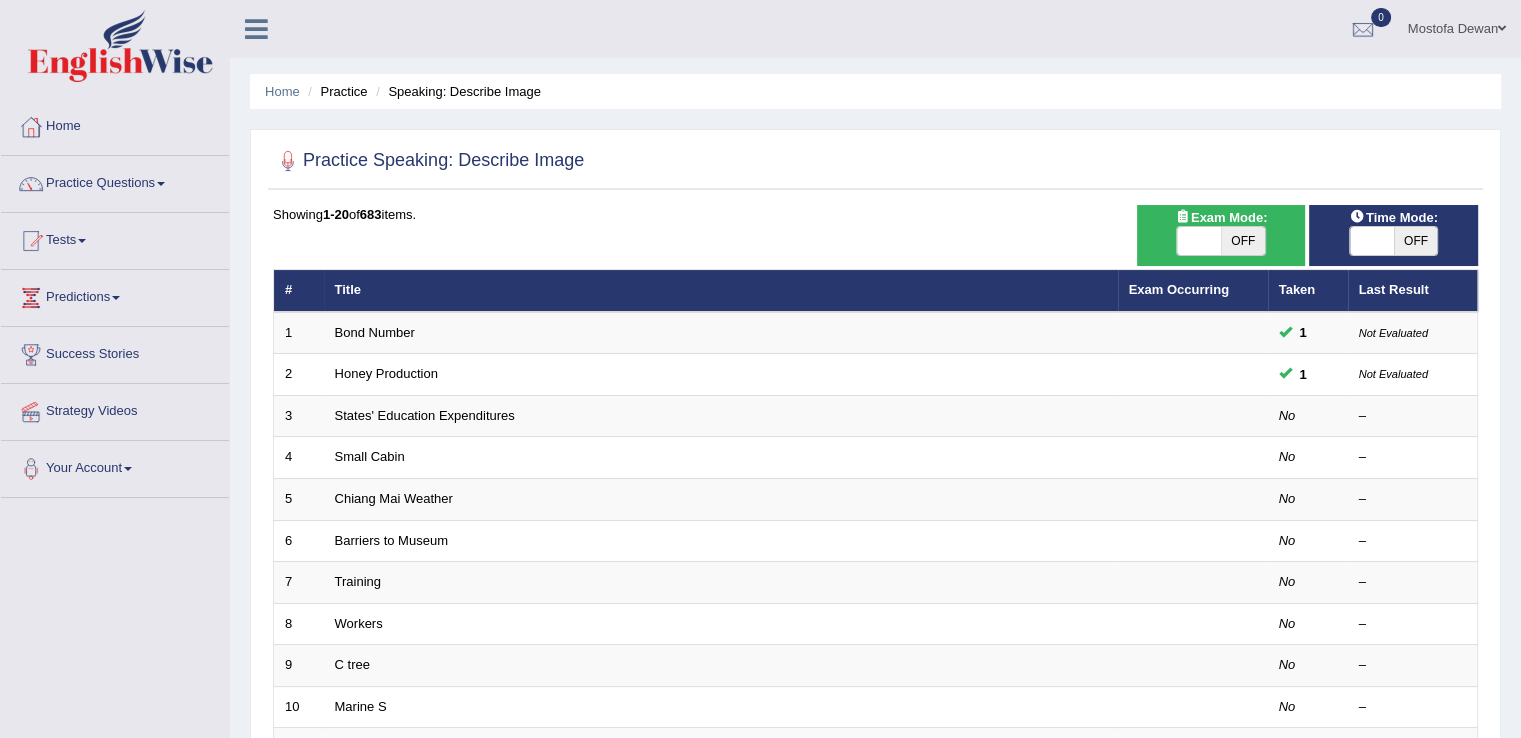 click on "Small Cabin" at bounding box center [721, 458] 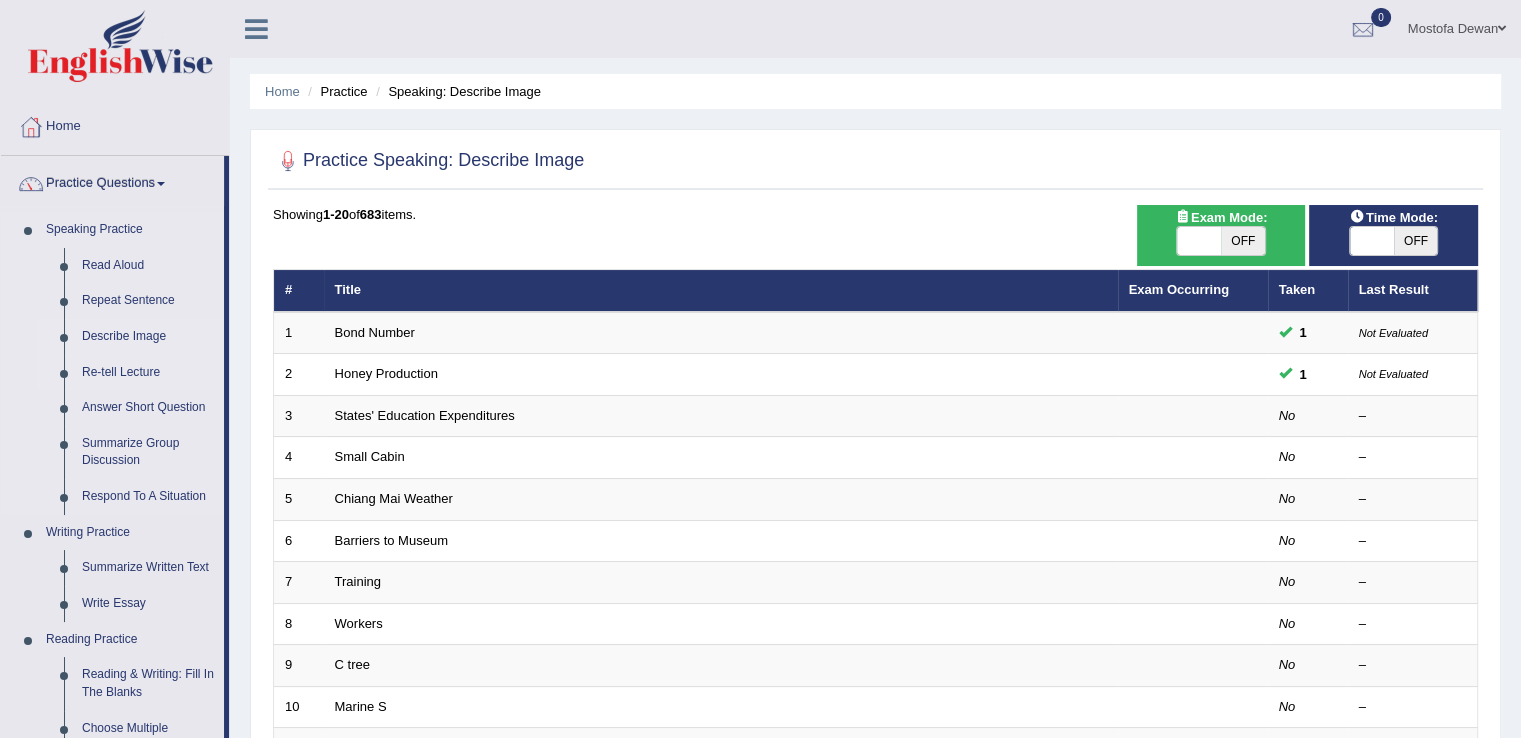 click on "Re-tell Lecture" at bounding box center [148, 373] 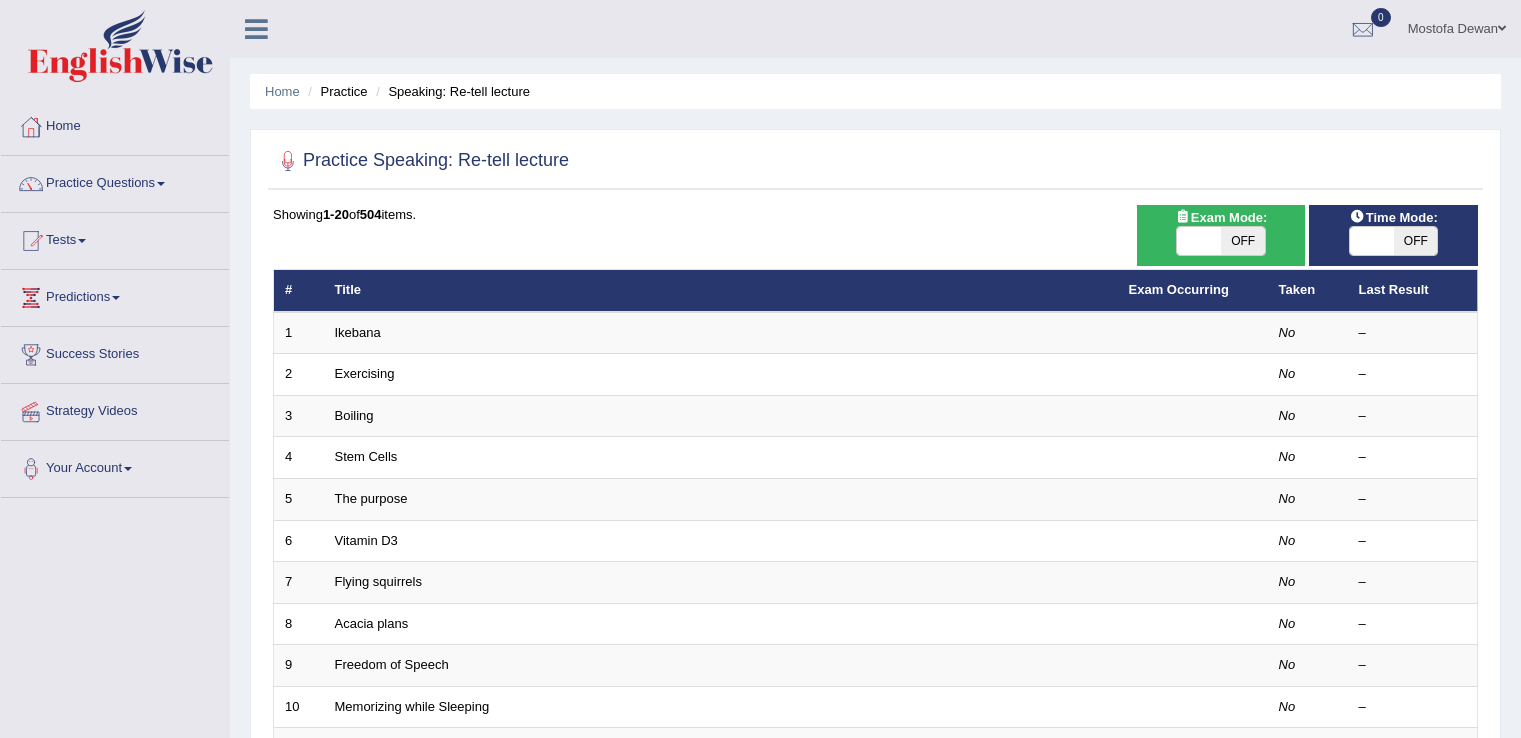 scroll, scrollTop: 0, scrollLeft: 0, axis: both 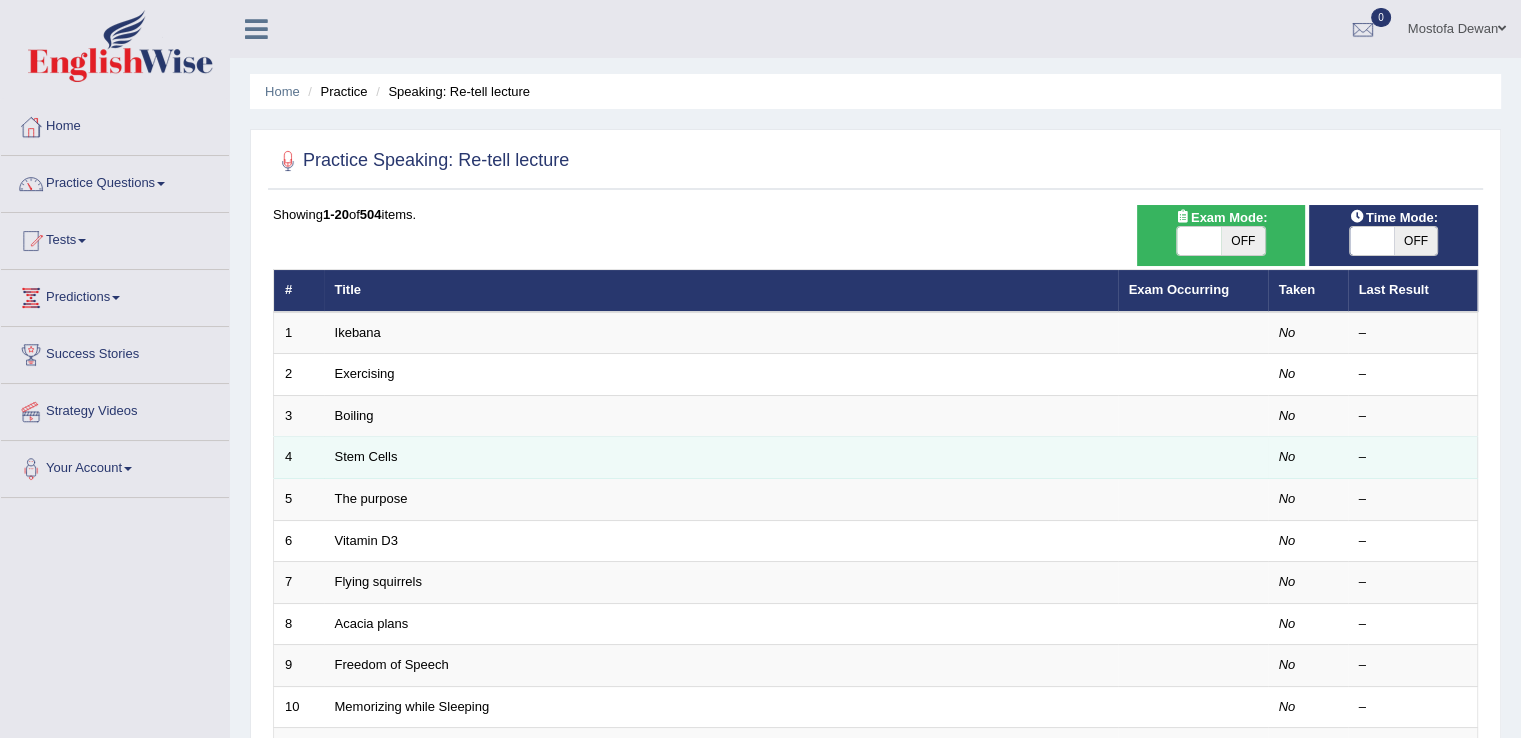 click on "Stem Cells" at bounding box center [721, 458] 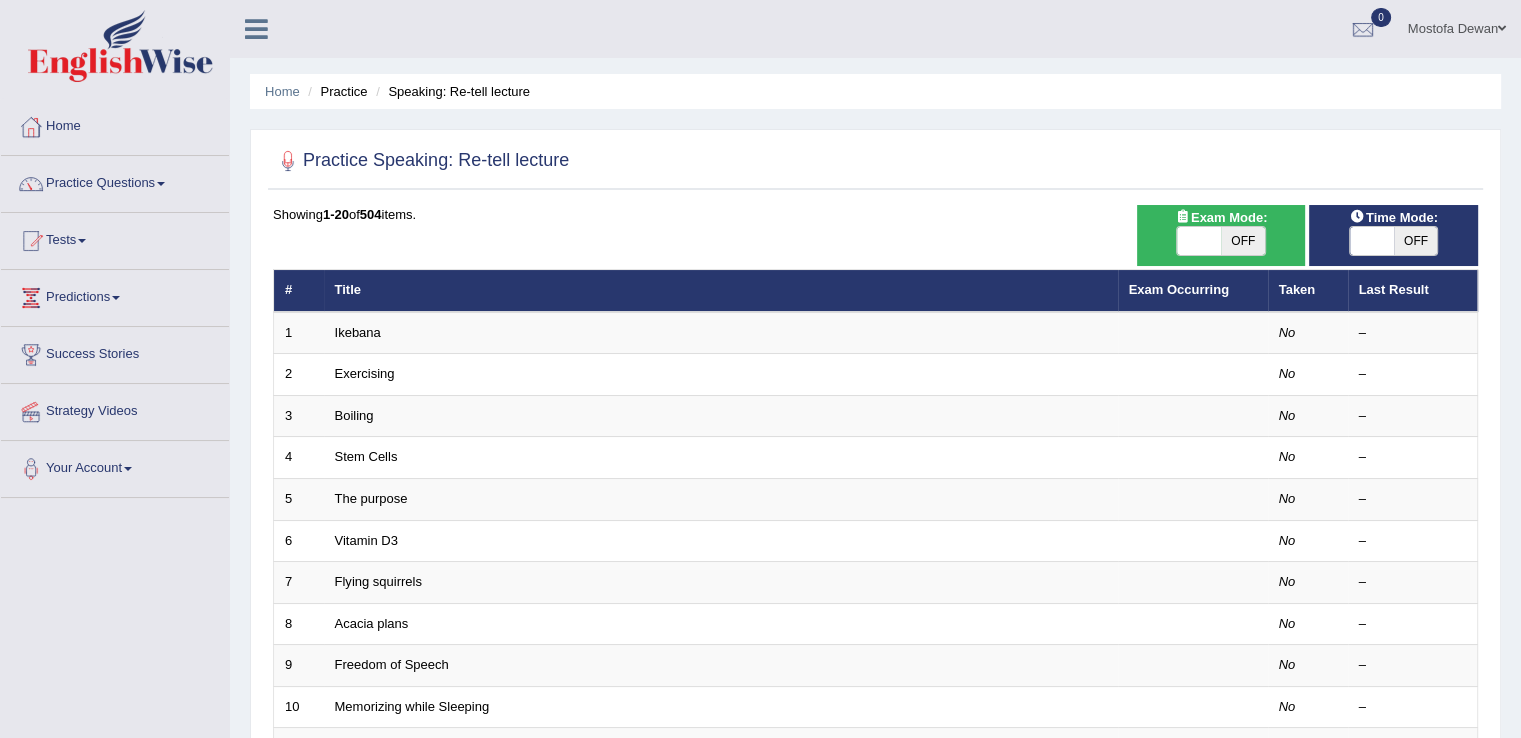 click at bounding box center (875, 161) 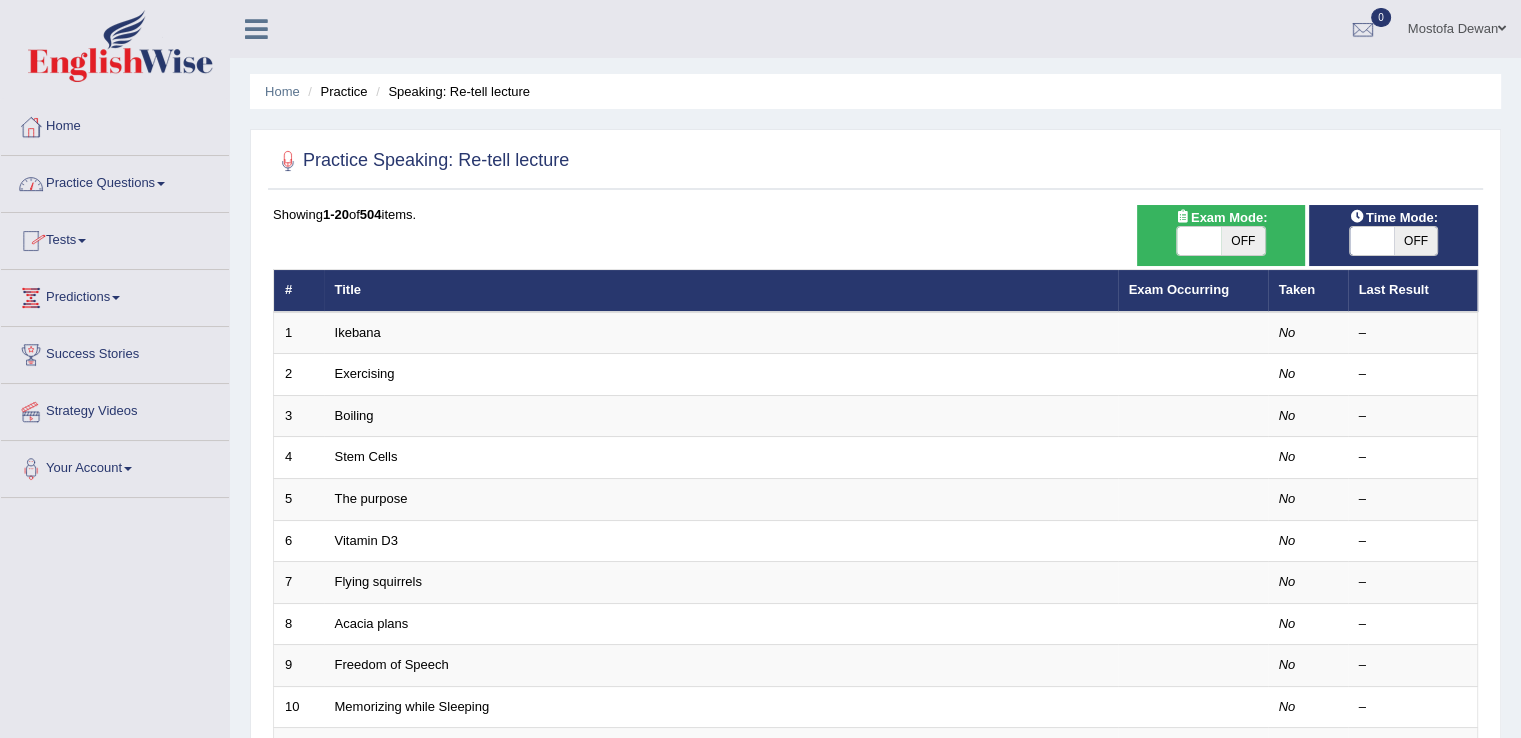 click on "Practice Questions" at bounding box center [115, 181] 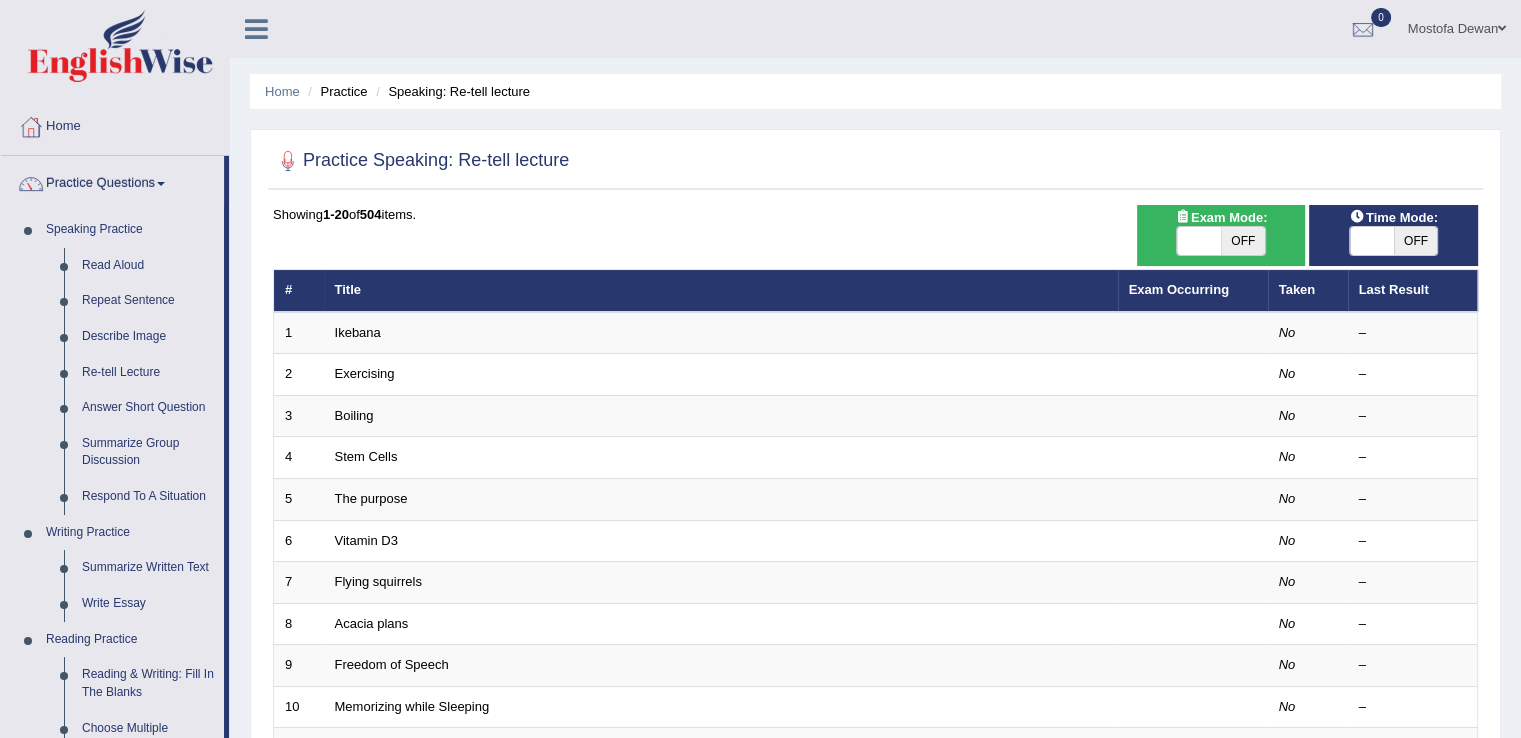 click on "Mostofa Dewan
Toggle navigation
Username: Mostofa
Access Type: Online
Subscription: Diamond Package
Log out
0
See All Alerts" at bounding box center [875, 29] 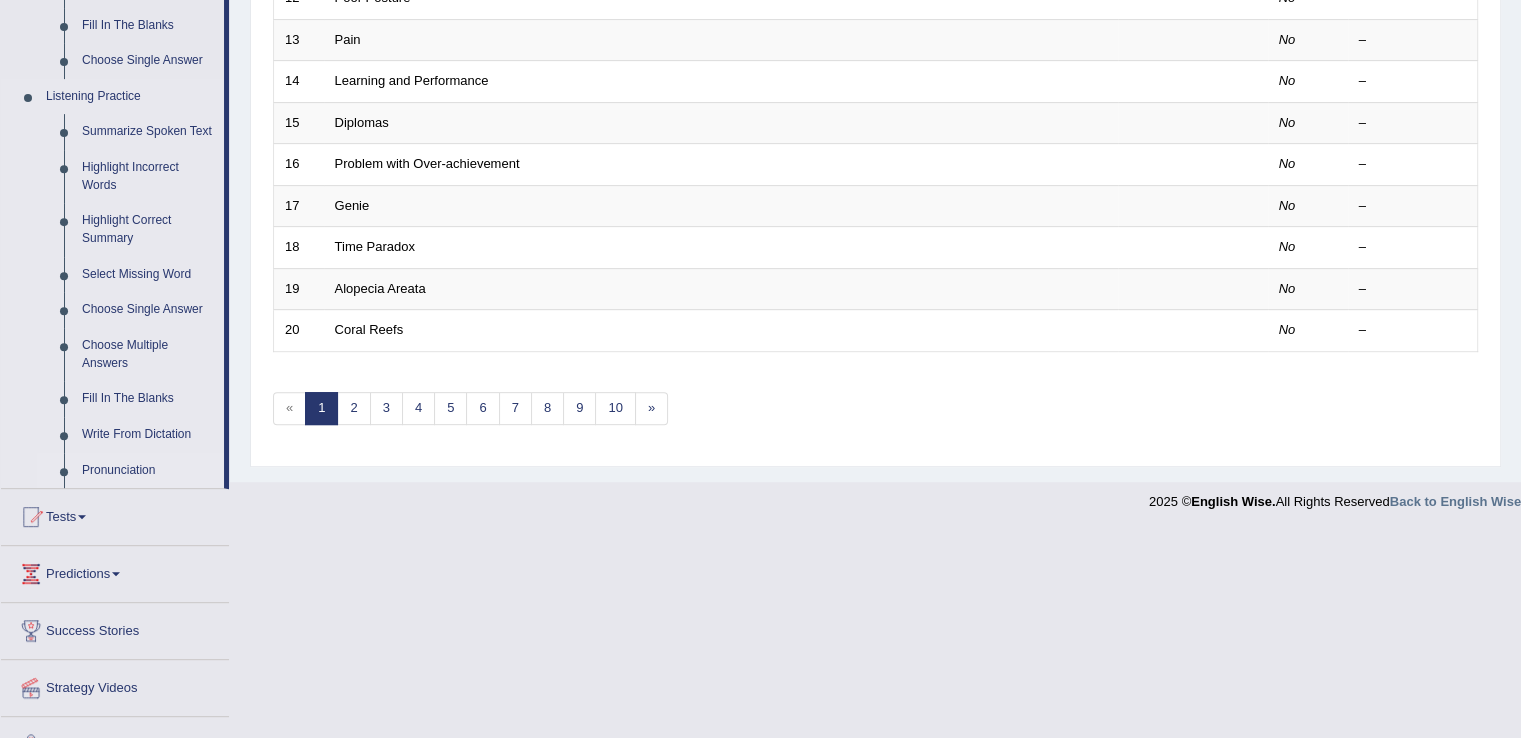 scroll, scrollTop: 795, scrollLeft: 0, axis: vertical 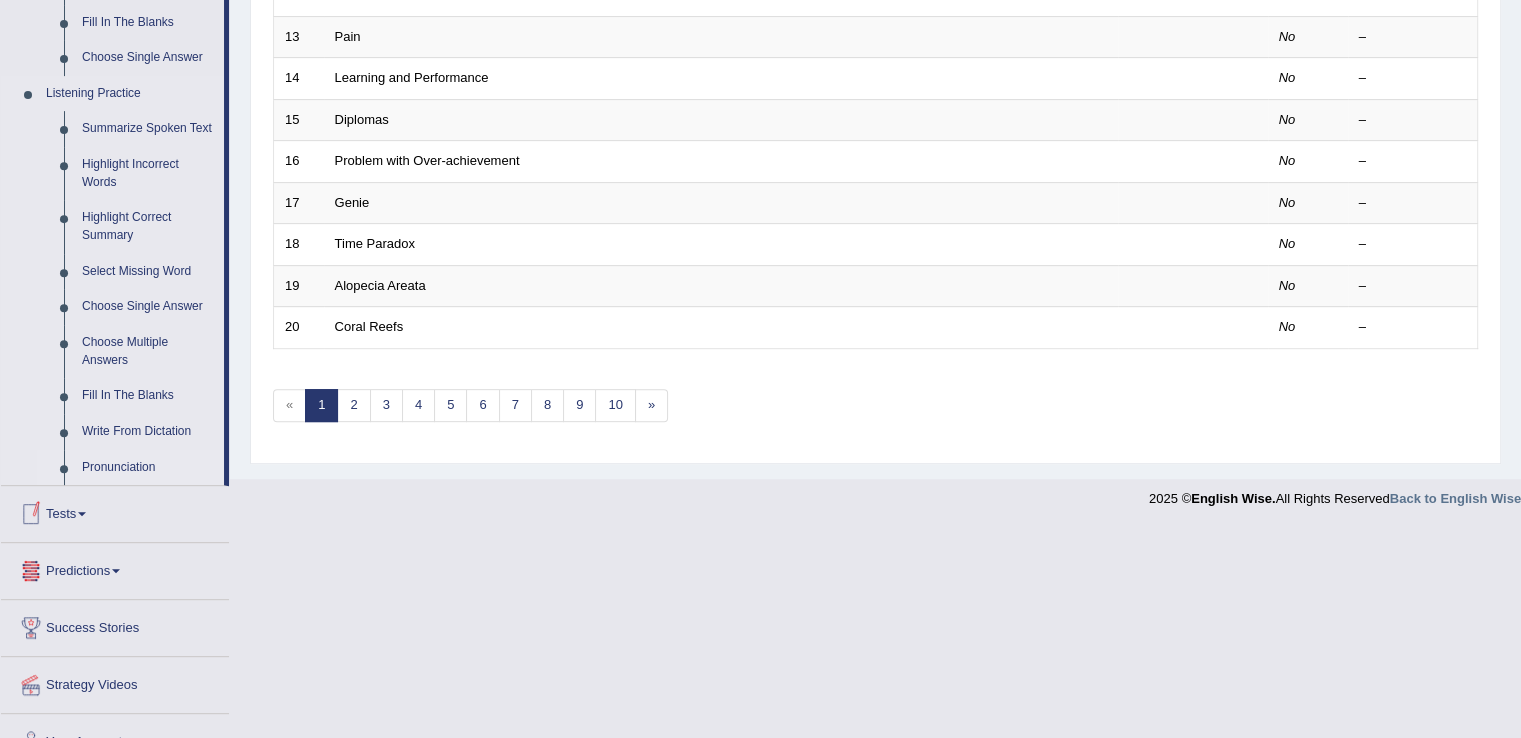 click on "Pronunciation" at bounding box center (148, 468) 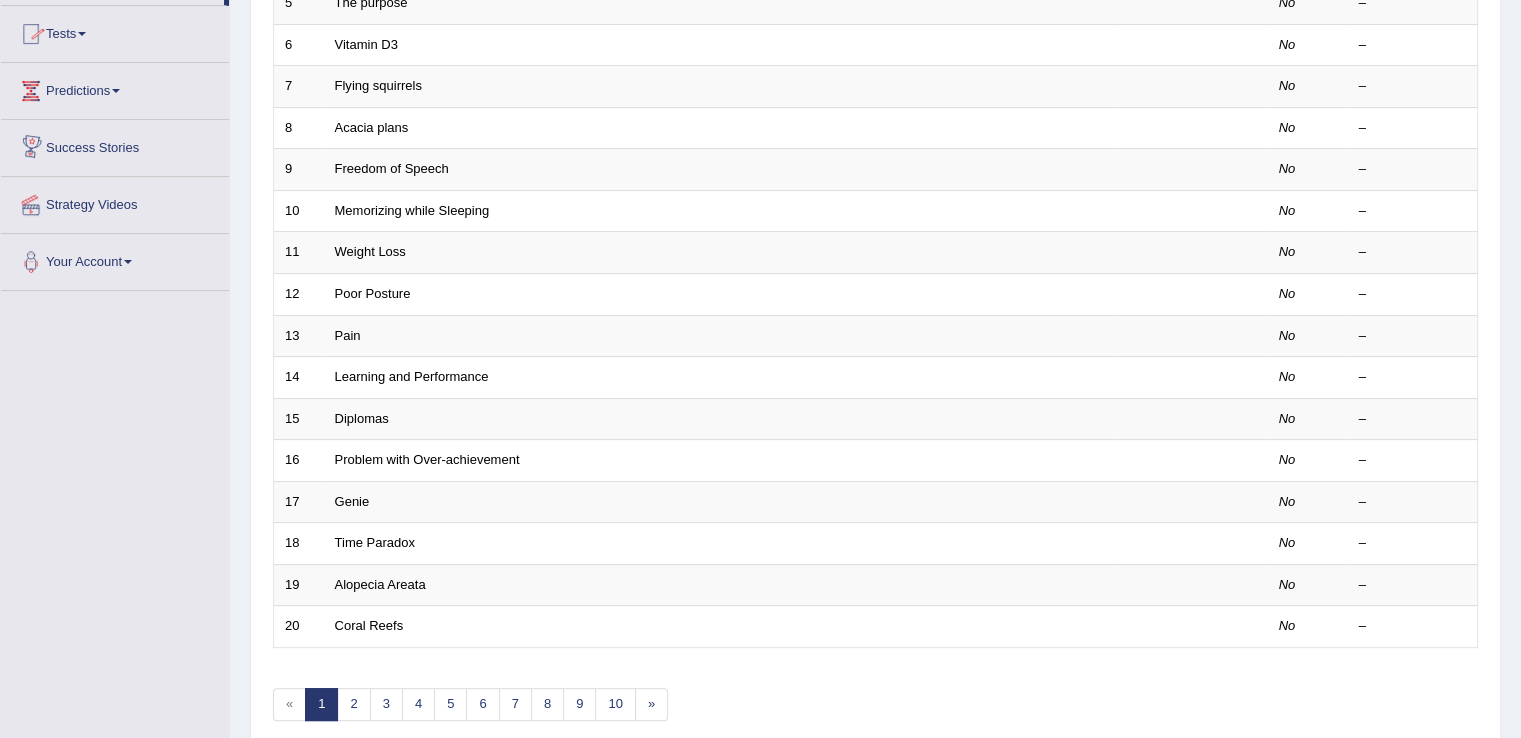 scroll, scrollTop: 580, scrollLeft: 0, axis: vertical 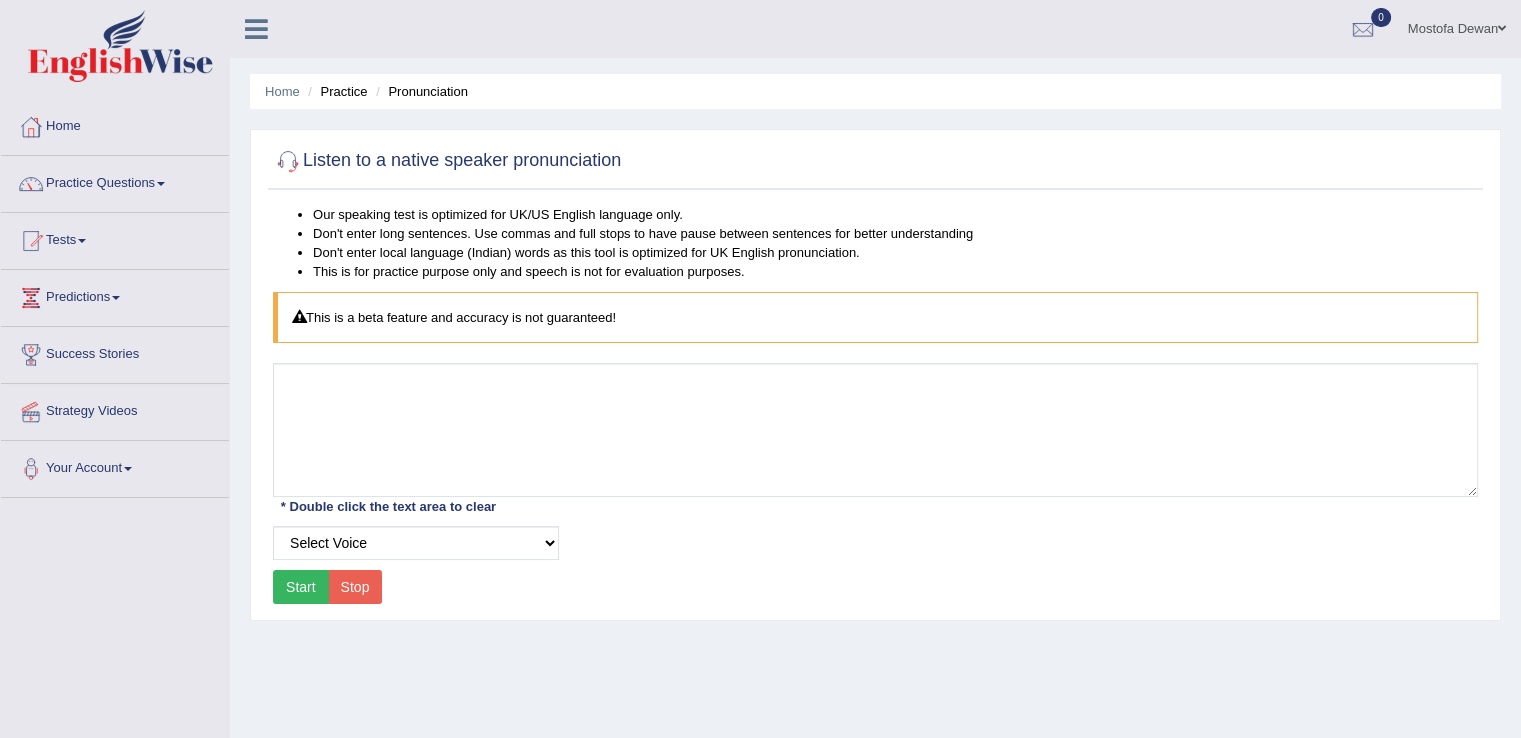 click on "Start" at bounding box center [301, 587] 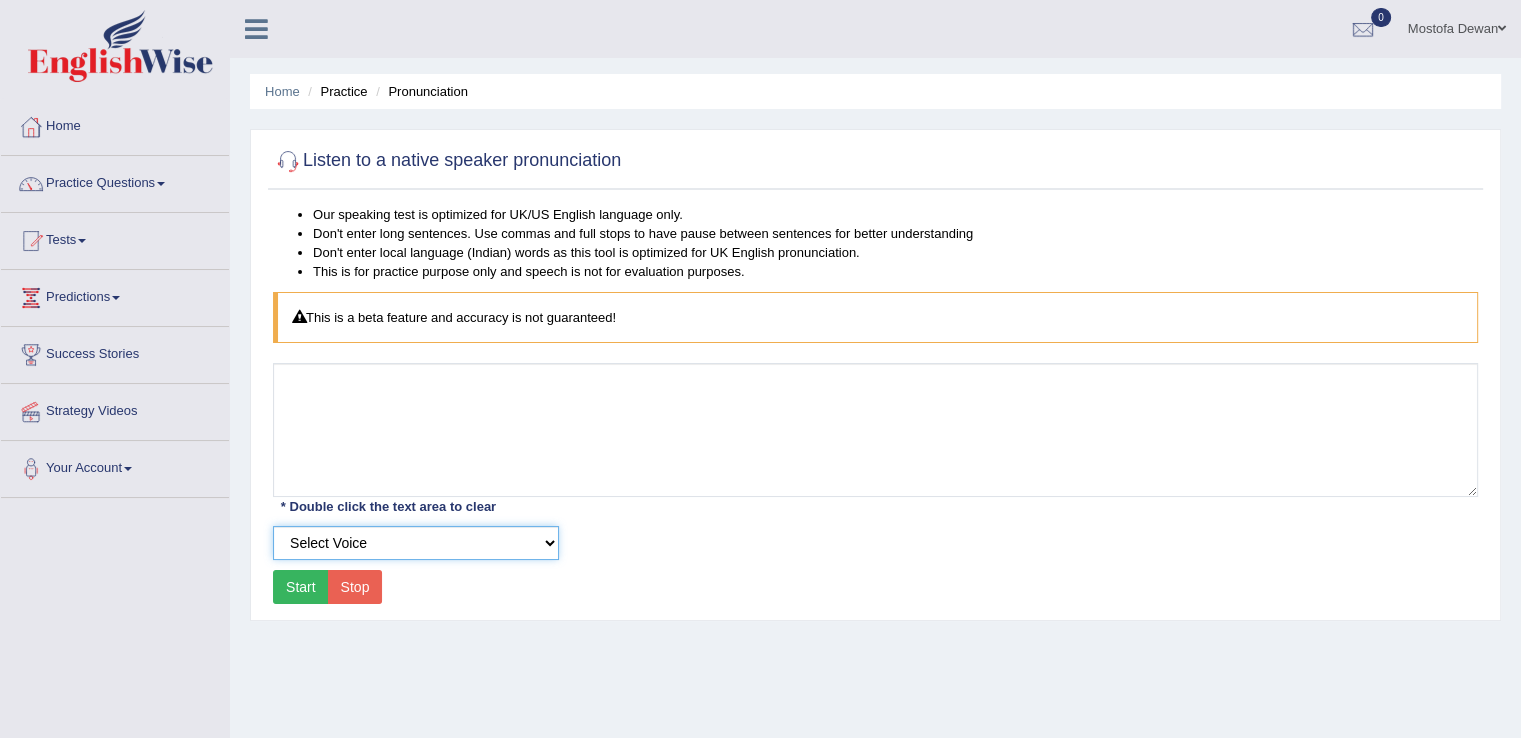 click on "Select Voice  UK English Female  UK English Male" at bounding box center (416, 543) 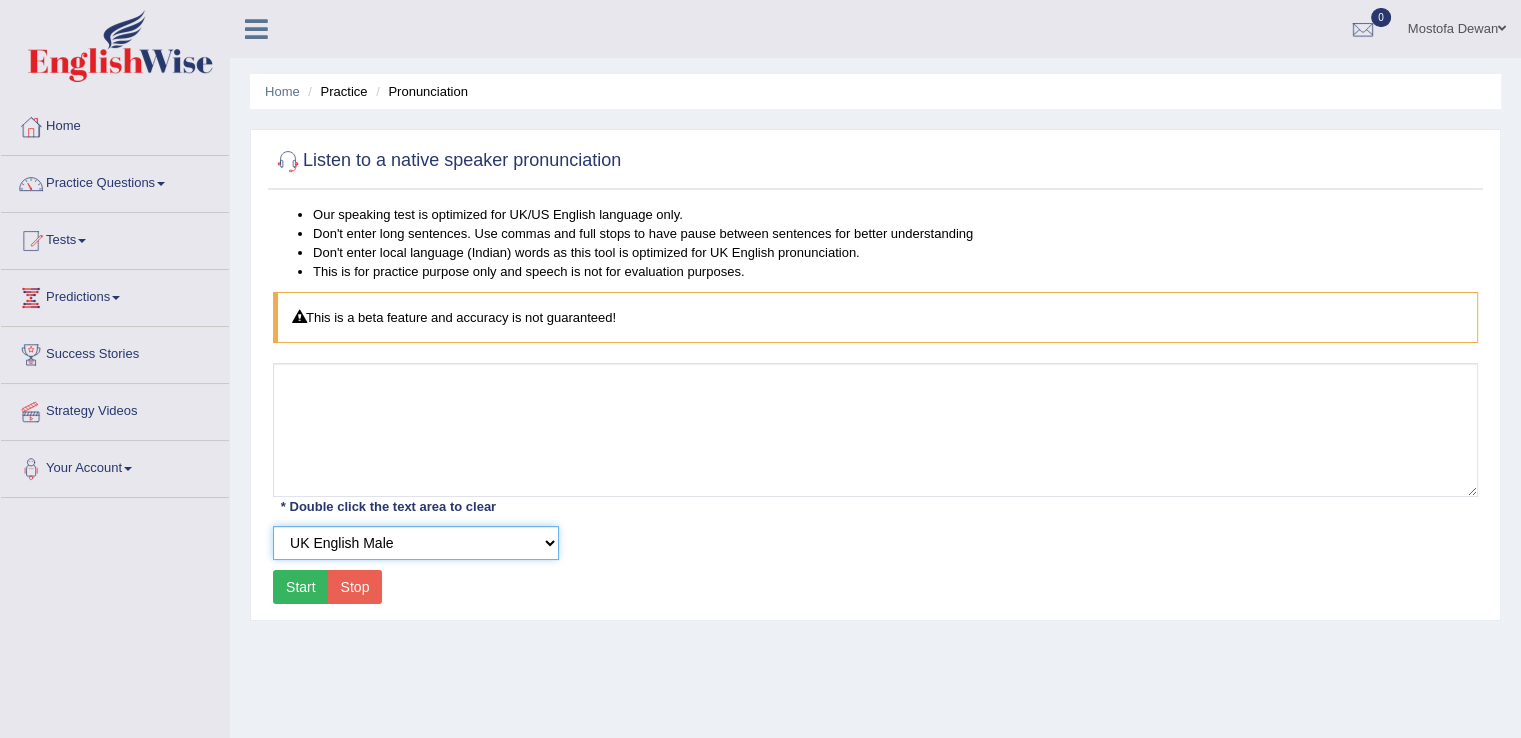 click on "Select Voice  UK English Female  UK English Male" at bounding box center (416, 543) 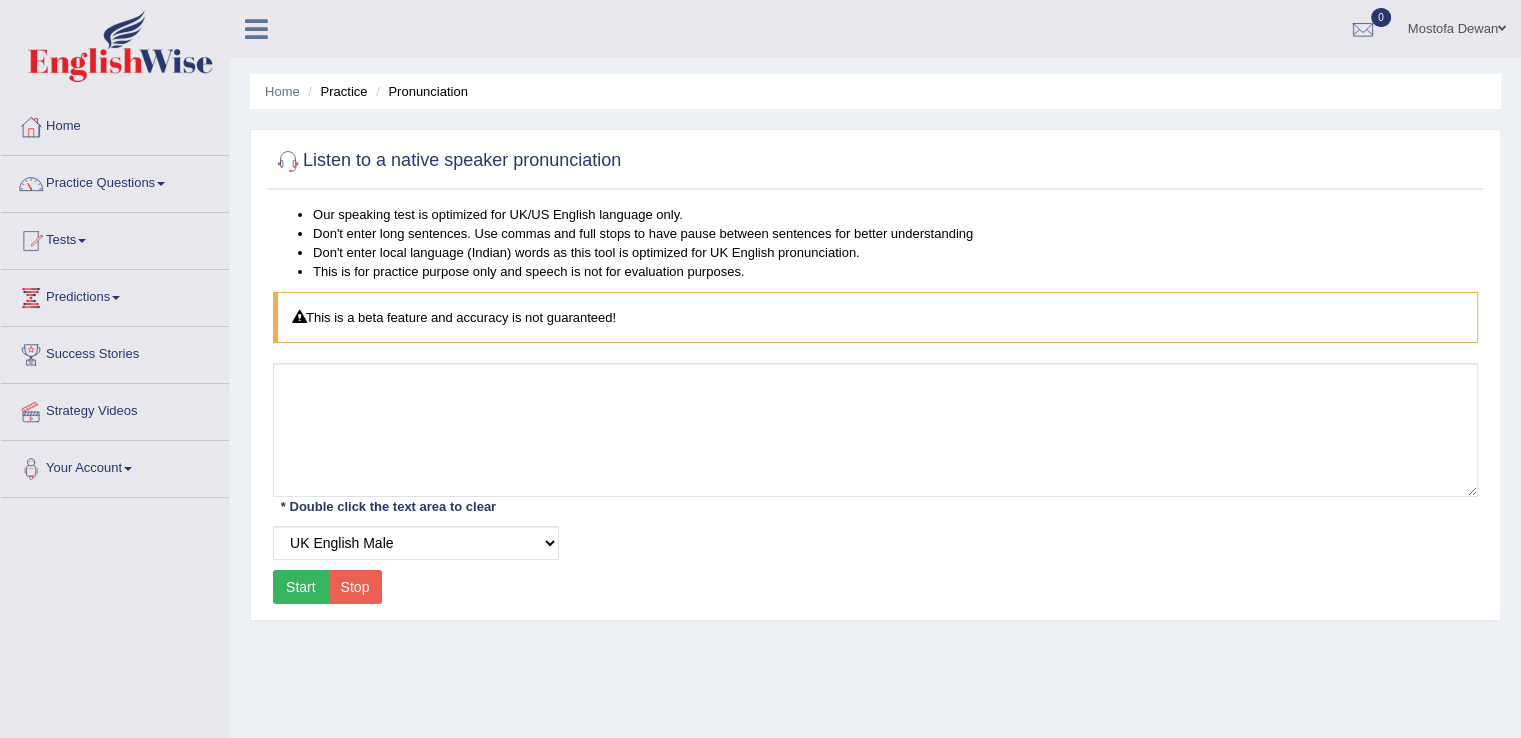 click on "Start" at bounding box center [301, 587] 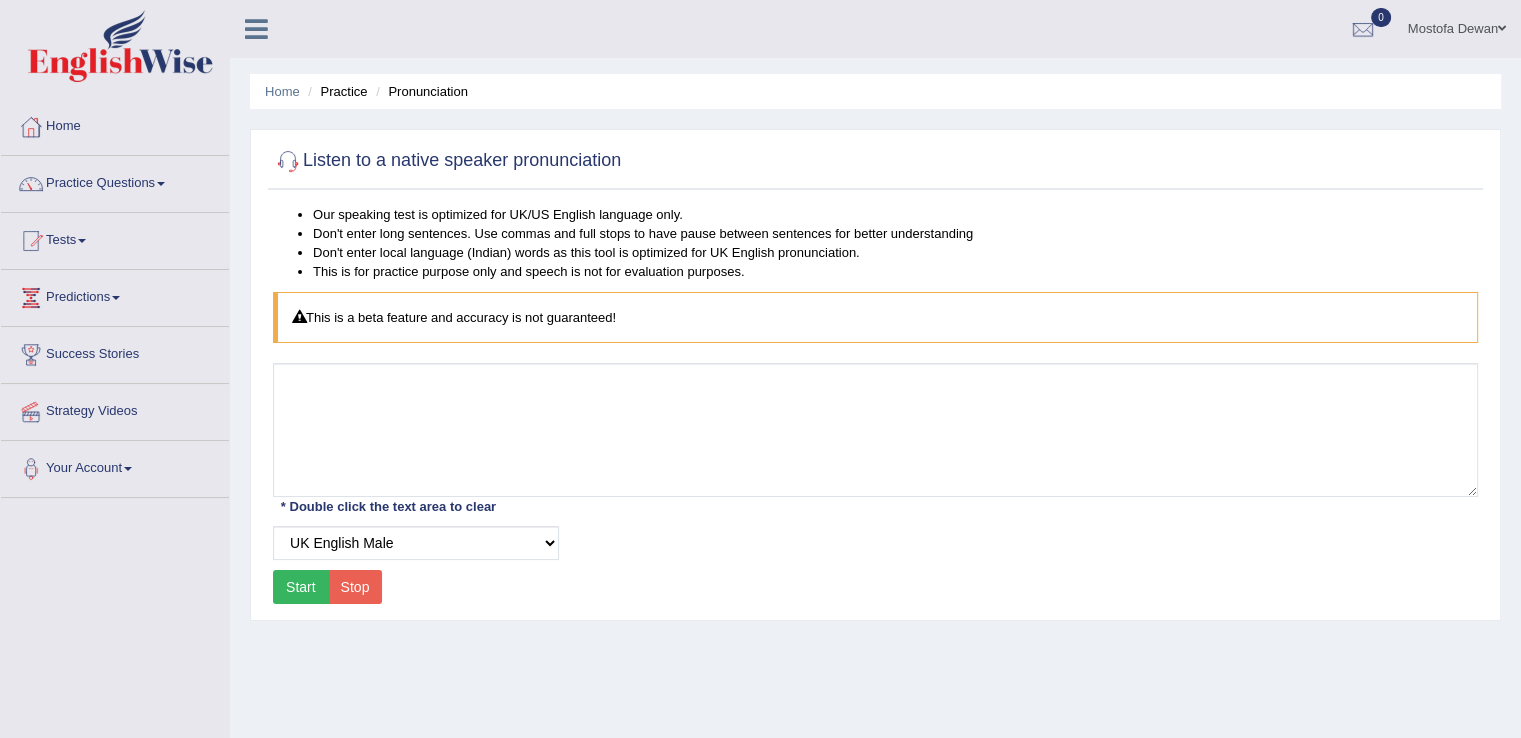 click on "Start" at bounding box center (301, 587) 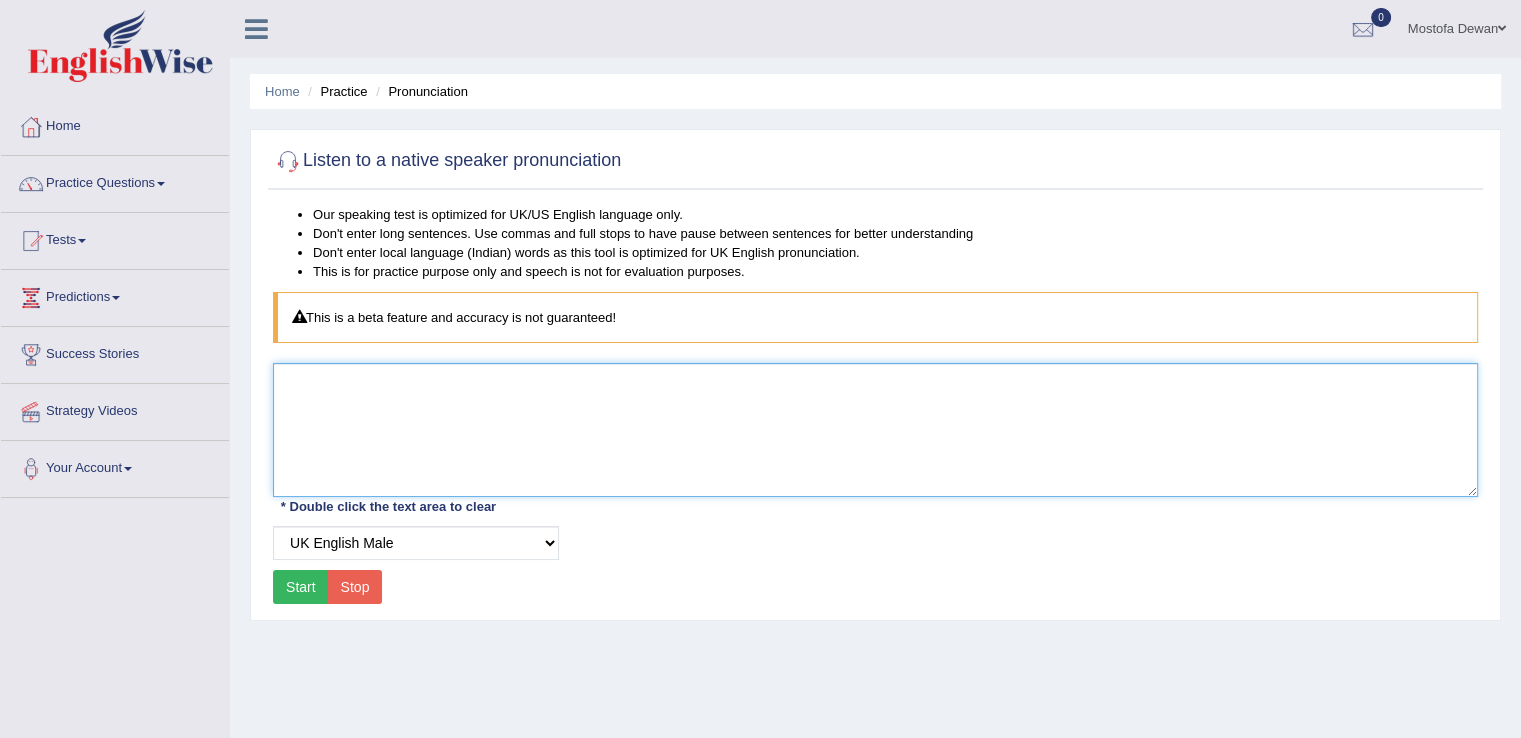 click at bounding box center [875, 430] 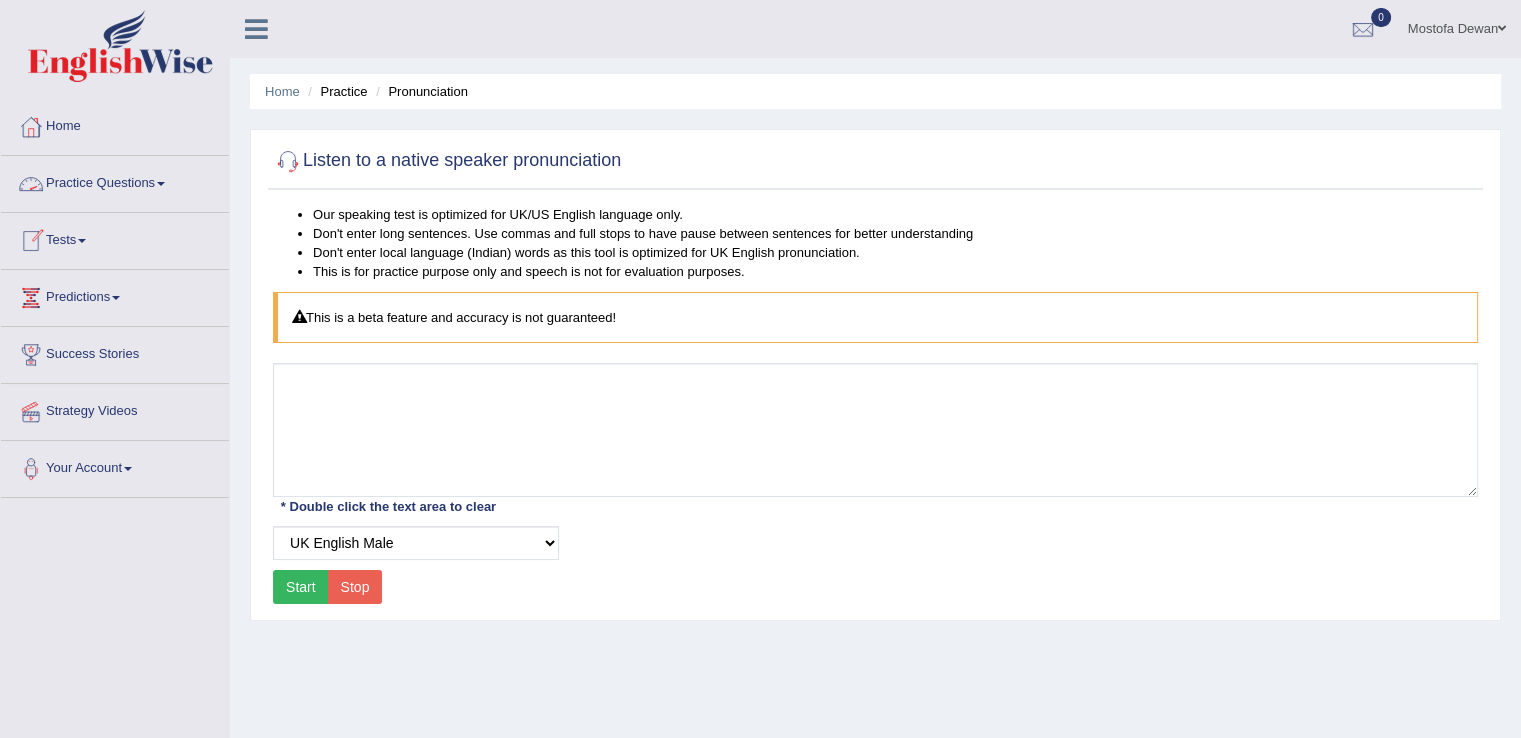 click on "Practice Questions" at bounding box center [115, 181] 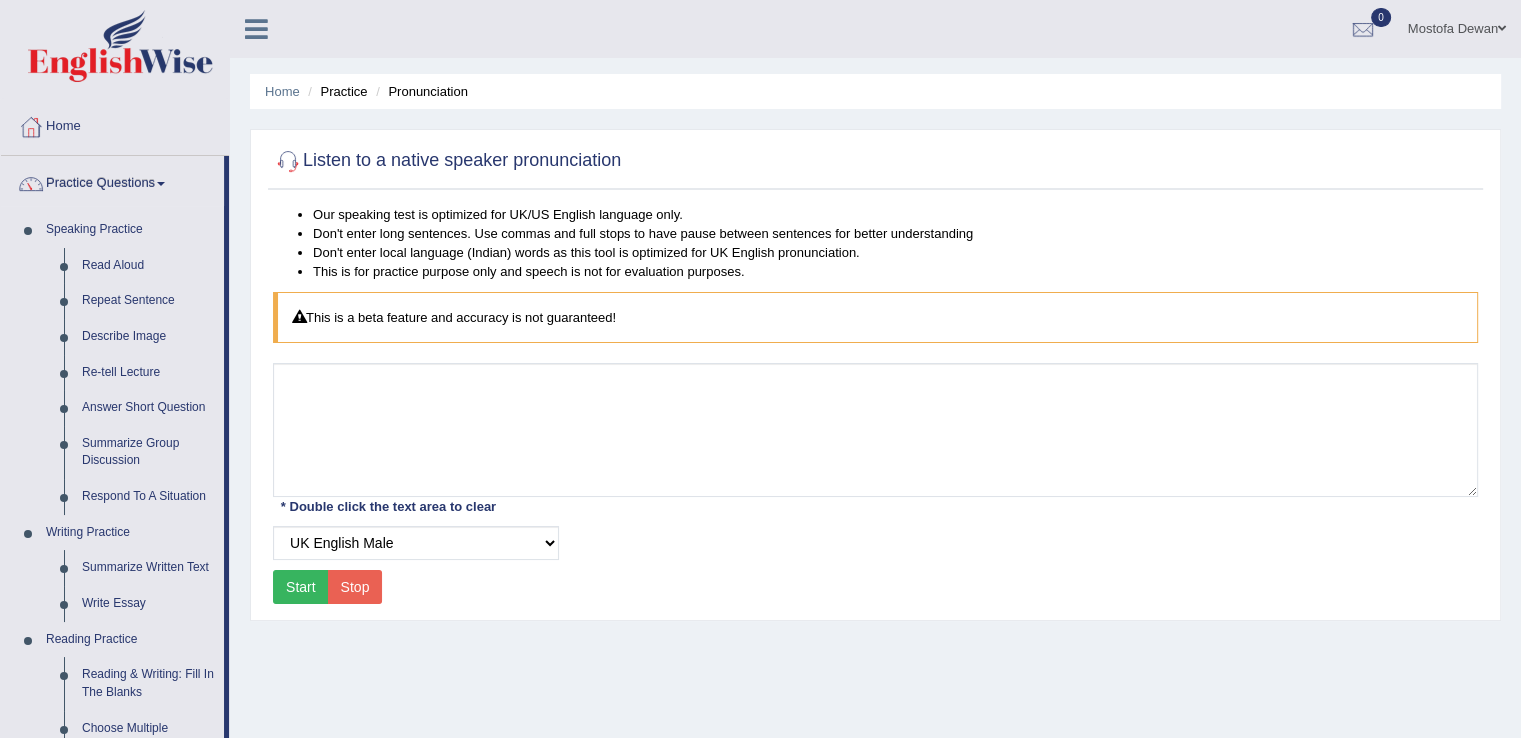 click at bounding box center (875, 161) 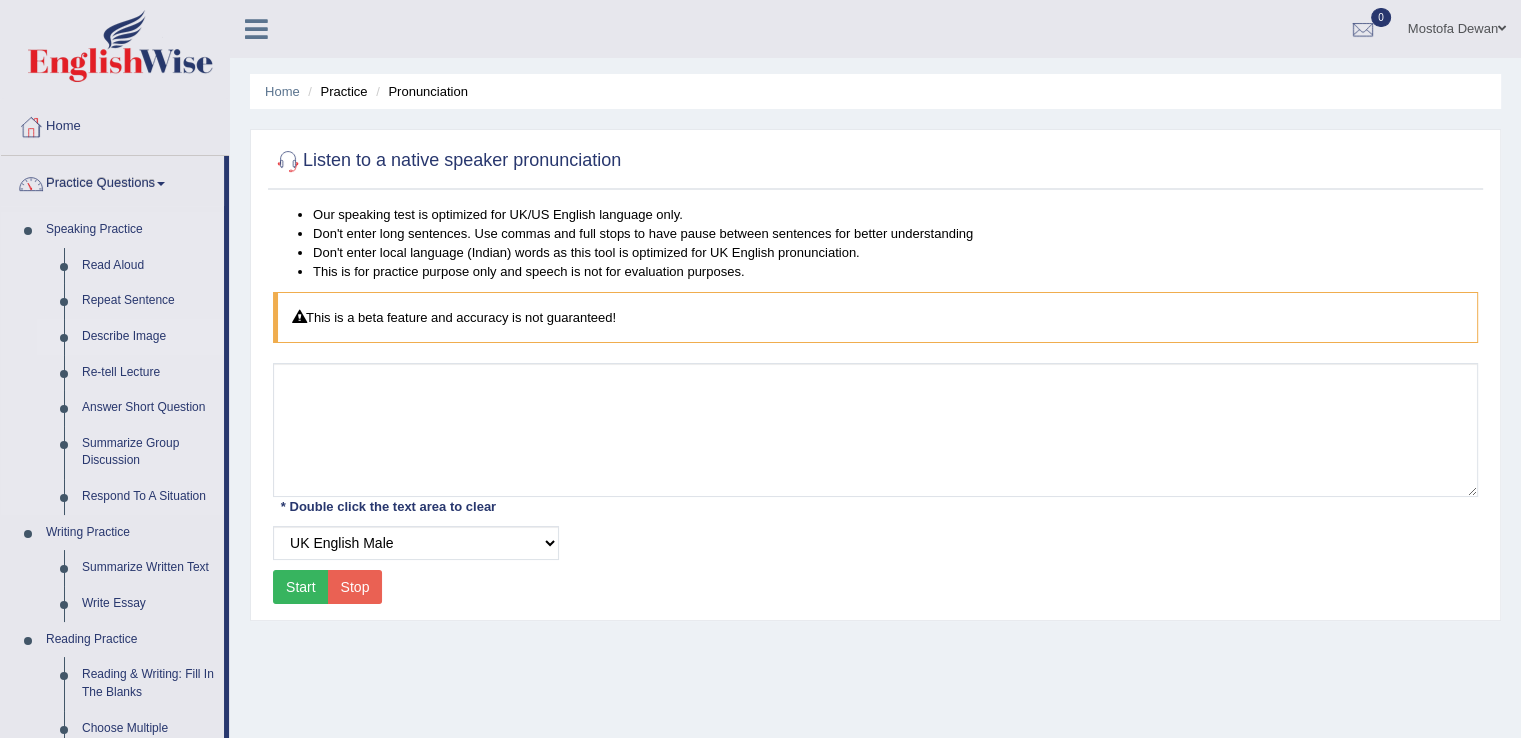 click on "Describe Image" at bounding box center [148, 337] 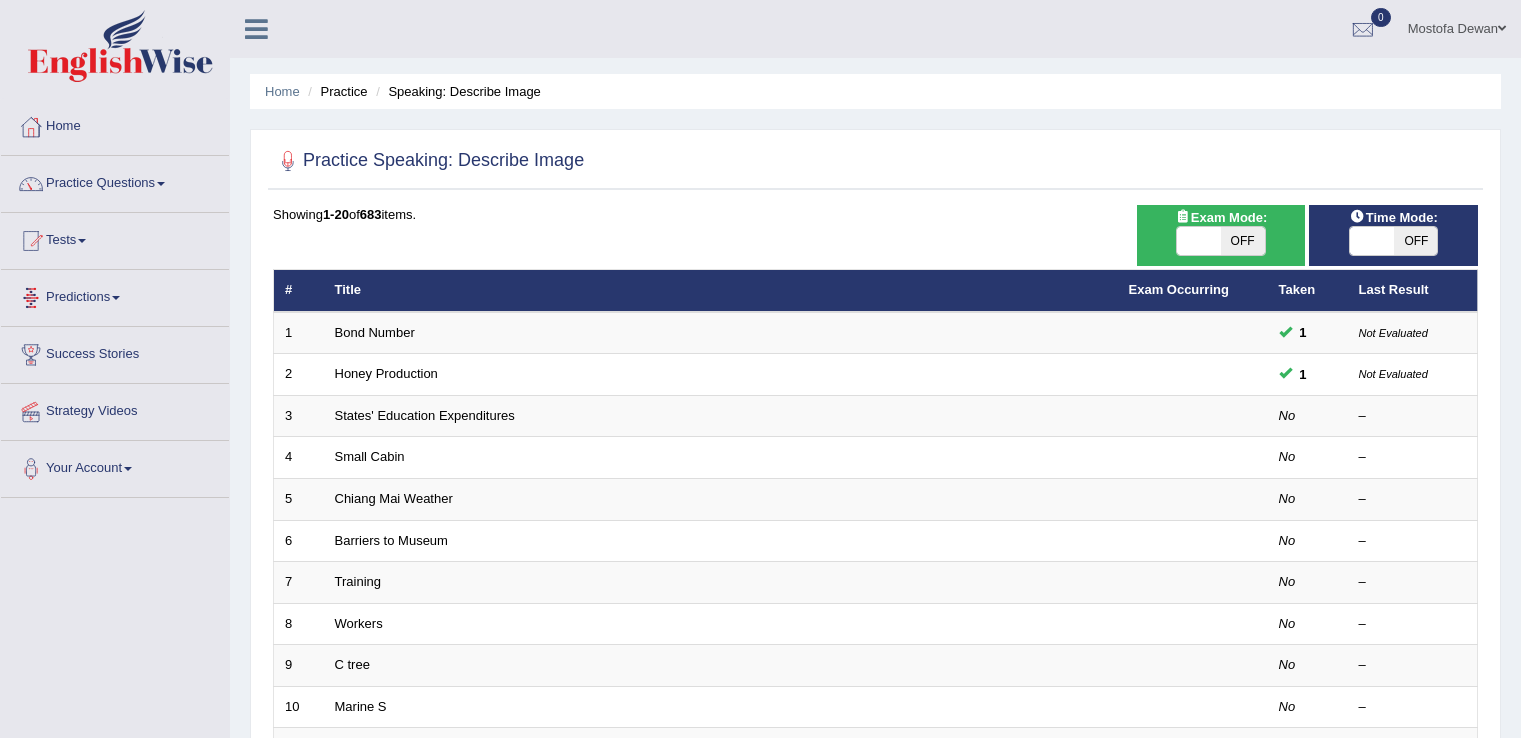 scroll, scrollTop: 0, scrollLeft: 0, axis: both 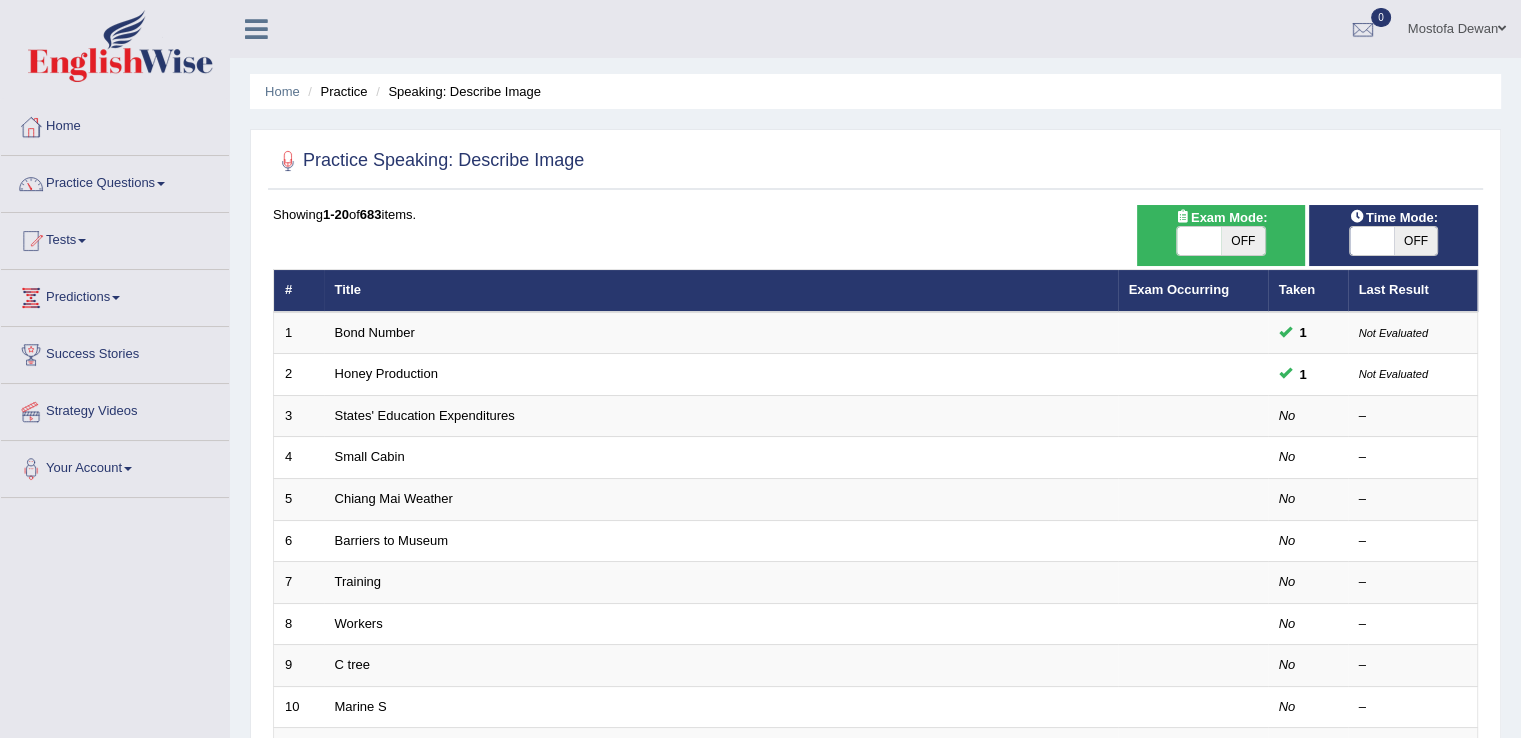 click on "Honey Production" at bounding box center (721, 375) 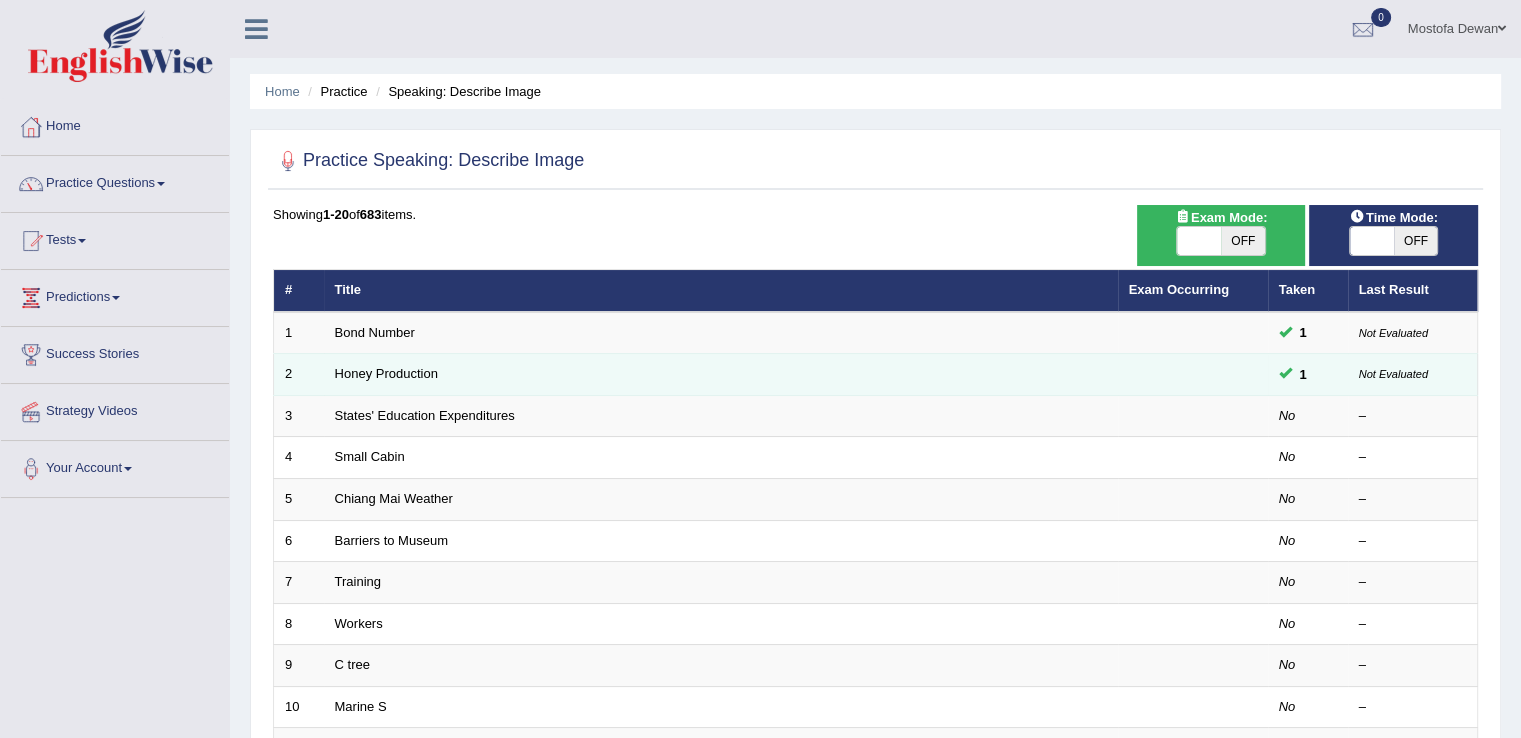 click on "Honey Production" at bounding box center (721, 375) 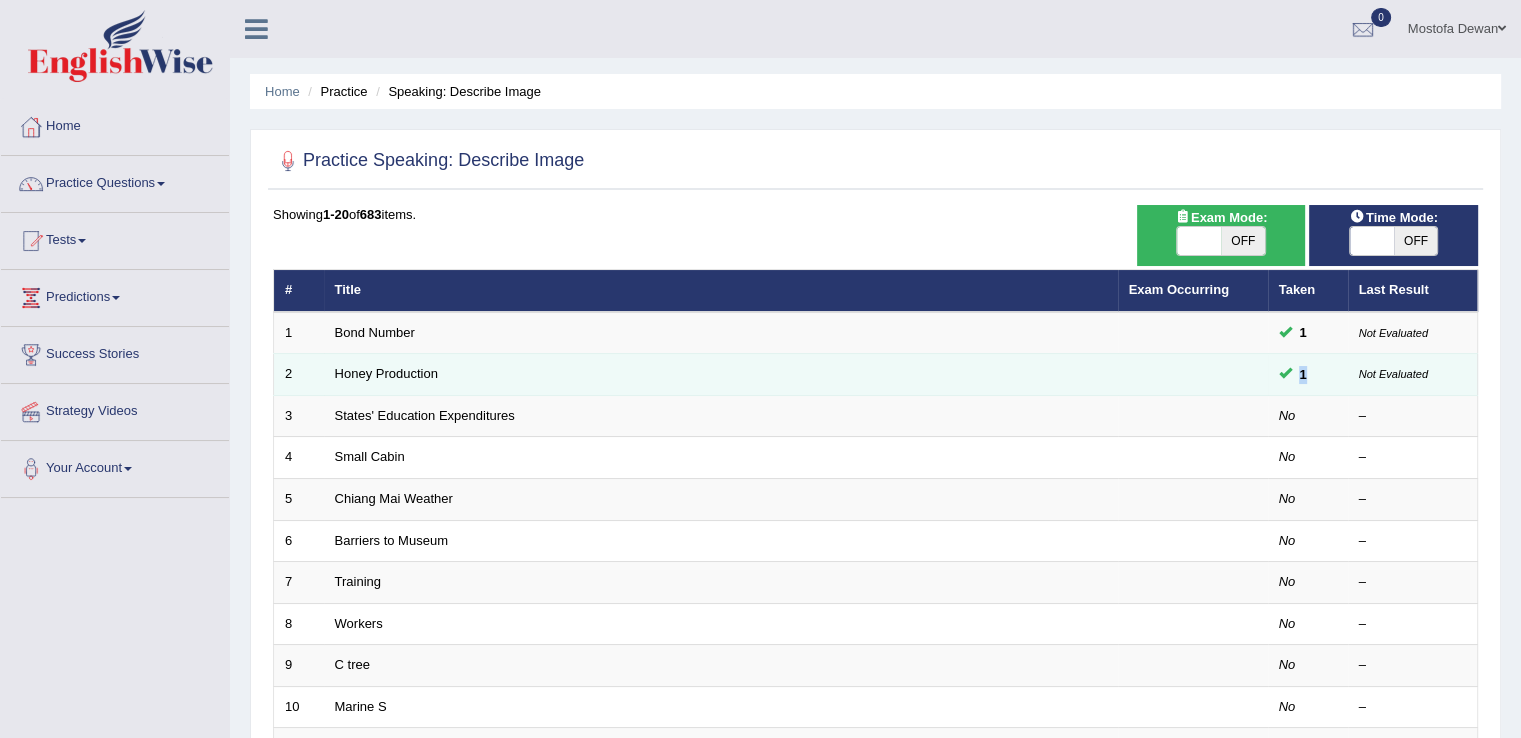 click at bounding box center (1285, 372) 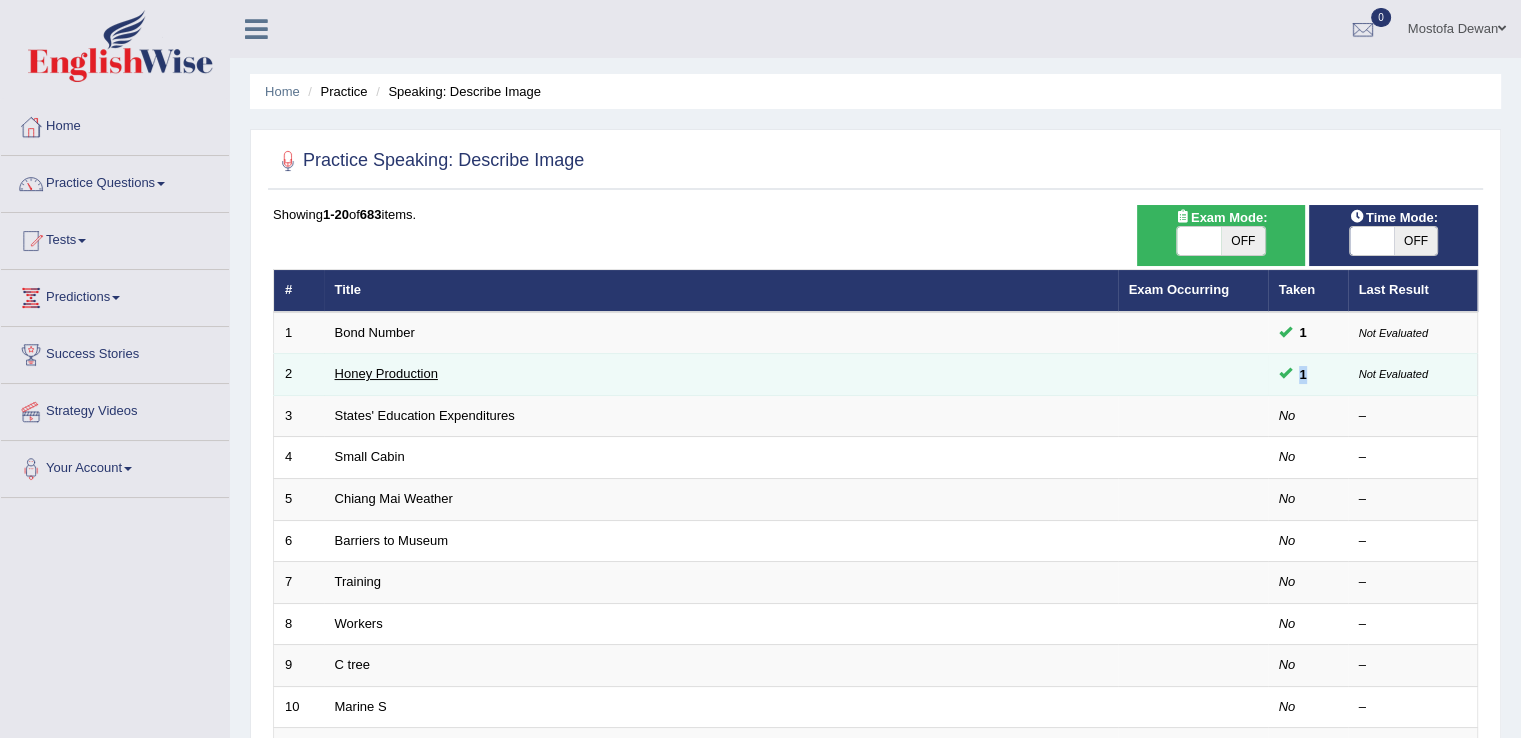 click on "Honey Production" at bounding box center [386, 373] 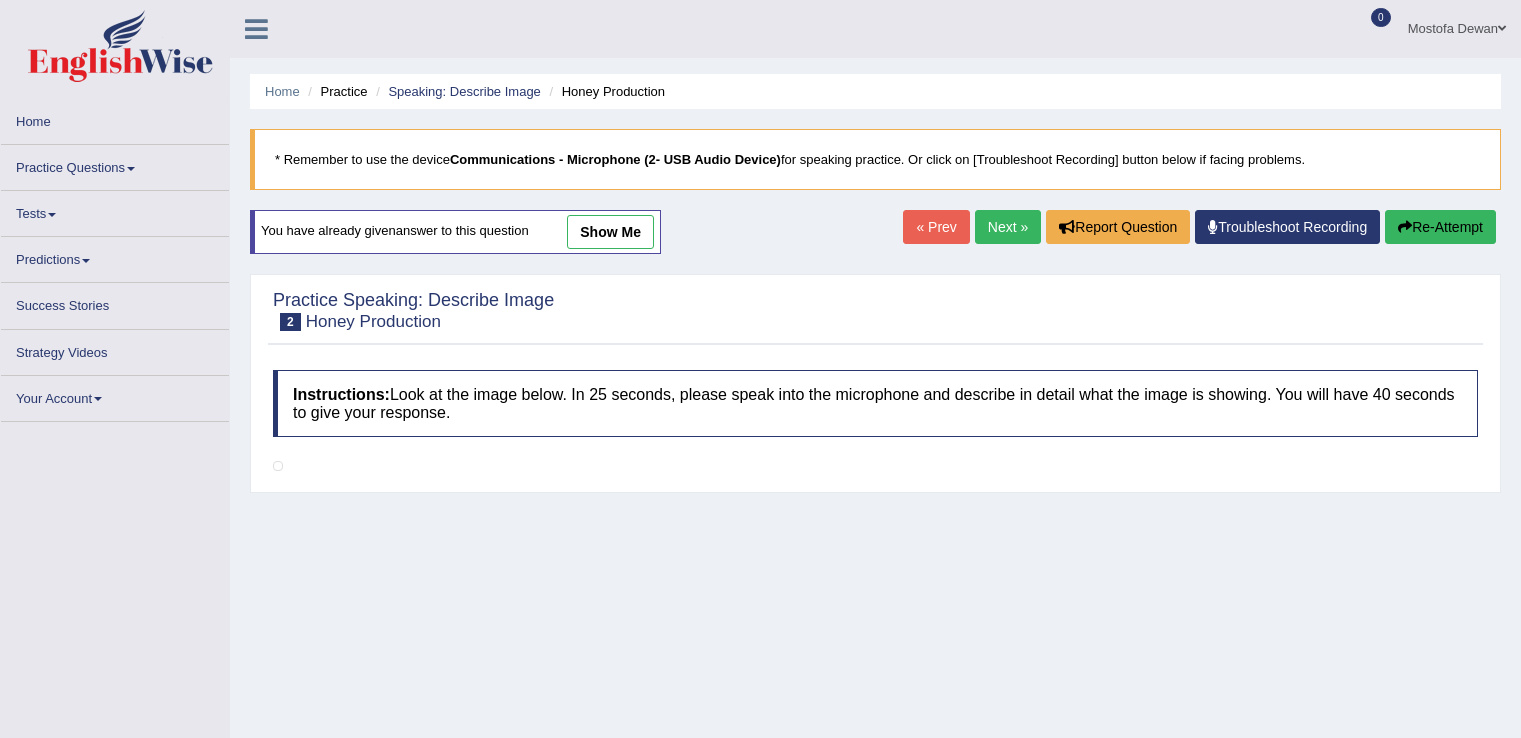 scroll, scrollTop: 0, scrollLeft: 0, axis: both 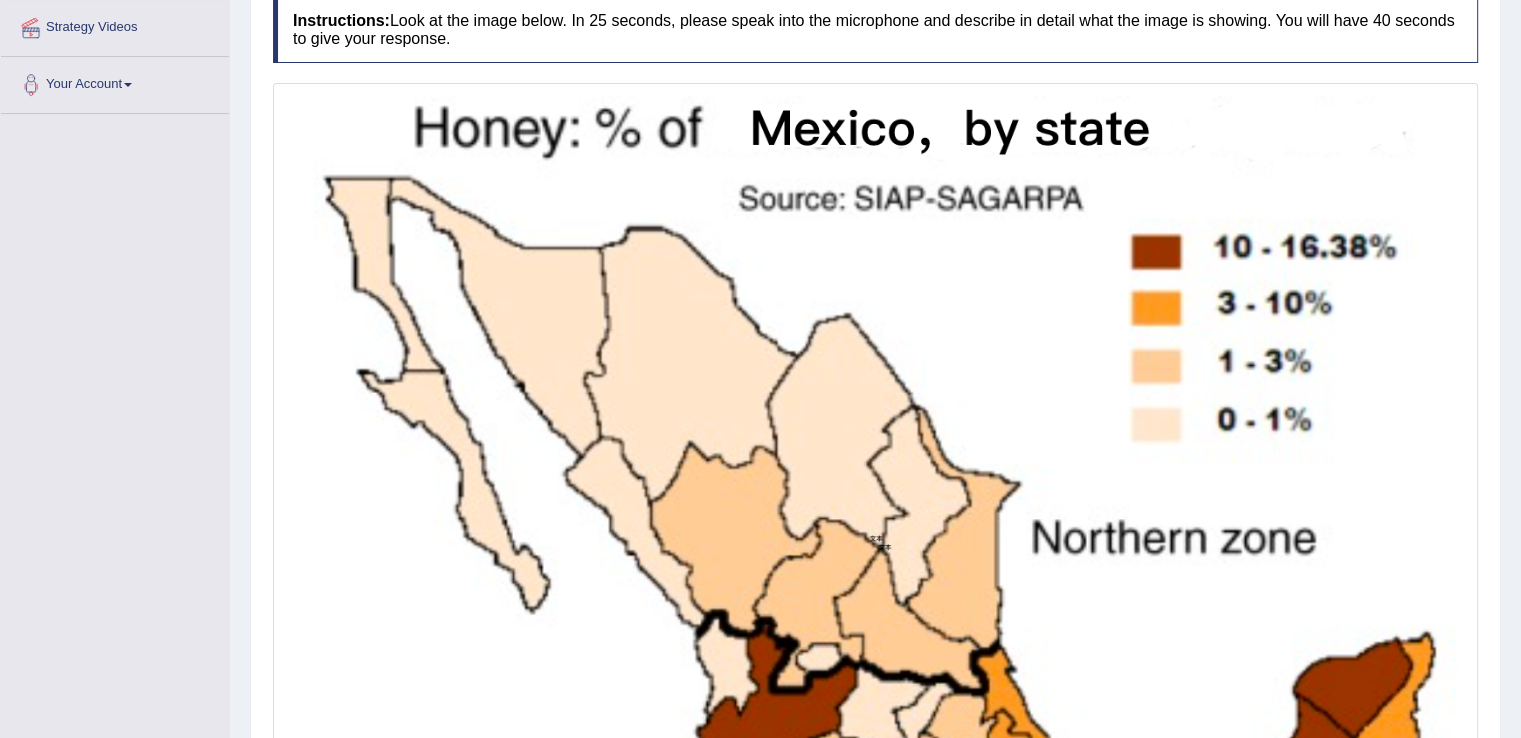 drag, startPoint x: 0, startPoint y: 0, endPoint x: 408, endPoint y: 413, distance: 580.5454 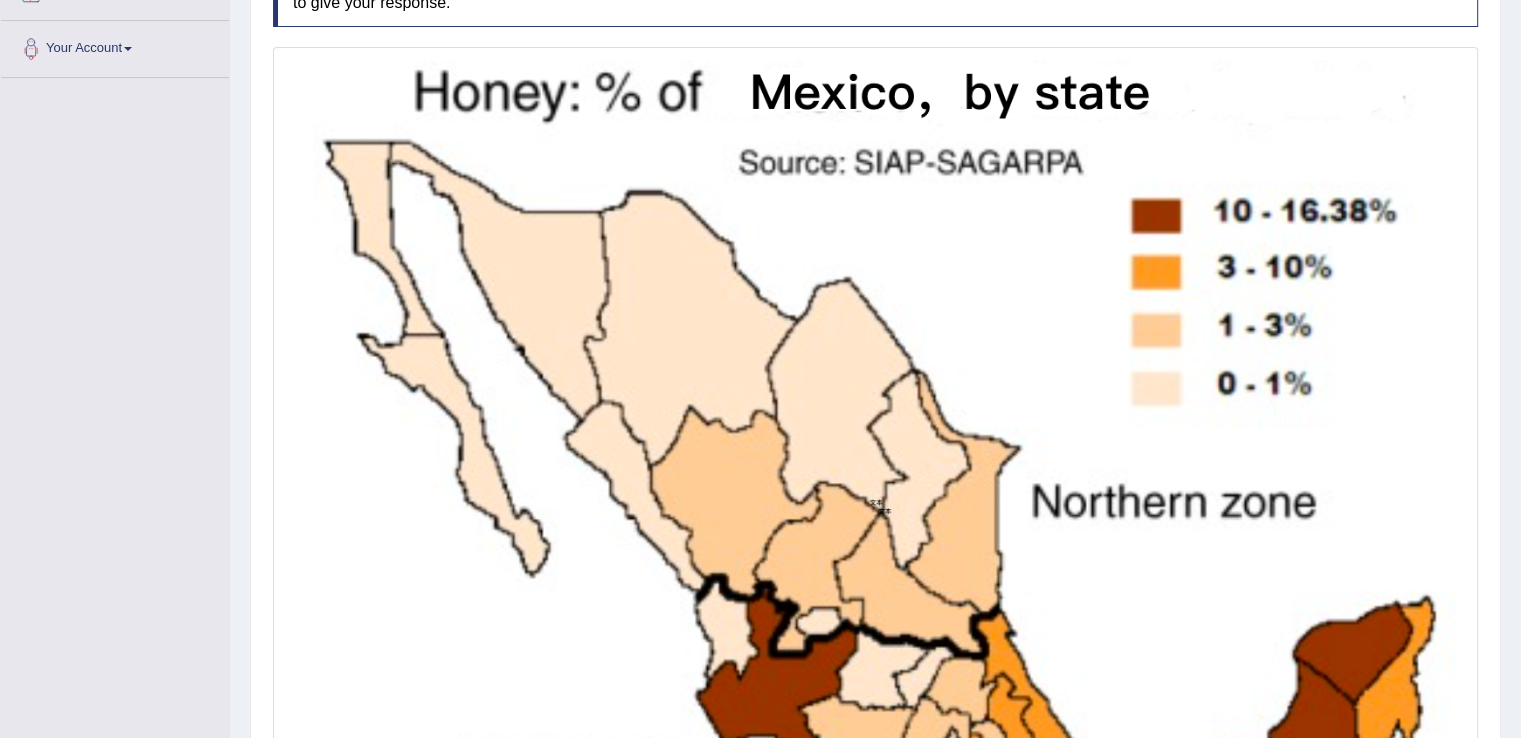 scroll, scrollTop: 386, scrollLeft: 0, axis: vertical 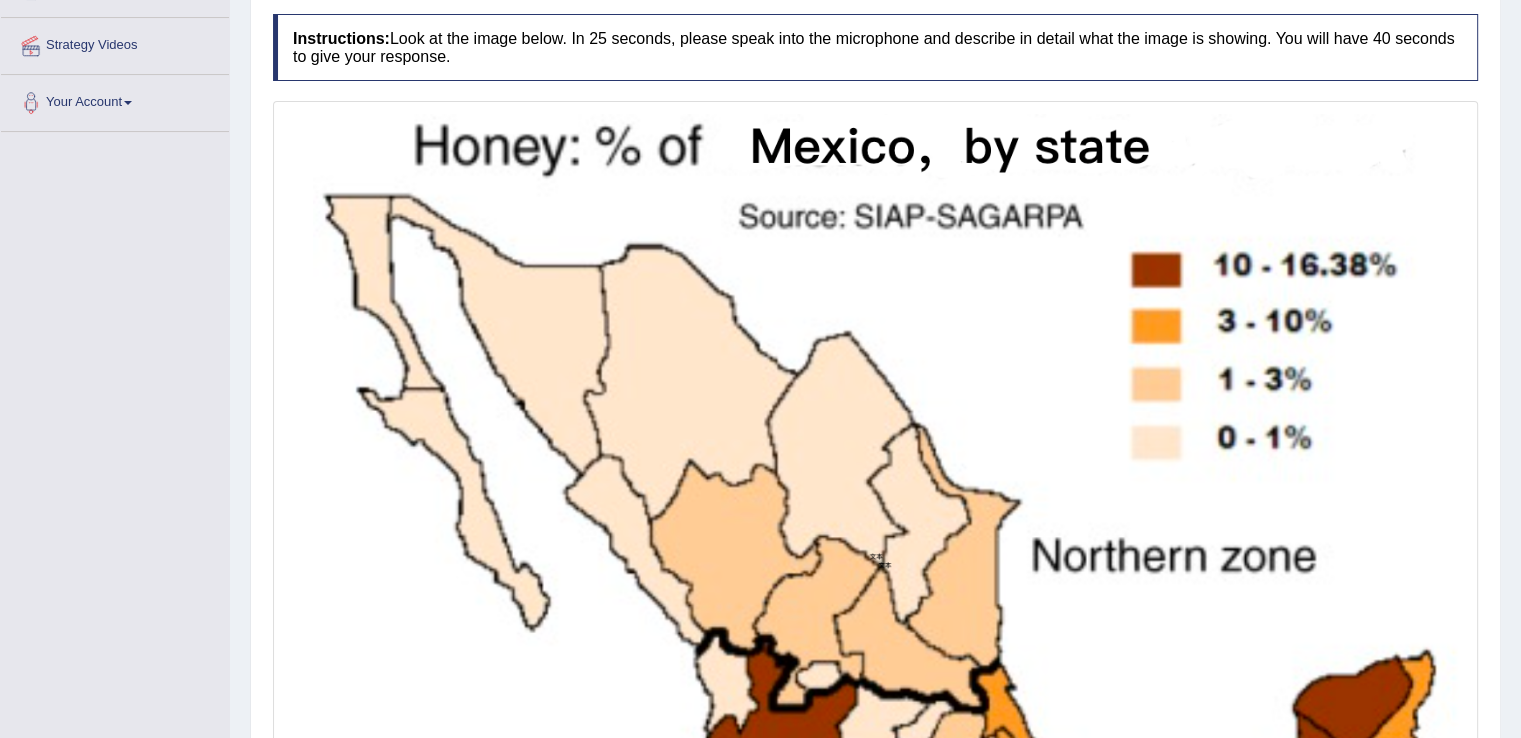 click at bounding box center [875, 556] 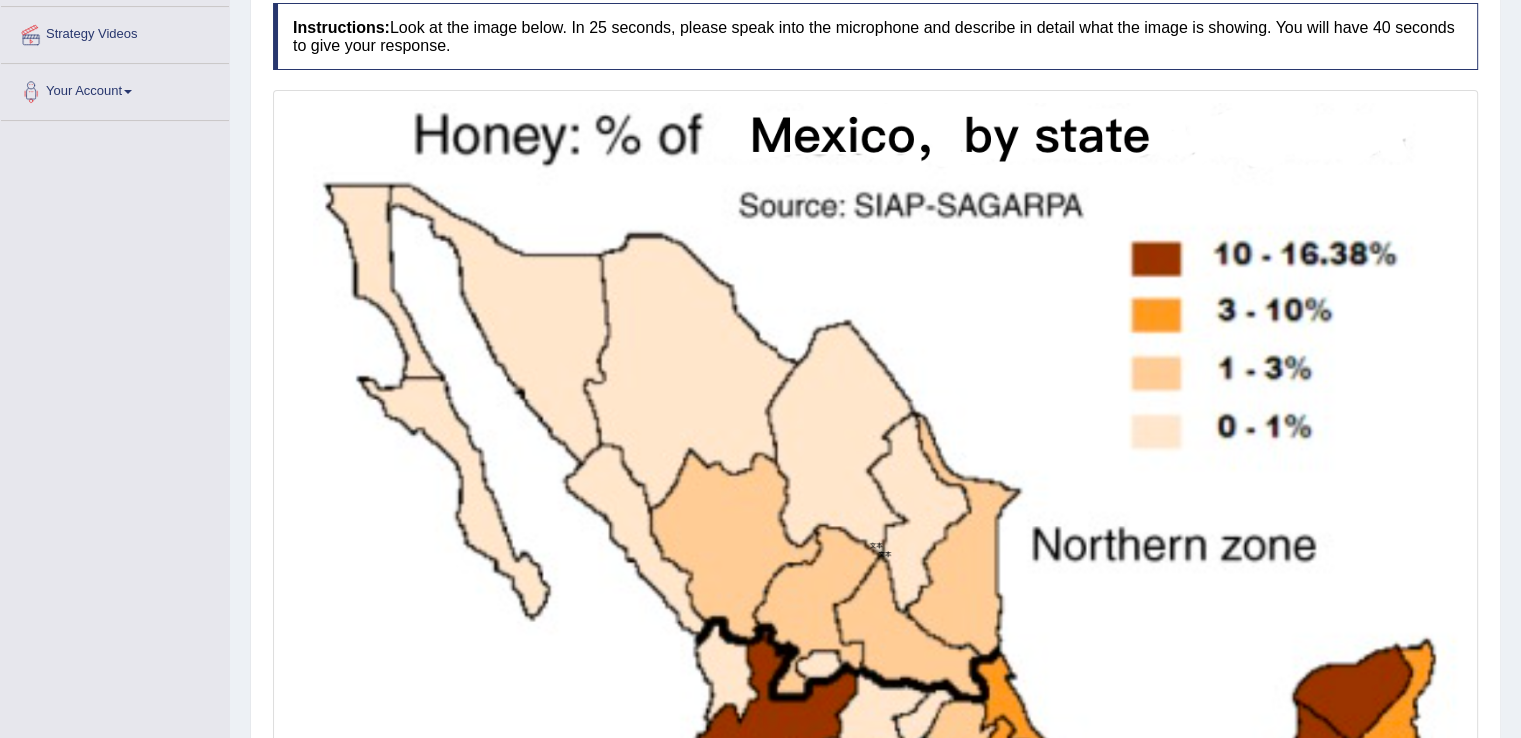 scroll, scrollTop: 370, scrollLeft: 0, axis: vertical 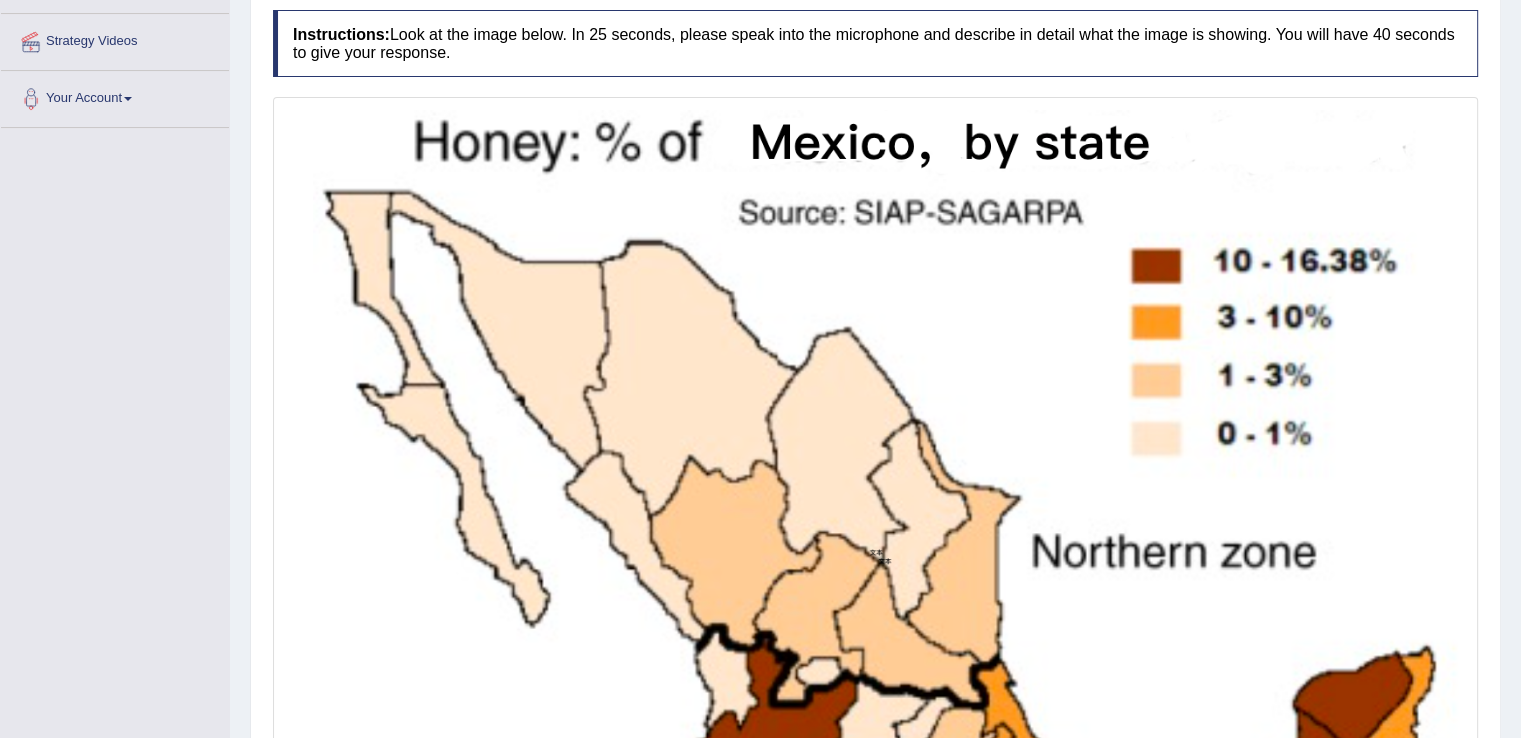 click on "Toggle navigation
Home
Practice Questions   Speaking Practice Read Aloud
Repeat Sentence
Describe Image
Re-tell Lecture
Answer Short Question
Summarize Group Discussion
Respond To A Situation
Writing Practice  Summarize Written Text
Write Essay
Reading Practice  Reading & Writing: Fill In The Blanks
Choose Multiple Answers
Re-order Paragraphs
Fill In The Blanks
Choose Single Answer
Listening Practice  Summarize Spoken Text
Highlight Incorrect Words
Highlight Correct Summary
Select Missing Word
Choose Single Answer
Choose Multiple Answers
Fill In The Blanks
Write From Dictation
Pronunciation
Tests  Take Practice Sectional Test
Take Mock Test" at bounding box center [760, 390] 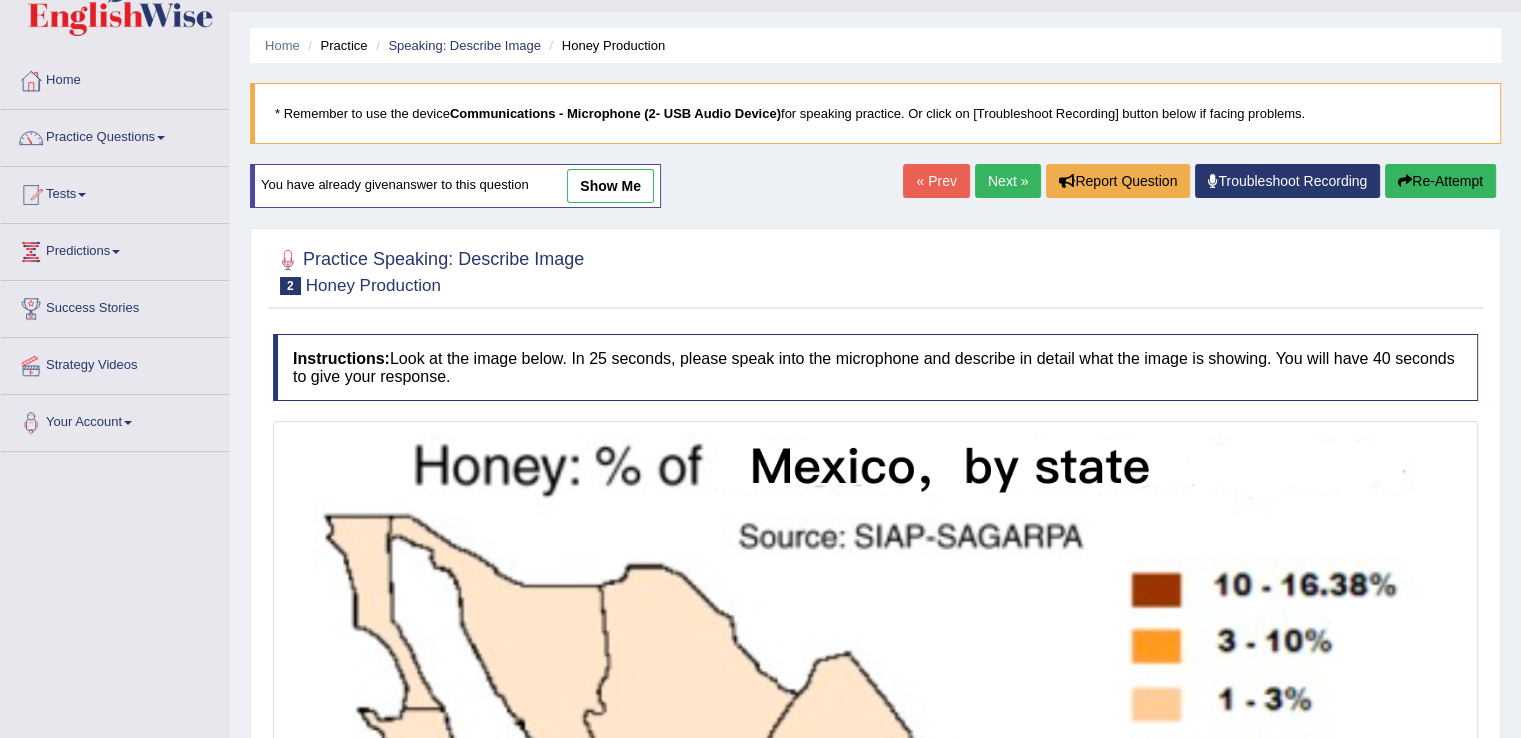 scroll, scrollTop: 0, scrollLeft: 0, axis: both 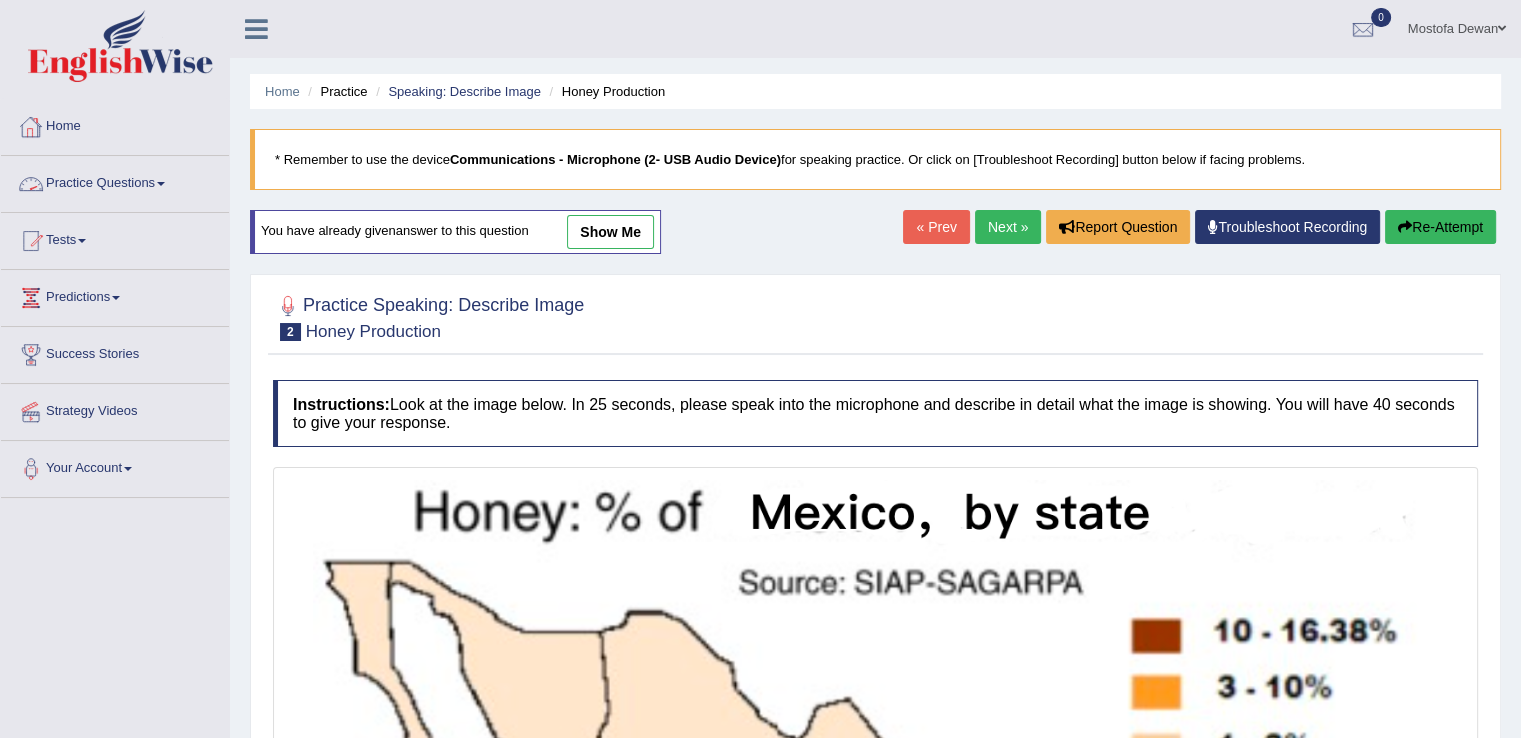 click on "Practice Questions" at bounding box center [115, 181] 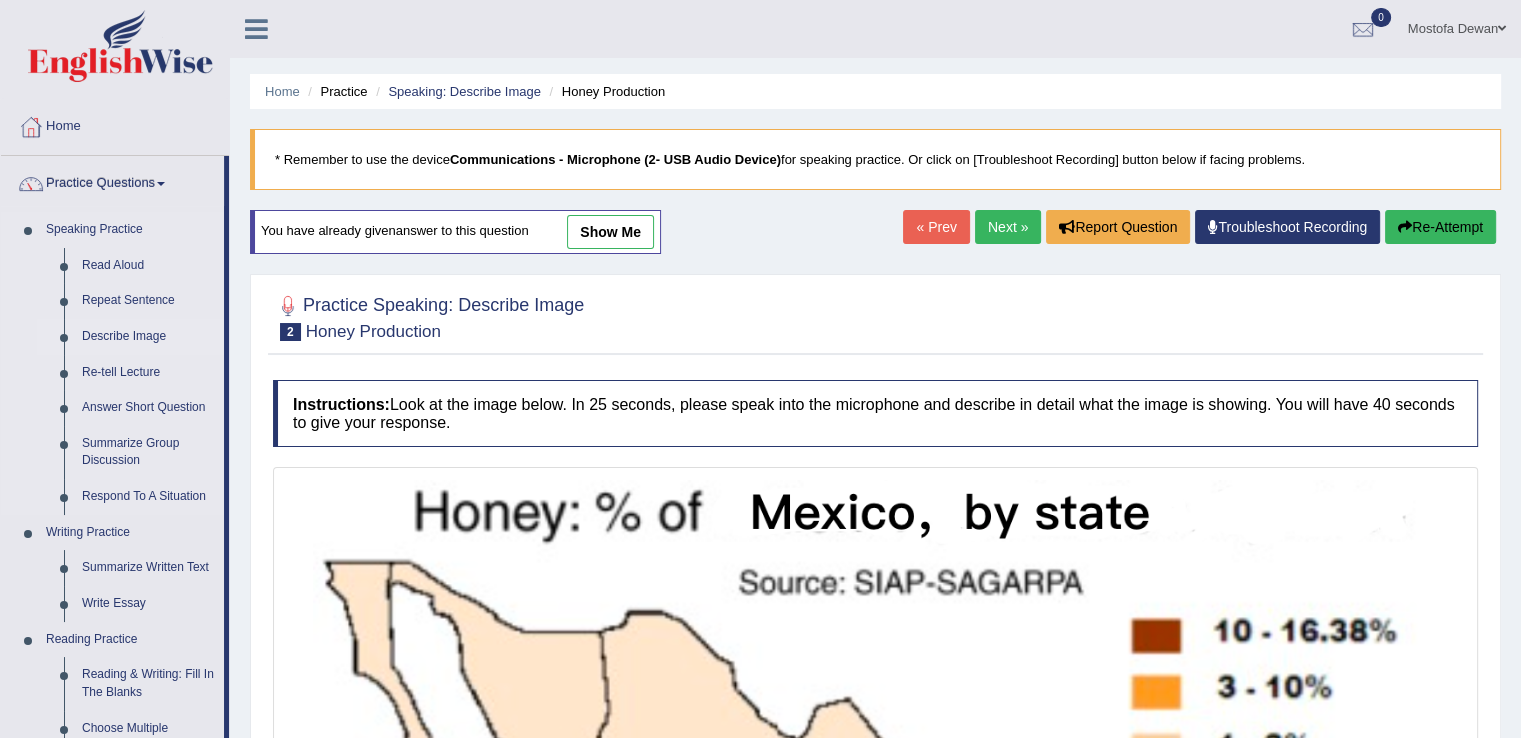 click on "Describe Image" at bounding box center (148, 337) 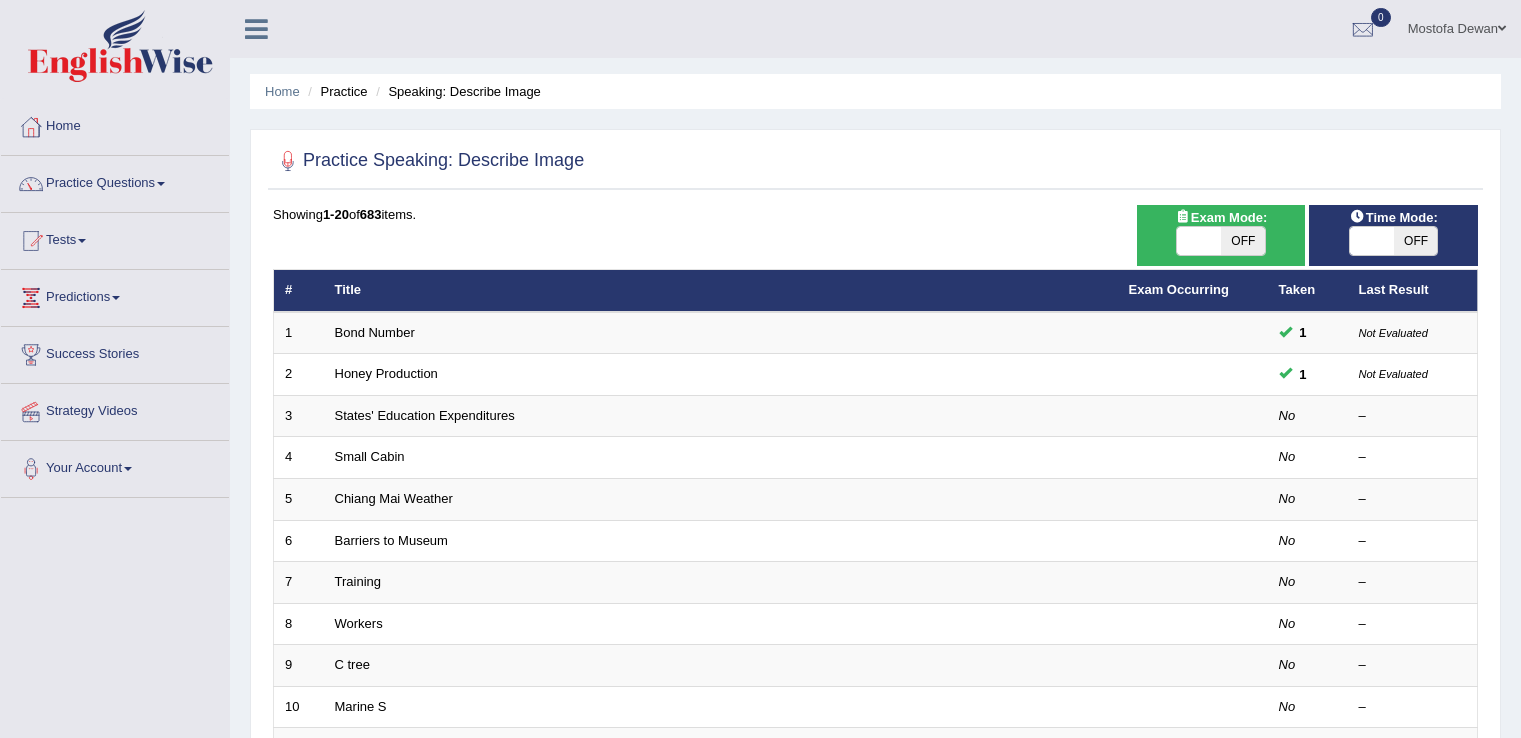 scroll, scrollTop: 0, scrollLeft: 0, axis: both 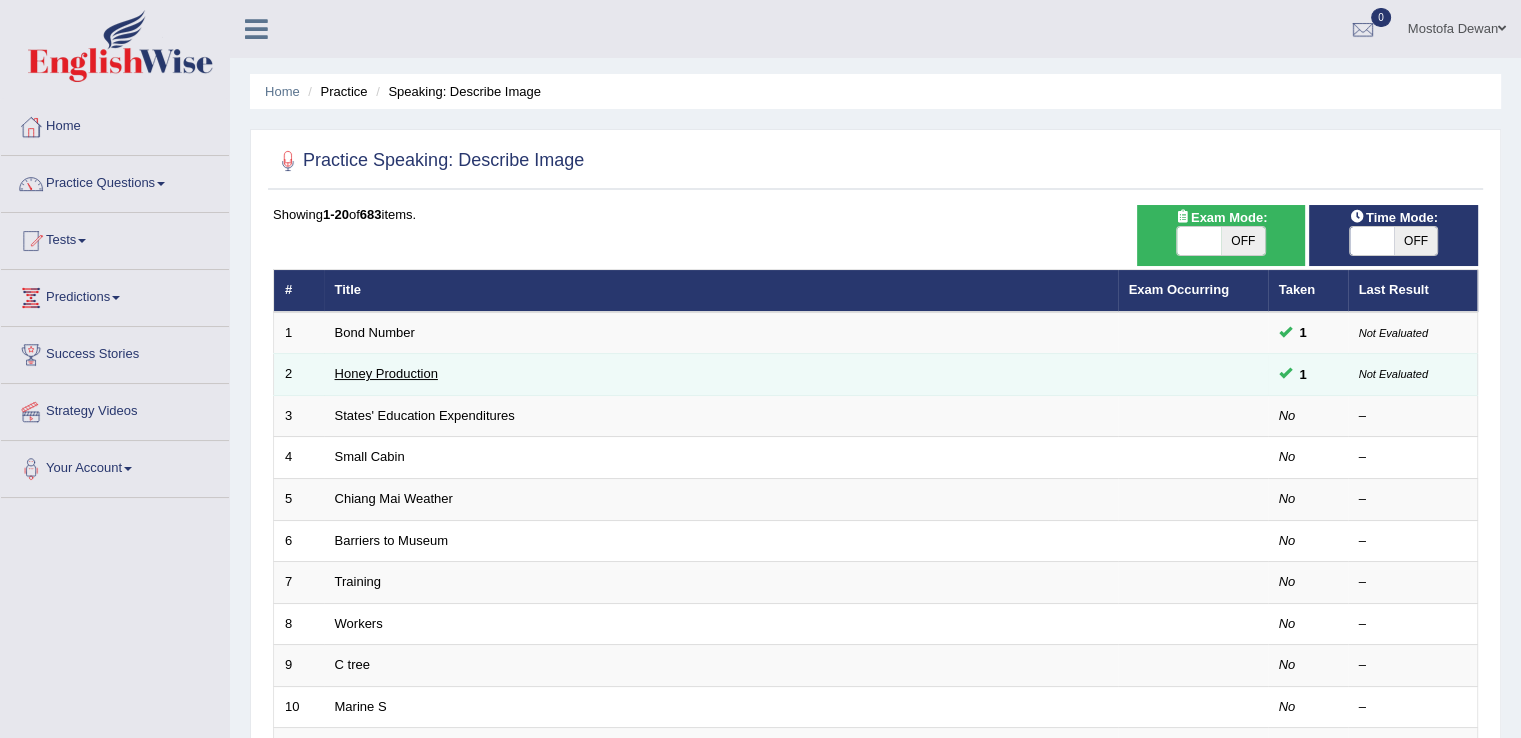 click on "Honey Production" at bounding box center (386, 373) 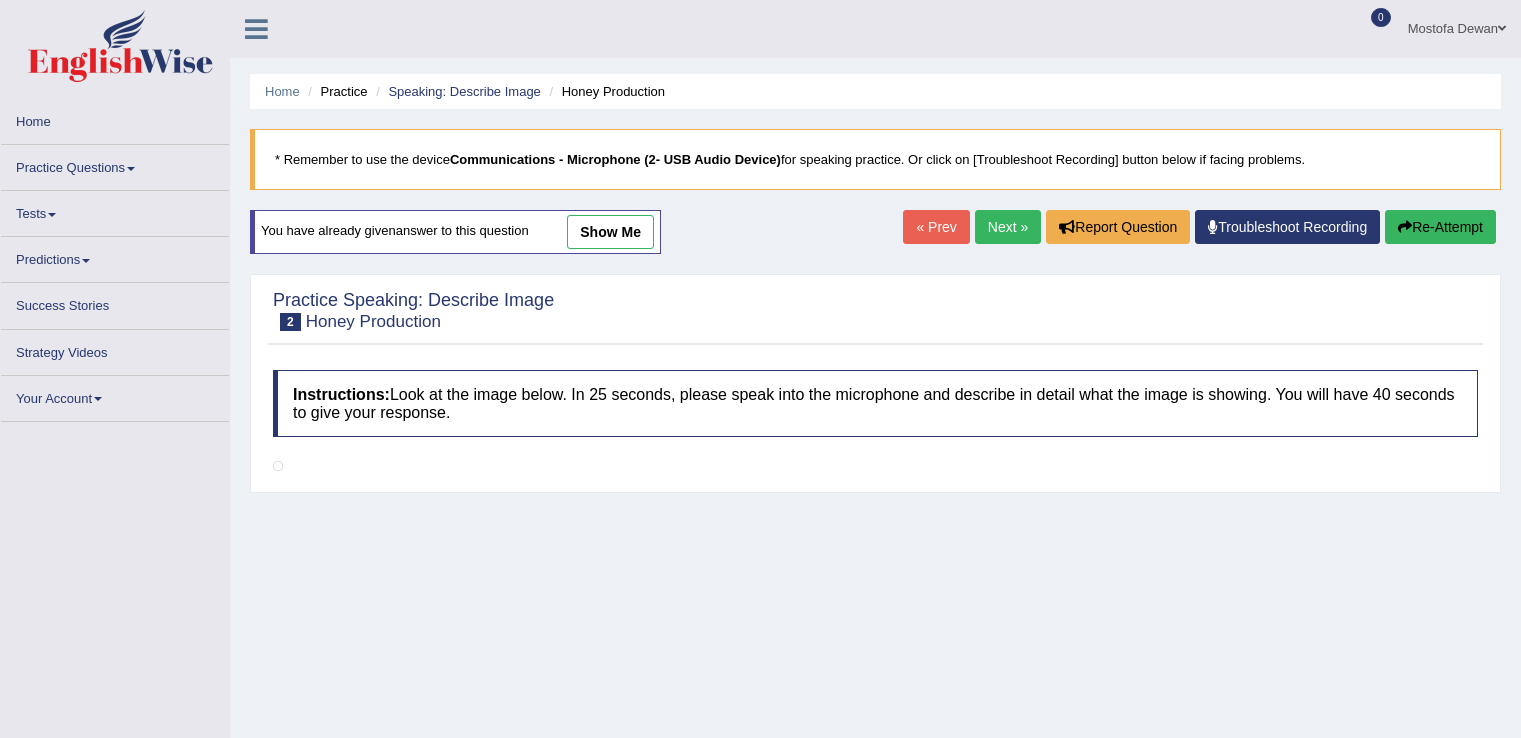 scroll, scrollTop: 0, scrollLeft: 0, axis: both 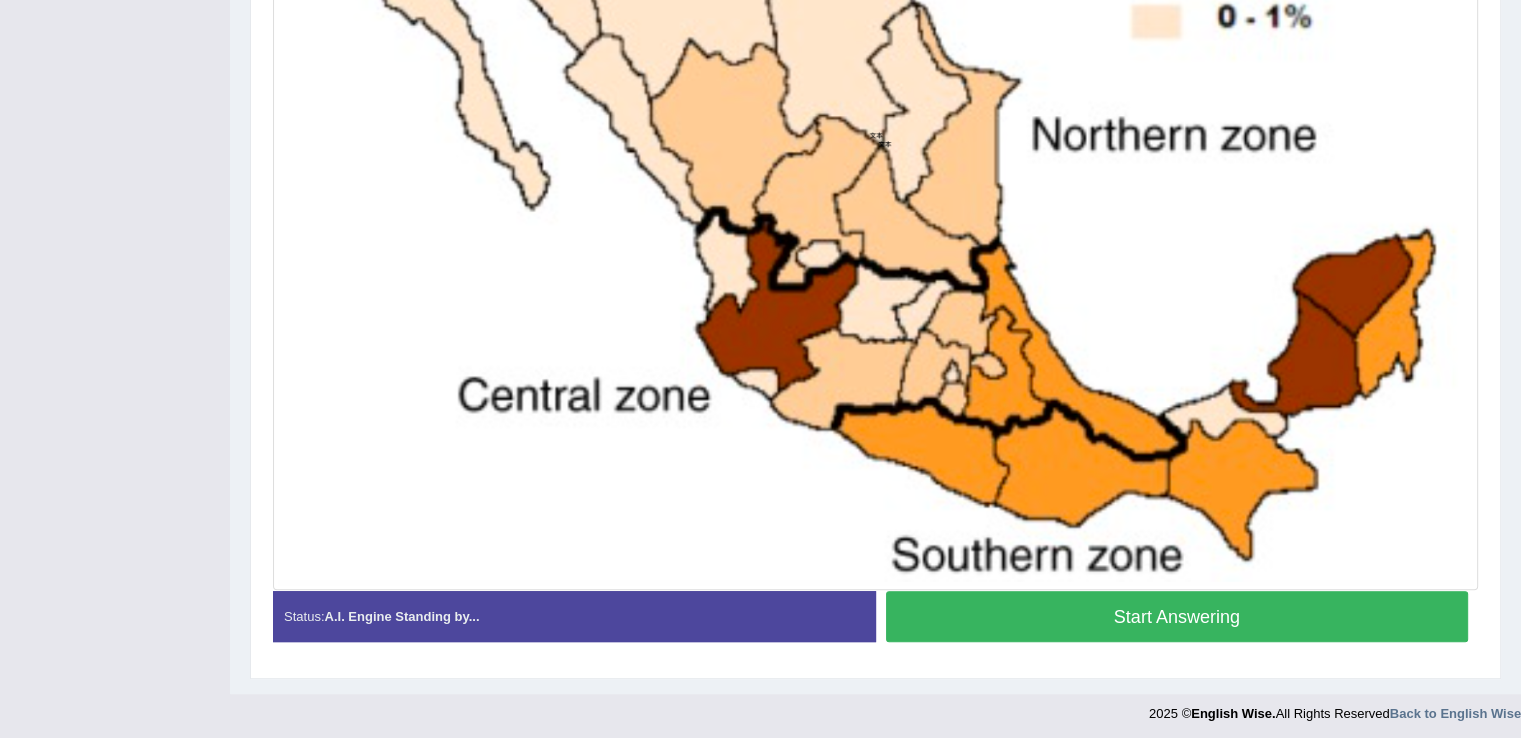 click on "Start Answering" at bounding box center (1177, 616) 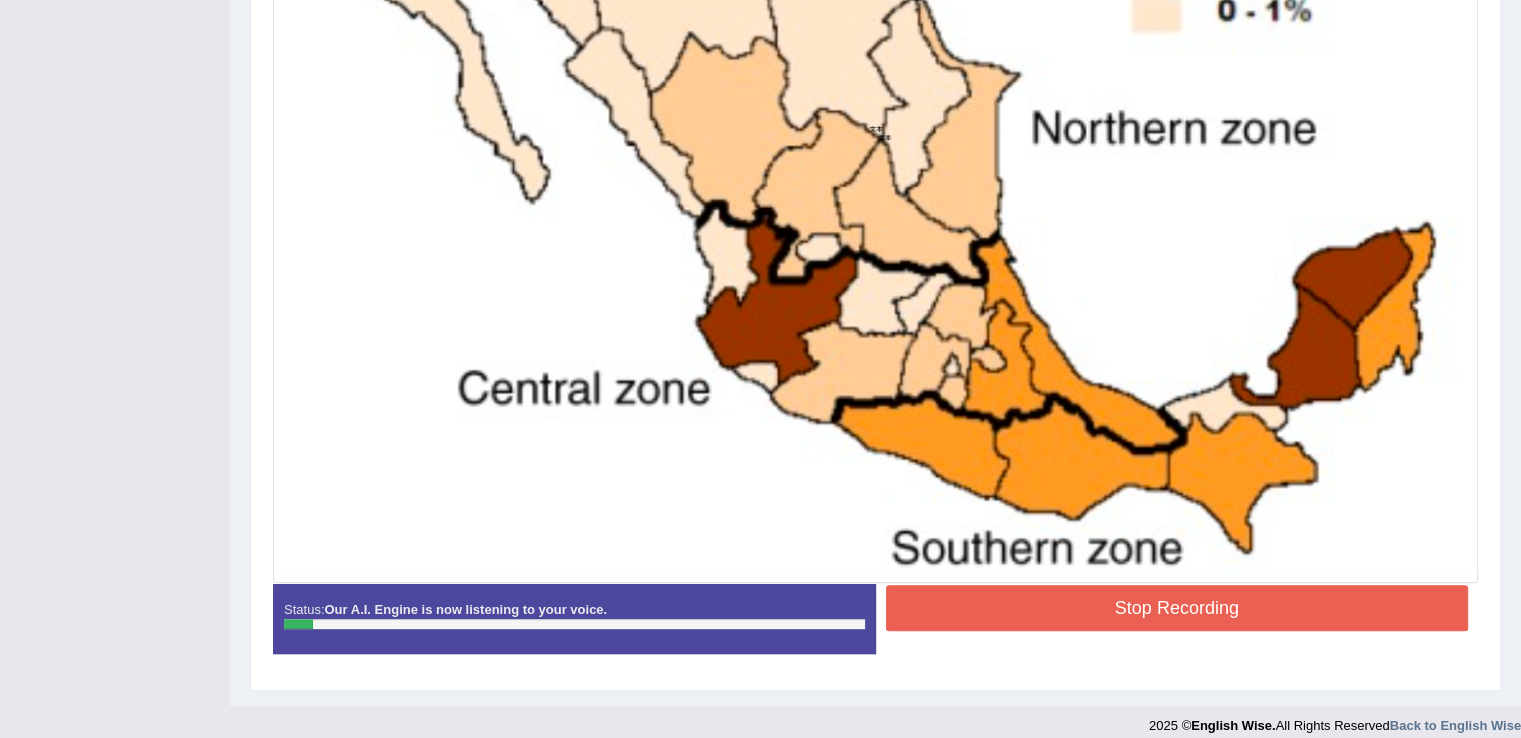 scroll, scrollTop: 780, scrollLeft: 0, axis: vertical 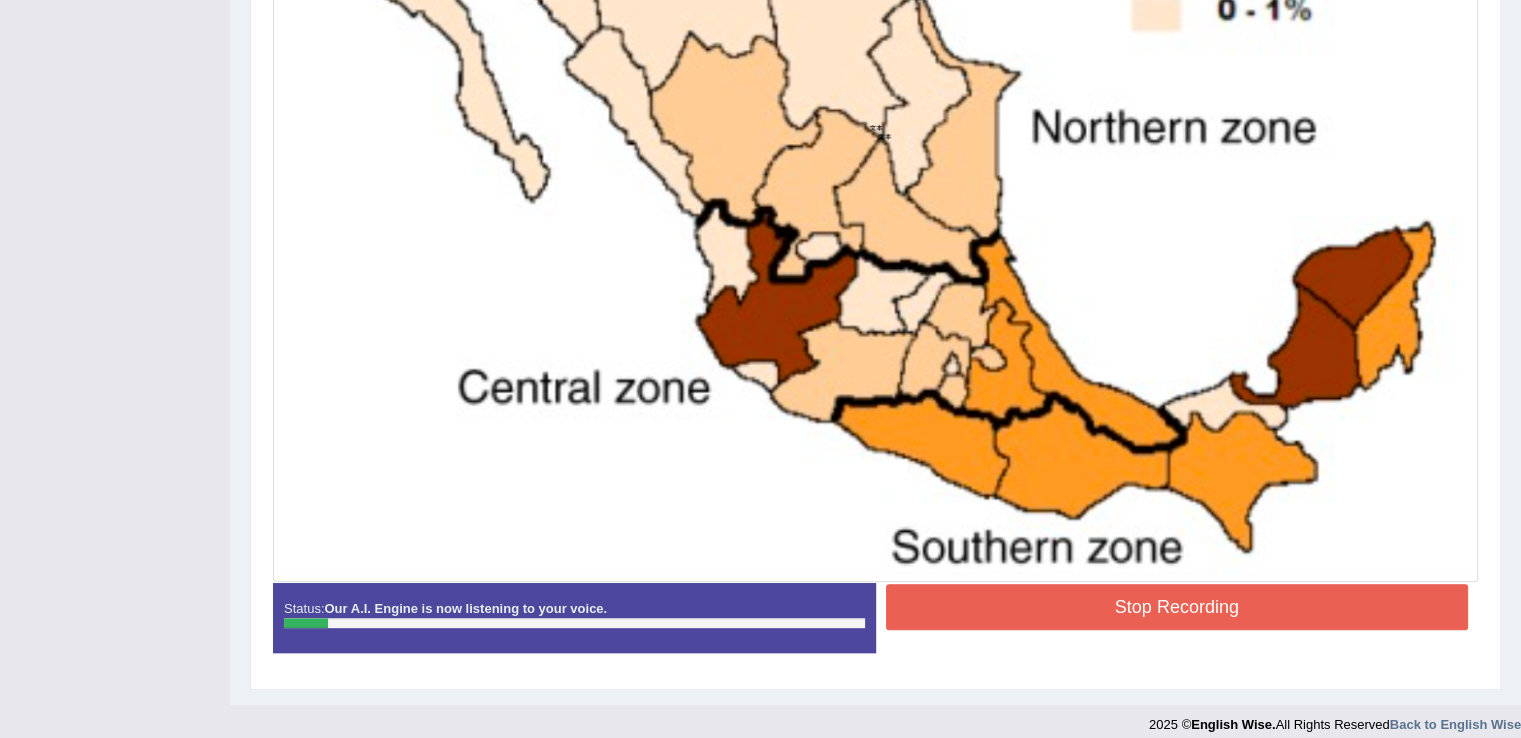 click on "Stop Recording" at bounding box center [1177, 607] 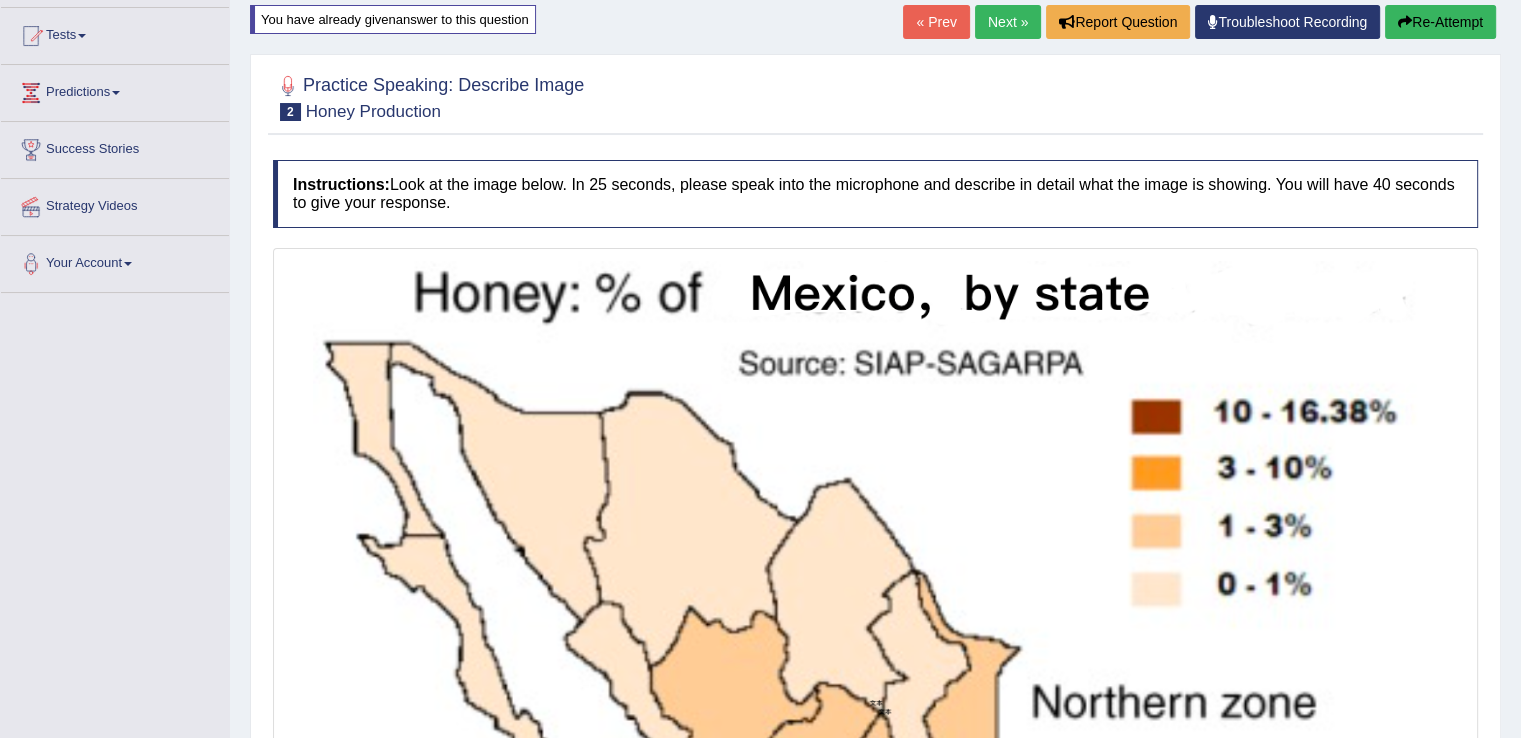 scroll, scrollTop: 202, scrollLeft: 0, axis: vertical 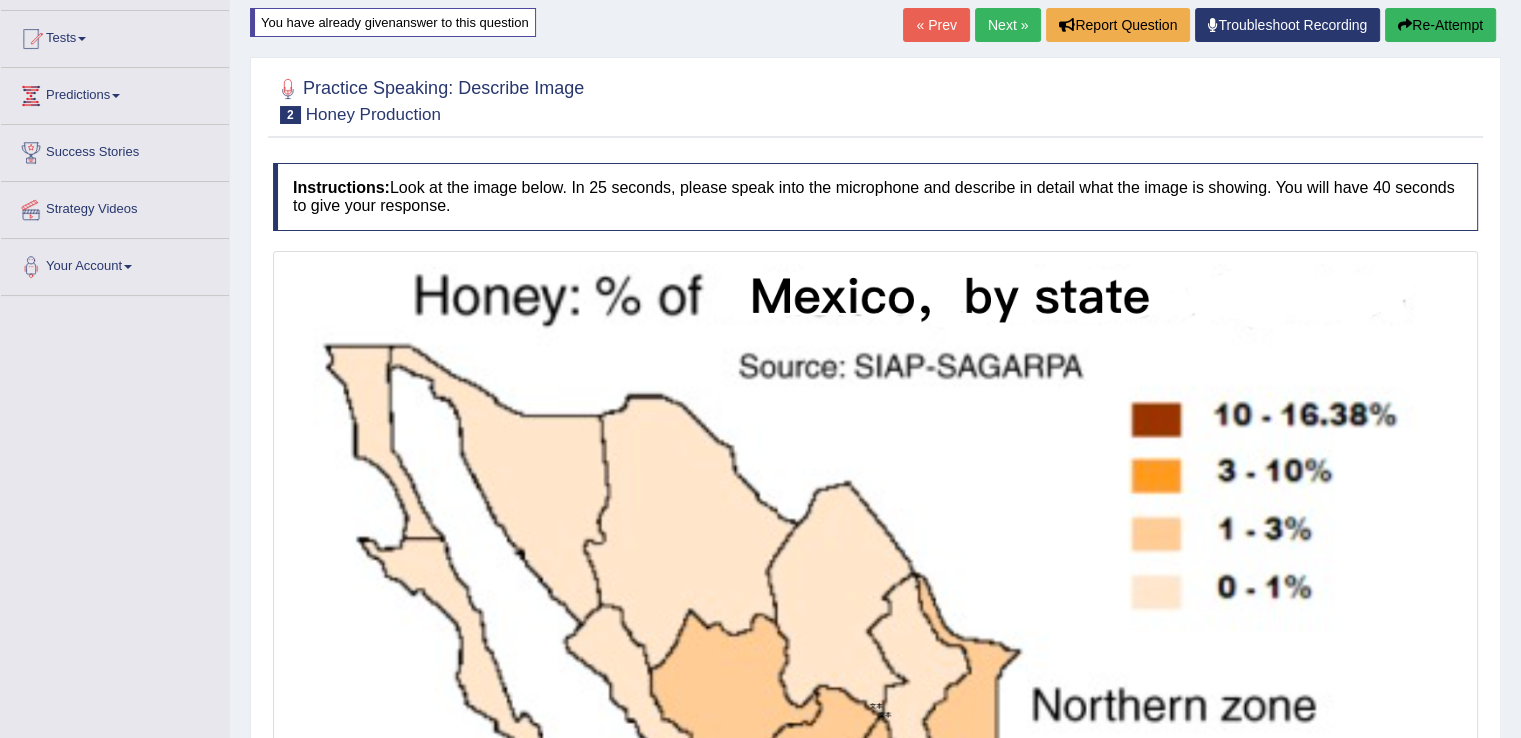 click at bounding box center [875, 706] 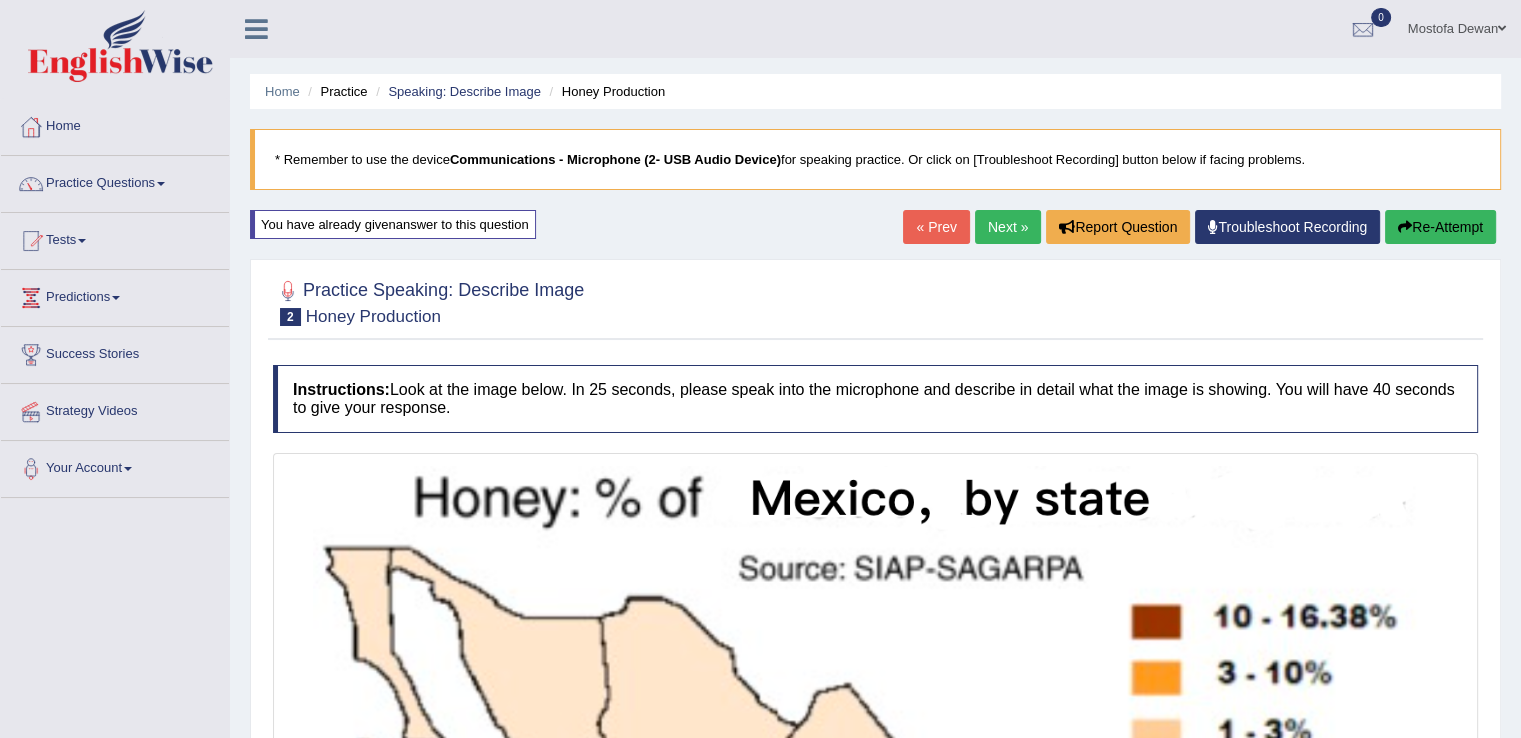 click on "Re-Attempt" at bounding box center [1440, 227] 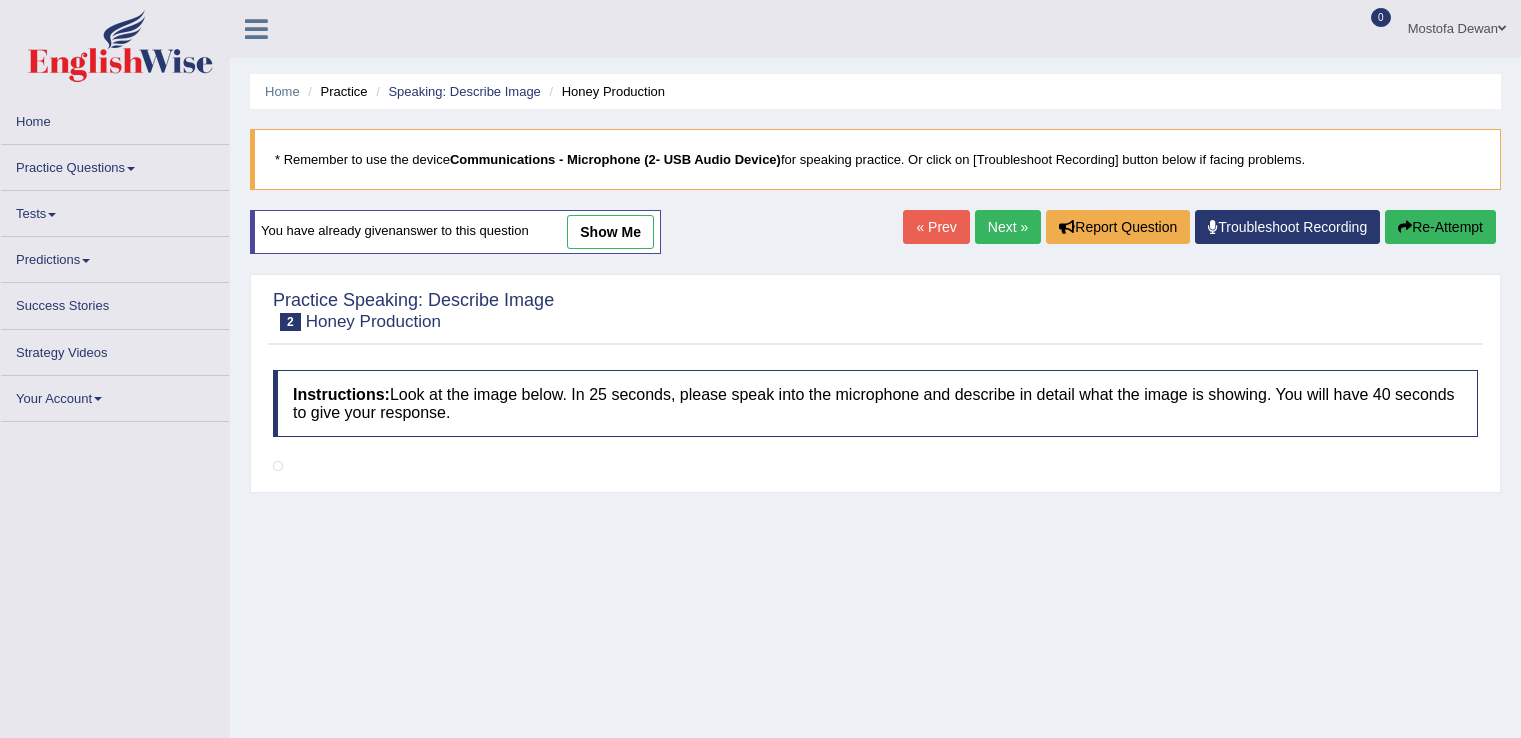 scroll, scrollTop: 0, scrollLeft: 0, axis: both 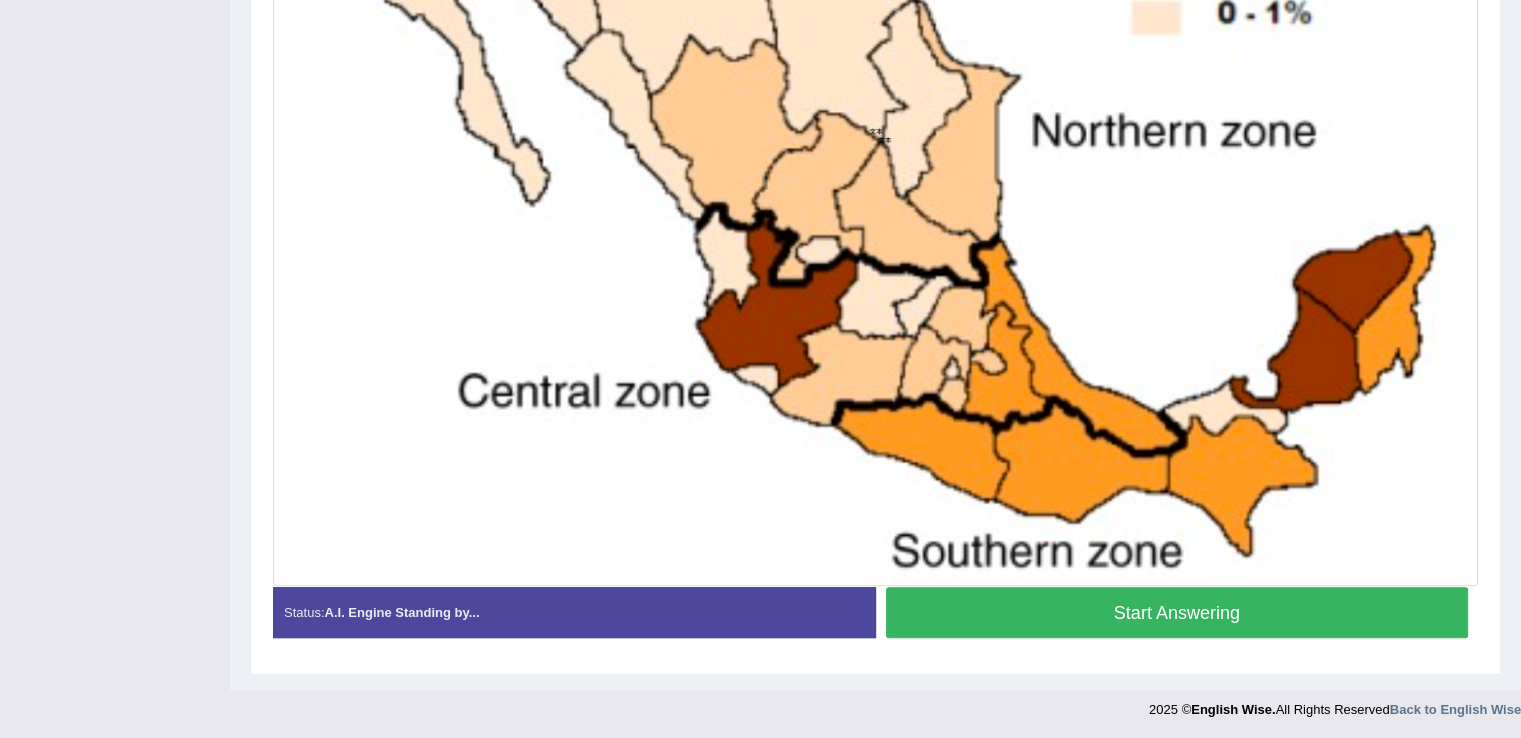click on "Start Answering" at bounding box center [1177, 612] 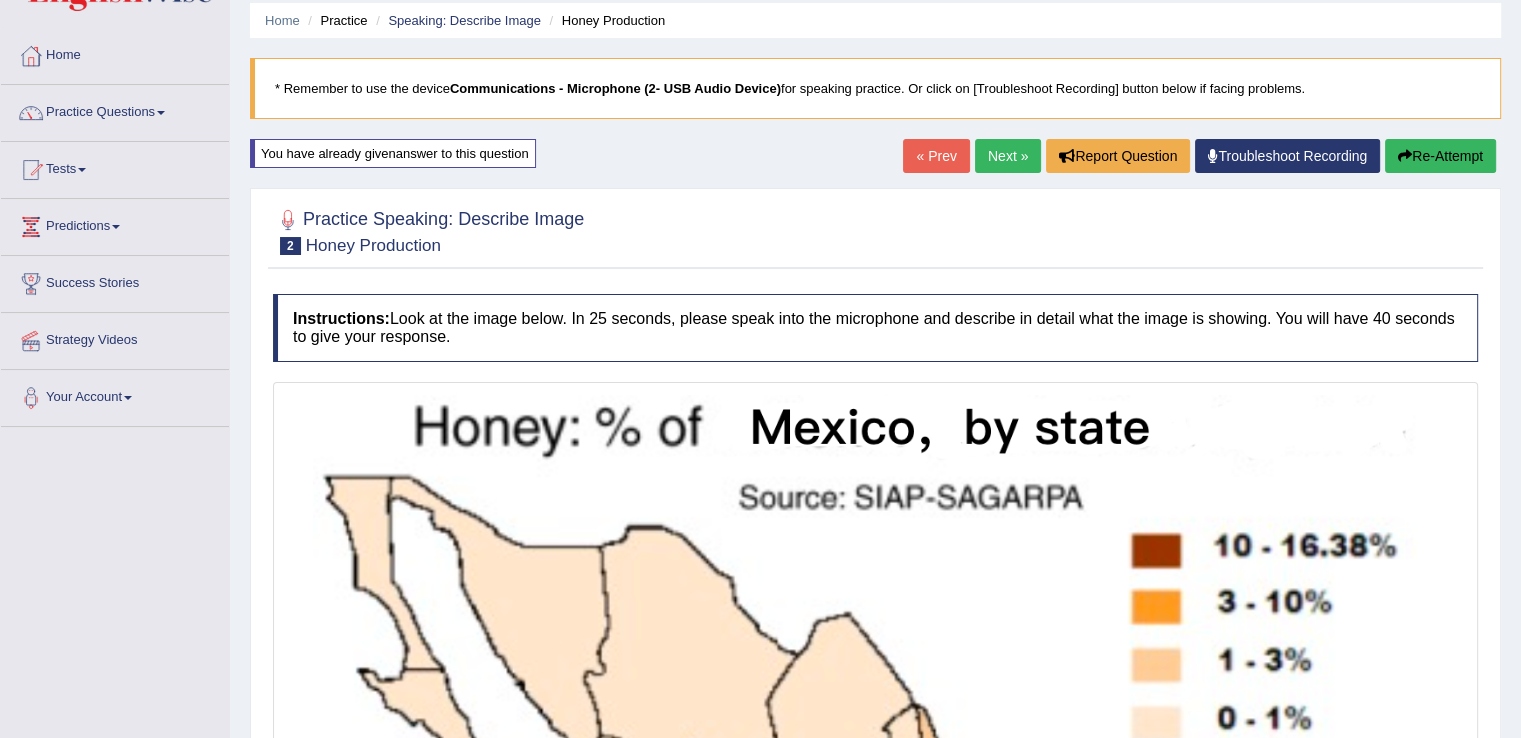 scroll, scrollTop: 72, scrollLeft: 0, axis: vertical 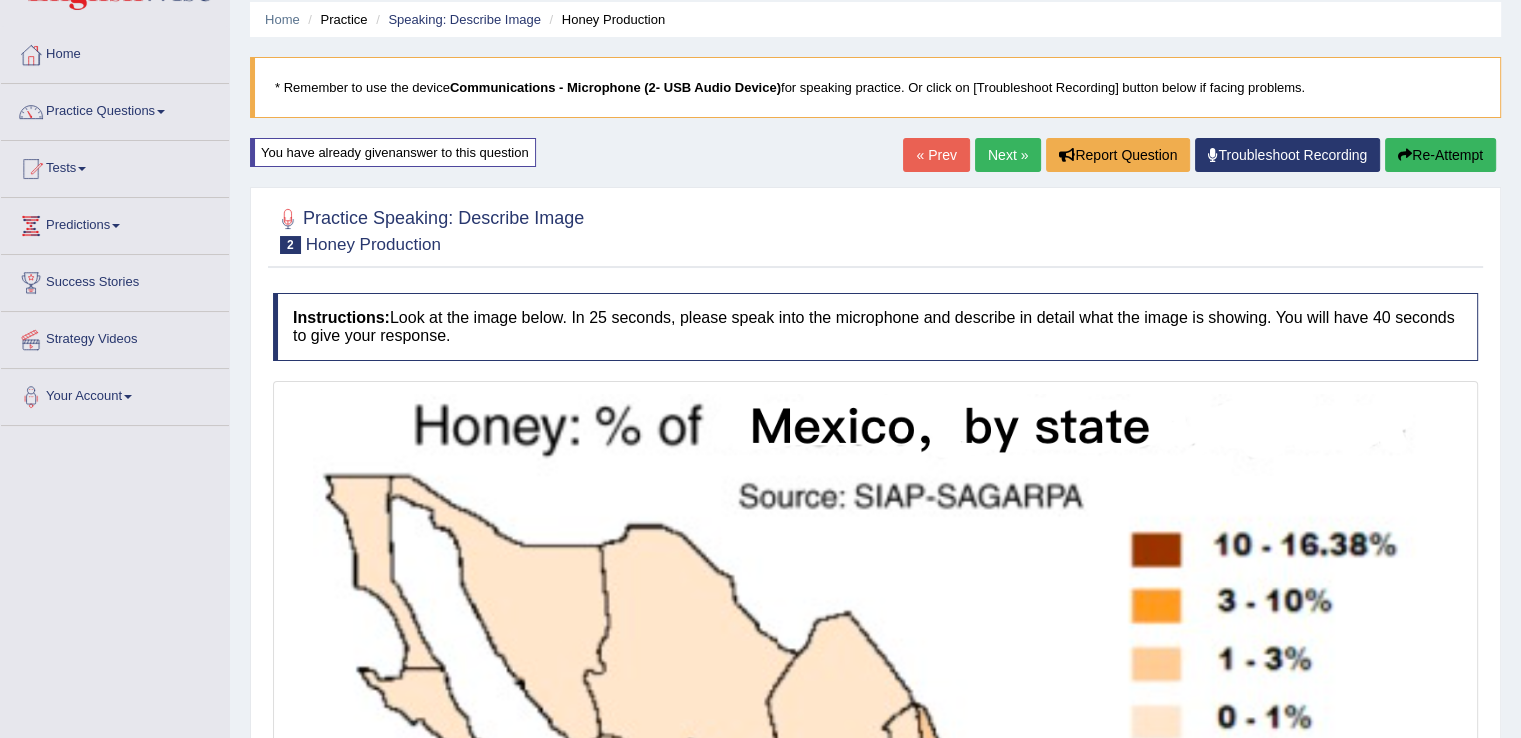 click on "Re-Attempt" at bounding box center (1440, 155) 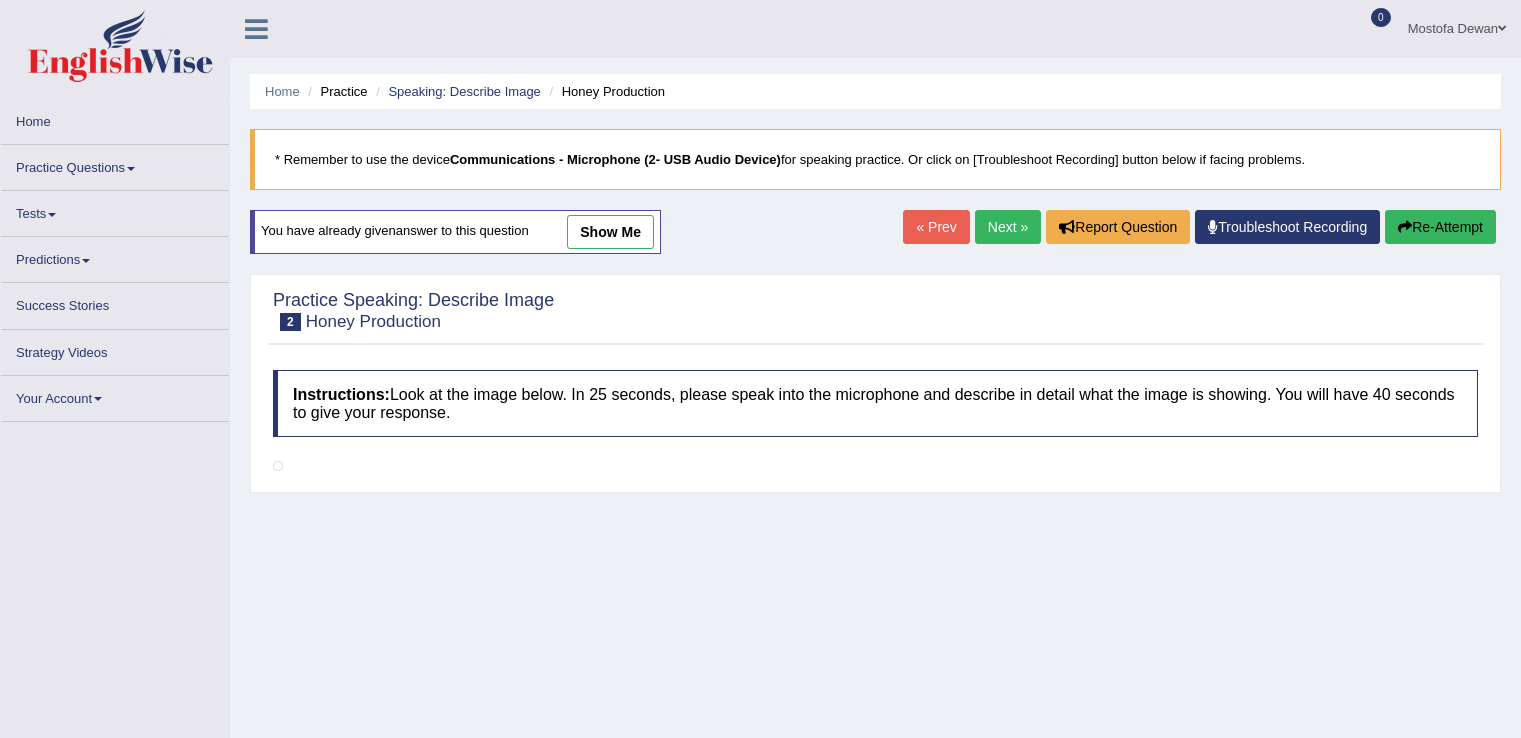 scroll, scrollTop: 302, scrollLeft: 0, axis: vertical 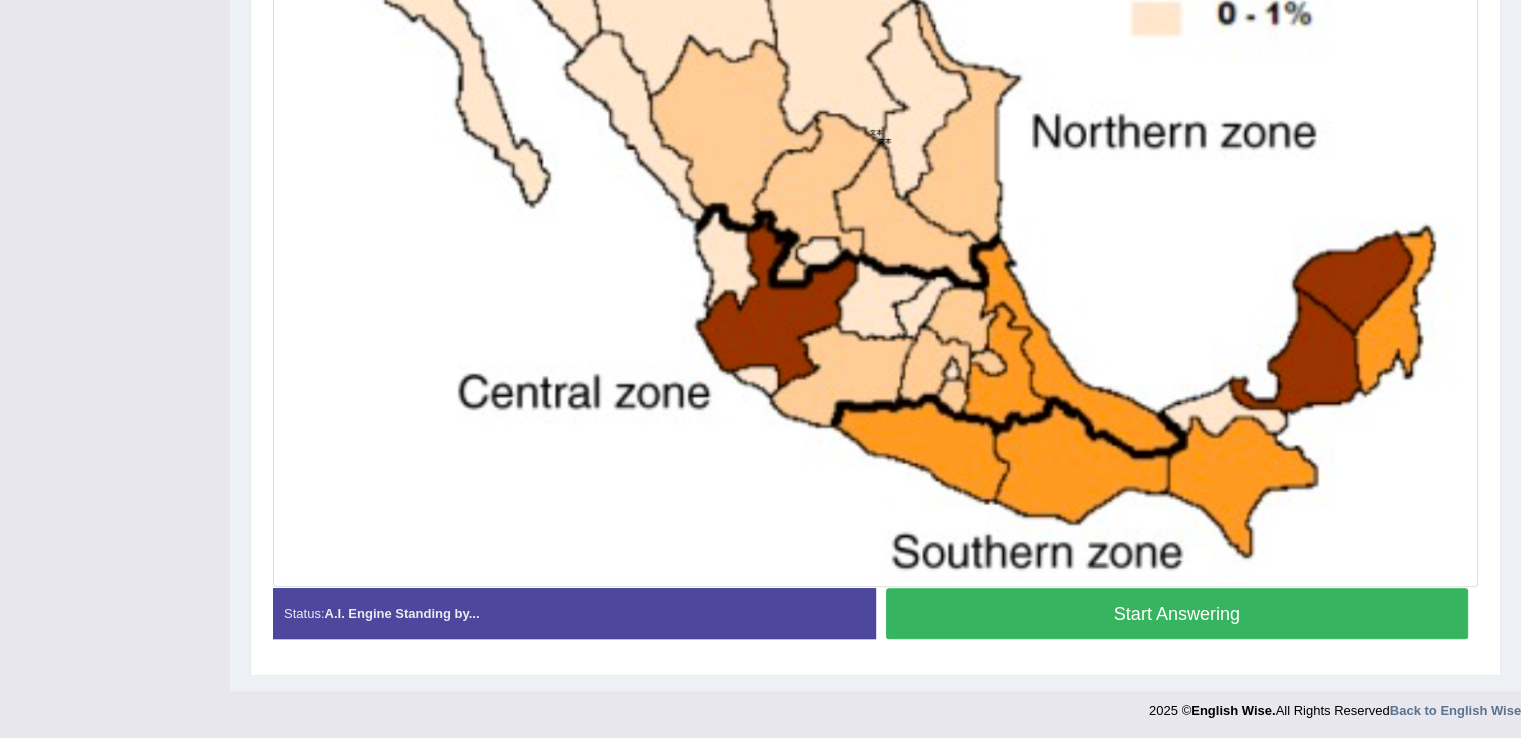 click on "Start Answering" at bounding box center [1177, 613] 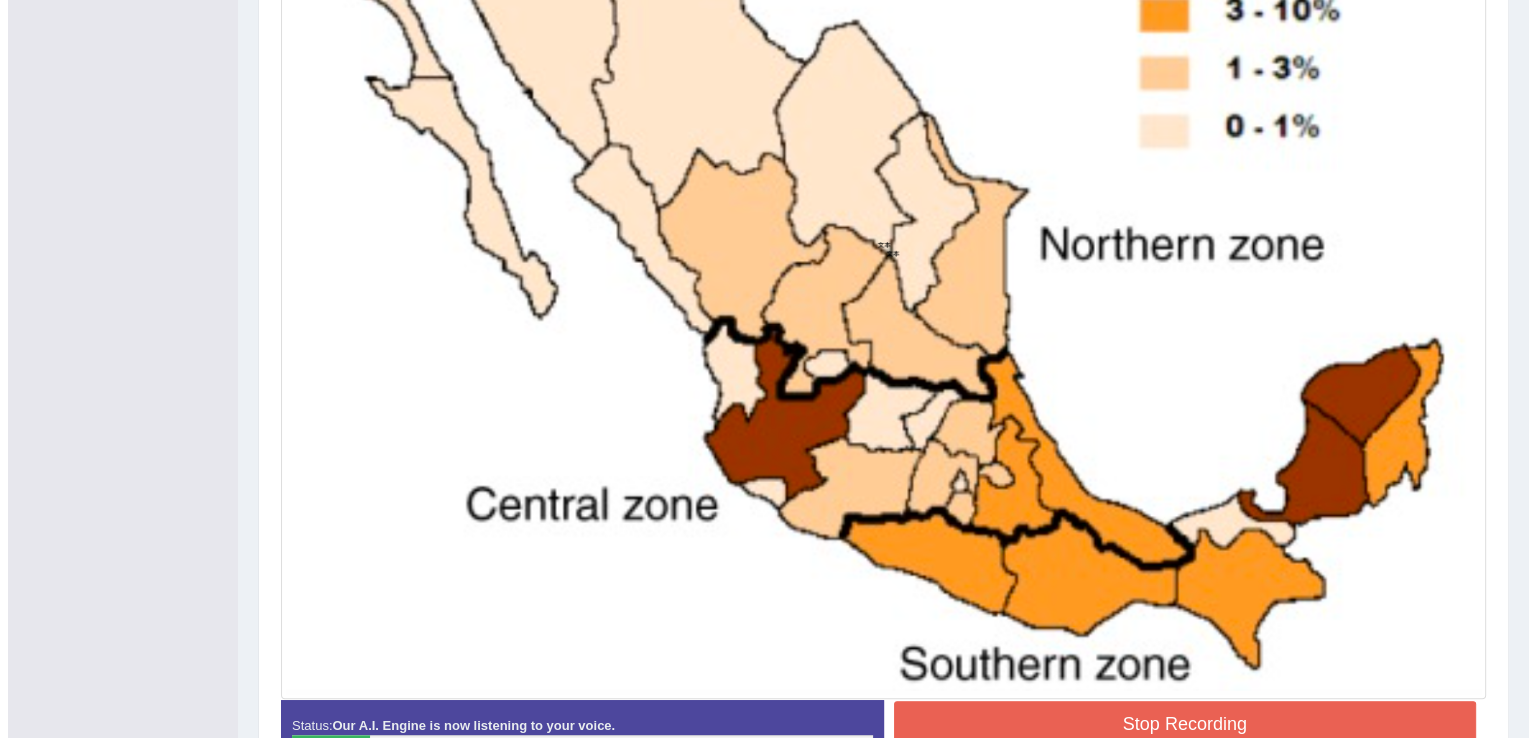 scroll, scrollTop: 664, scrollLeft: 0, axis: vertical 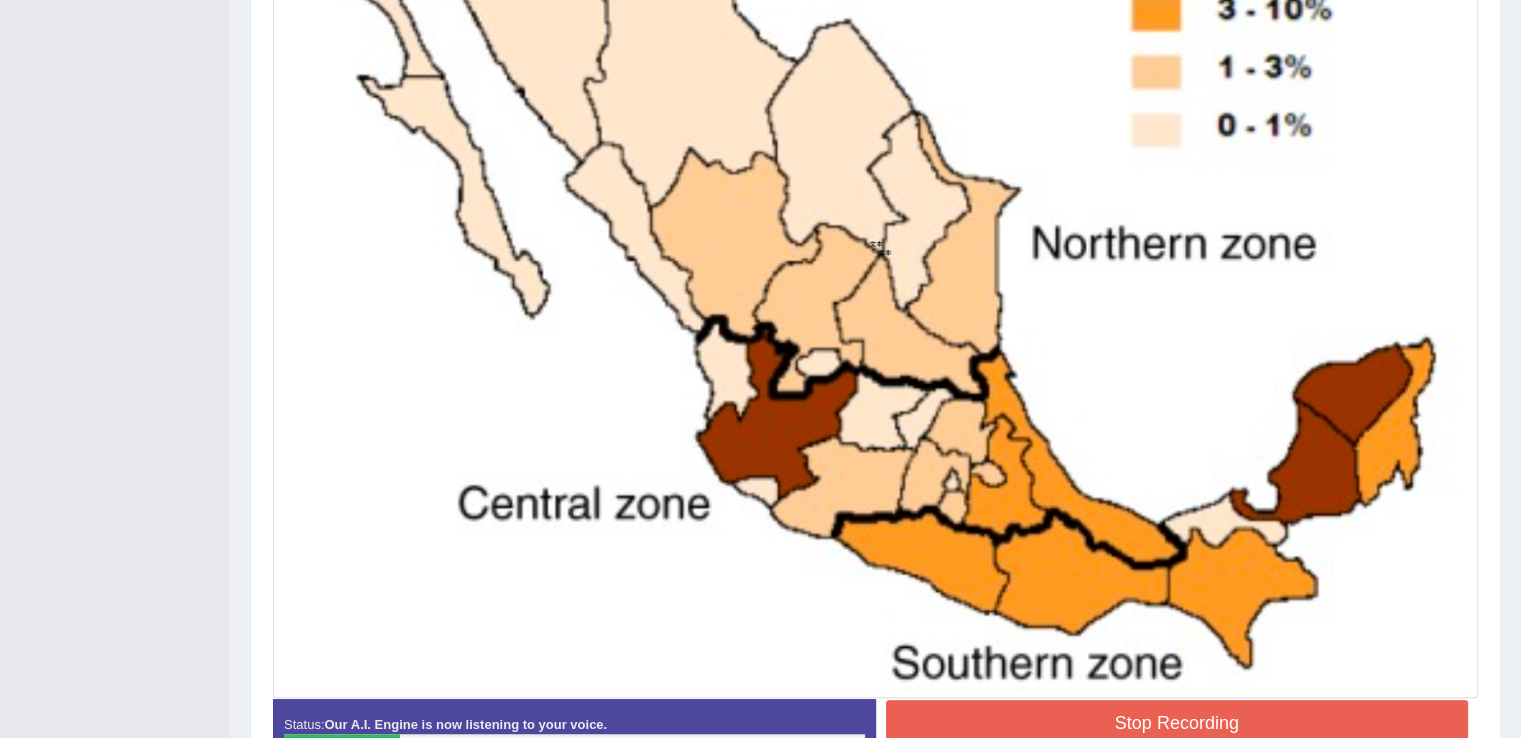 click on "Stop Recording" at bounding box center (1177, 723) 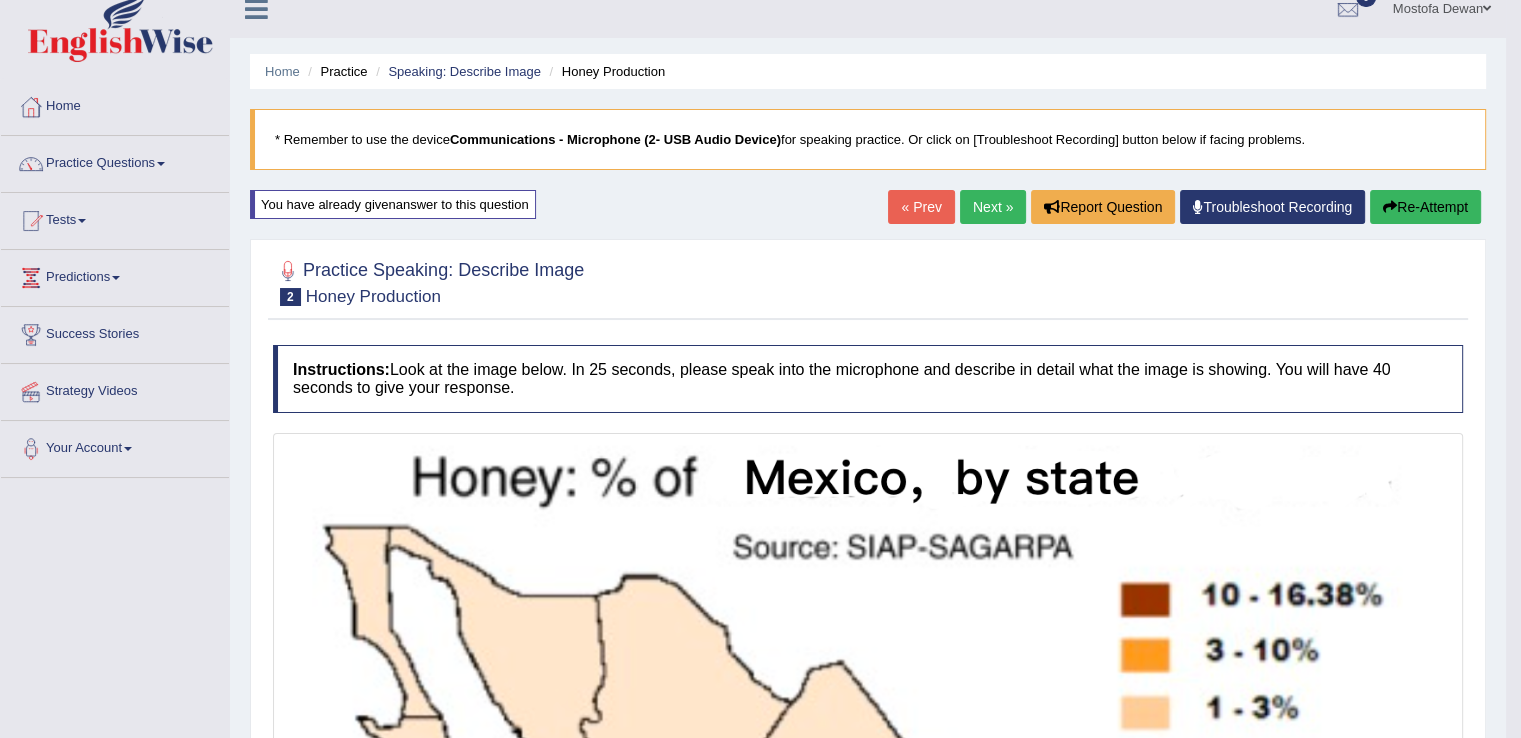 scroll, scrollTop: 22, scrollLeft: 0, axis: vertical 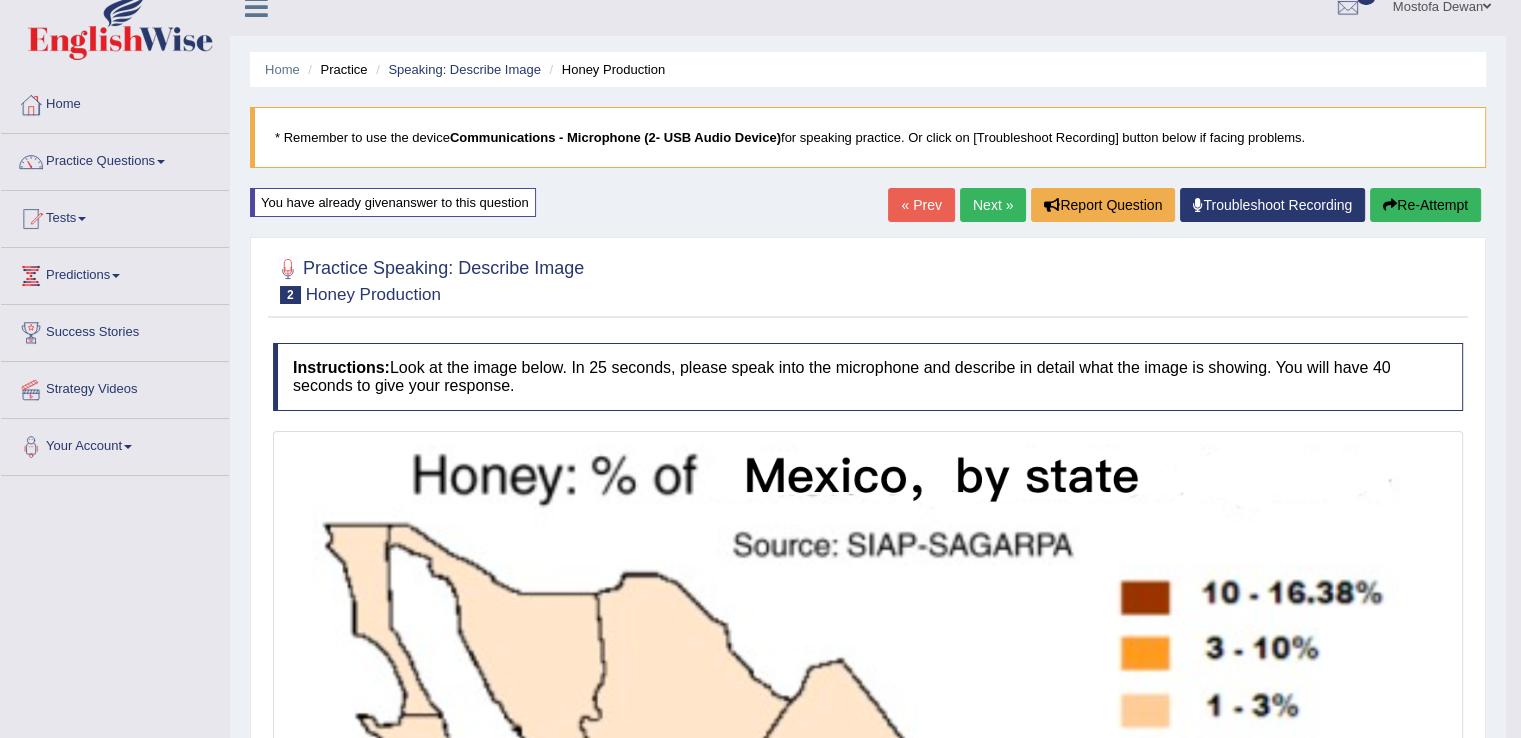 click on "Re-Attempt" at bounding box center [1425, 205] 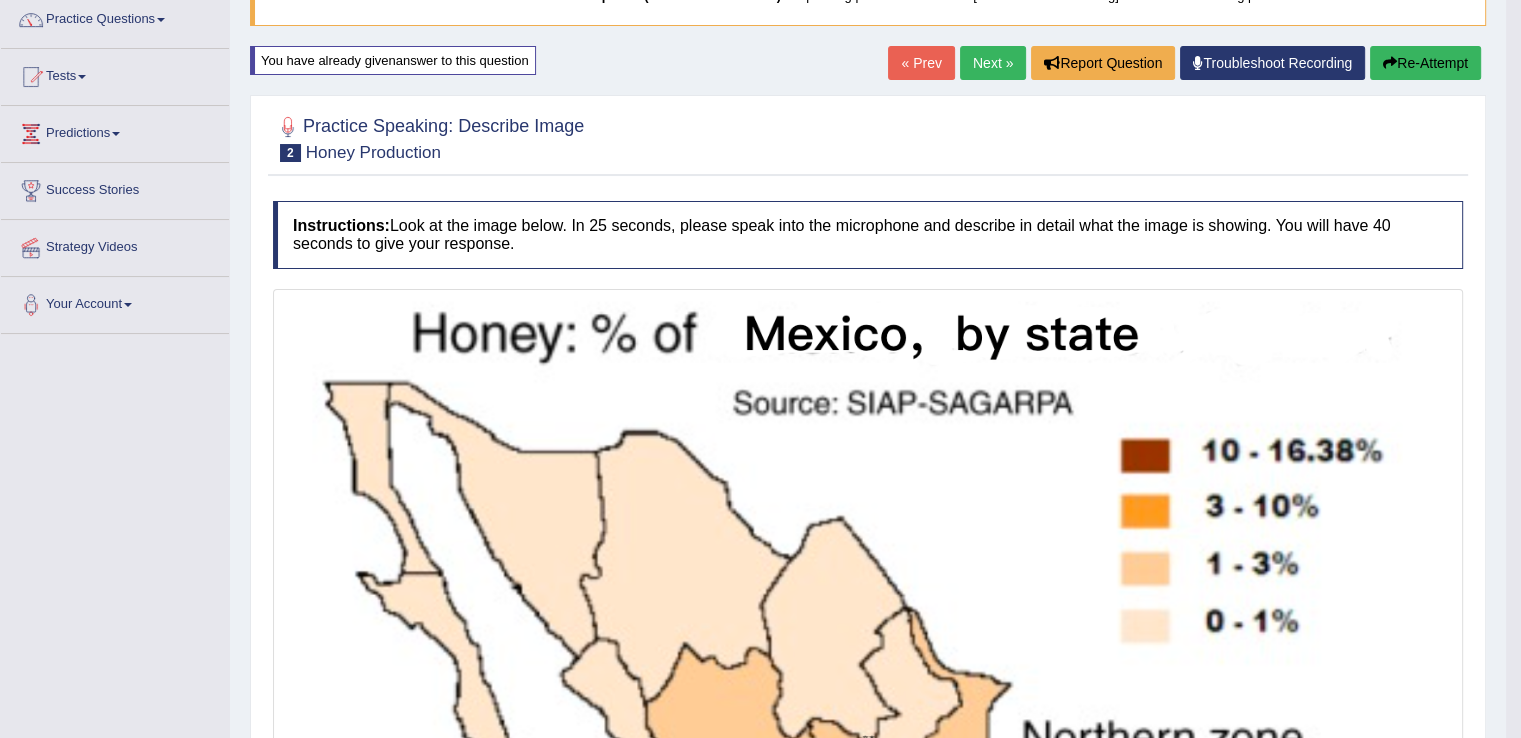 scroll, scrollTop: 208, scrollLeft: 0, axis: vertical 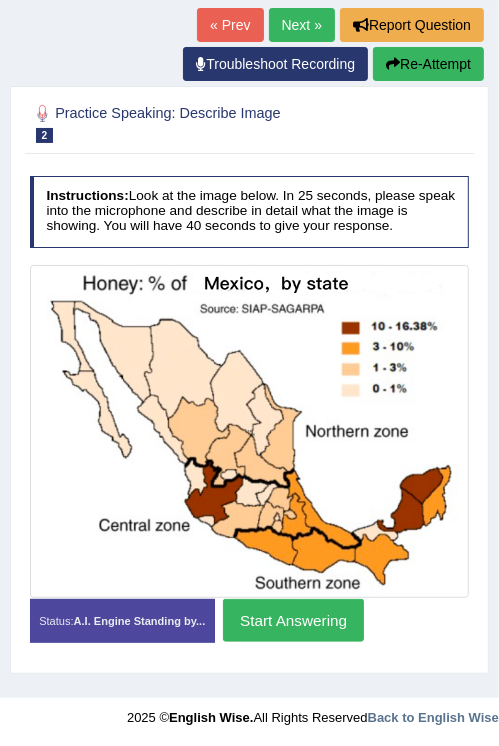 click on "Home
Practice
Speaking: Describe Image
Honey Production
* Remember to use the device  Communications - Microphone (2- USB Audio Device)  for speaking practice. Or click on [Troubleshoot Recording] button below if facing problems.
You have already given   answer to this question
show me
« Prev Next »  Report Question  Troubleshoot Recording  Re-Attempt
Practice Speaking: Describe Image
2
Honey Production
Instructions:  Look at the image below. In 25 seconds, please speak into the microphone and describe in detail what the image is showing. You will have 40 seconds to give your response.
Created with Highcharts 7.1.2 Too low Too high Time Pitch meter: 0 5 10 15 20 25 30 35 40 Created with Highcharts 7.1.2 Great Too slow Too fast Time Speech pace meter: 0 5 10 15 20 25 30 35 40" at bounding box center (249, 197) 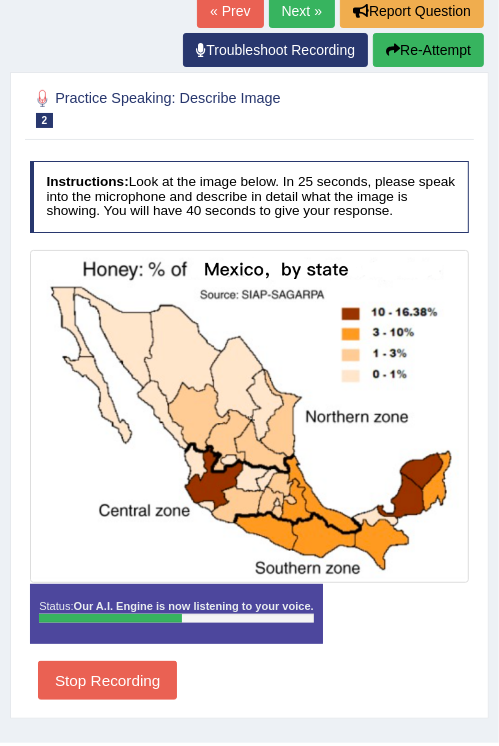 click on "Stop Recording" at bounding box center (107, 680) 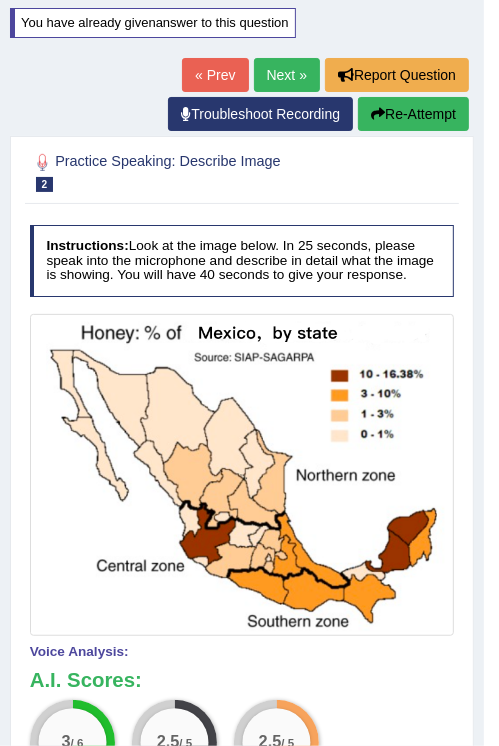 scroll, scrollTop: 238, scrollLeft: 0, axis: vertical 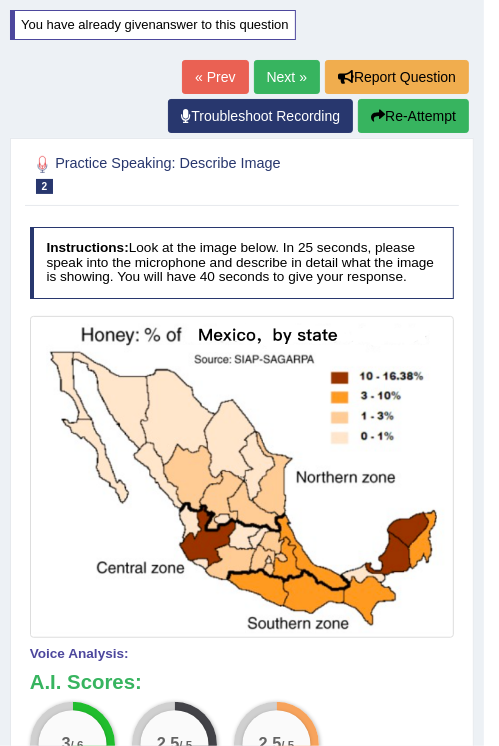 click on "Re-Attempt" at bounding box center (413, 116) 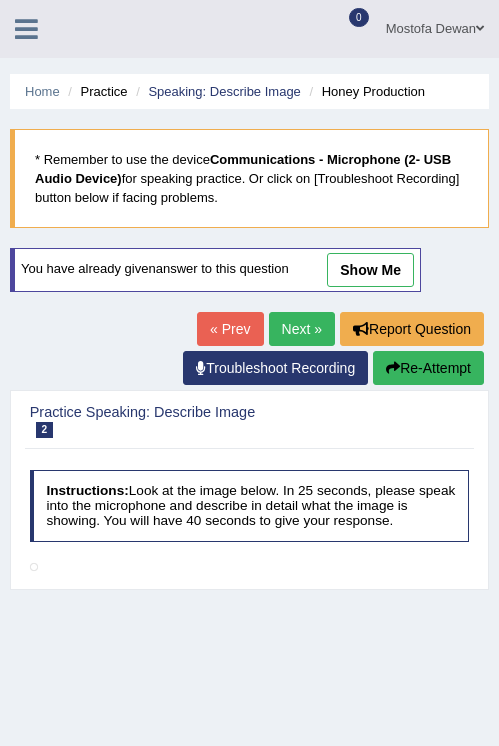 scroll, scrollTop: 293, scrollLeft: 0, axis: vertical 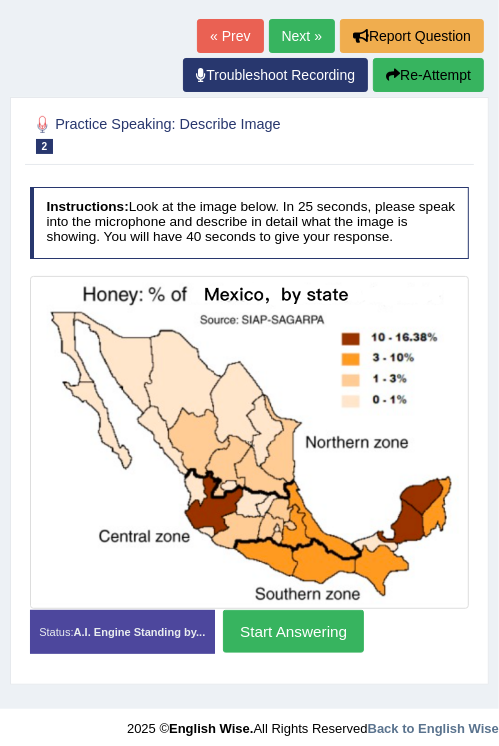 click on "Start Answering" at bounding box center [293, 631] 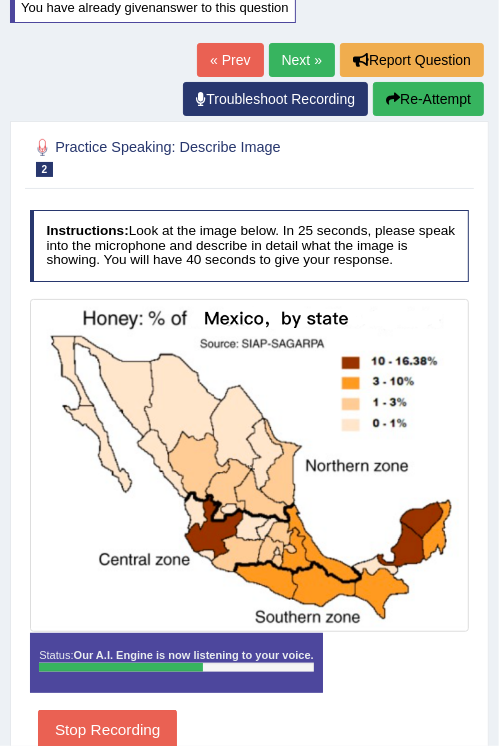 scroll, scrollTop: 253, scrollLeft: 0, axis: vertical 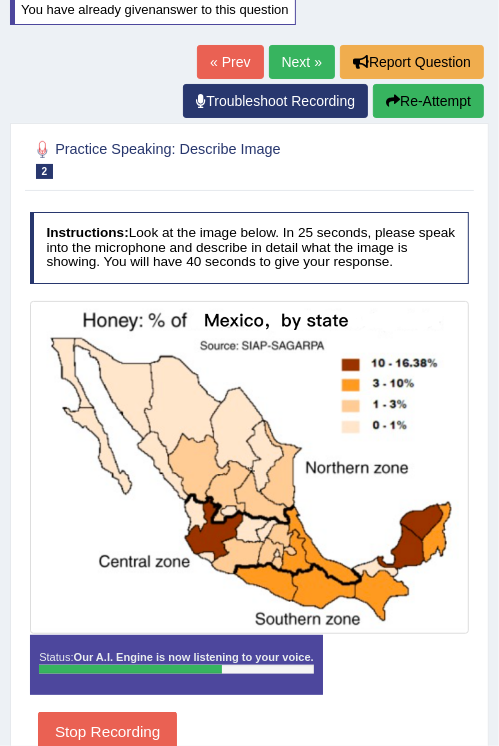click on "Re-Attempt" at bounding box center [428, 101] 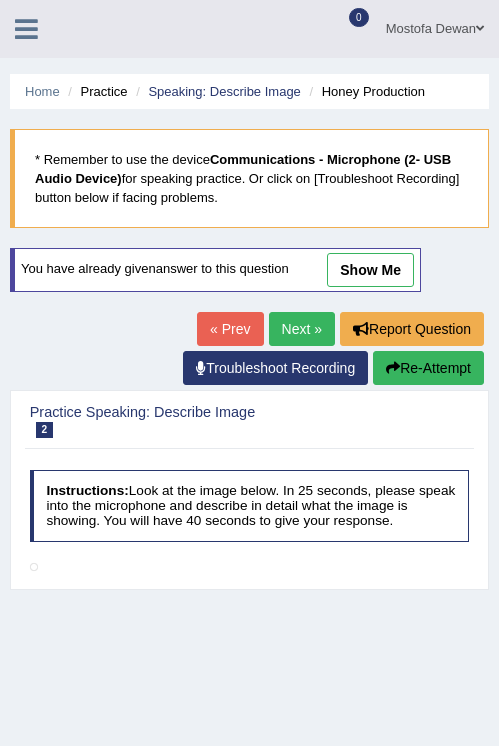scroll, scrollTop: 293, scrollLeft: 0, axis: vertical 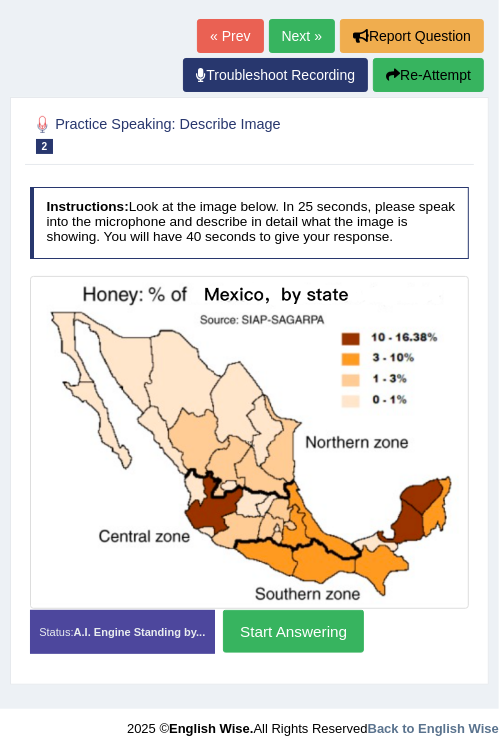 click on "Start Answering" at bounding box center (293, 631) 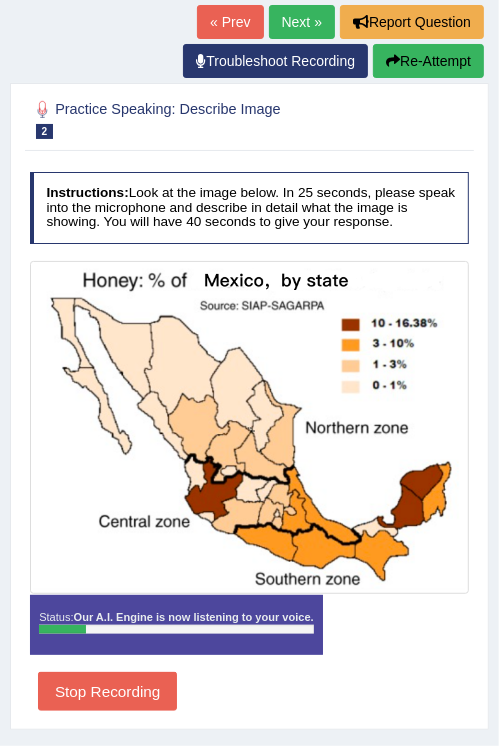 click on "Re-Attempt" at bounding box center (428, 61) 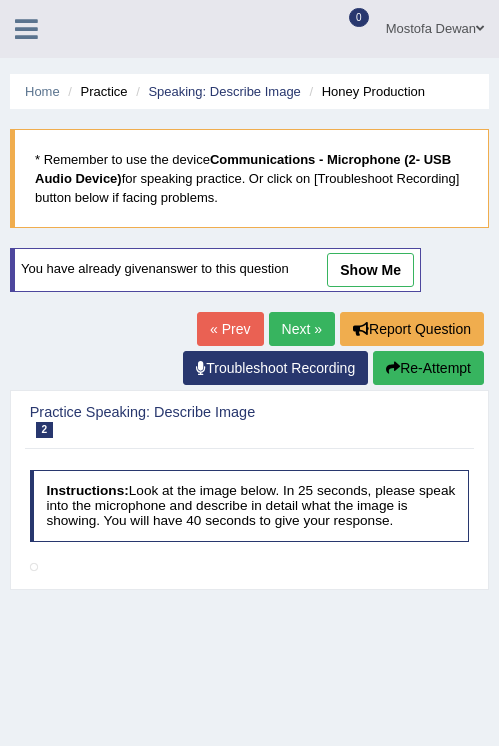scroll, scrollTop: 293, scrollLeft: 0, axis: vertical 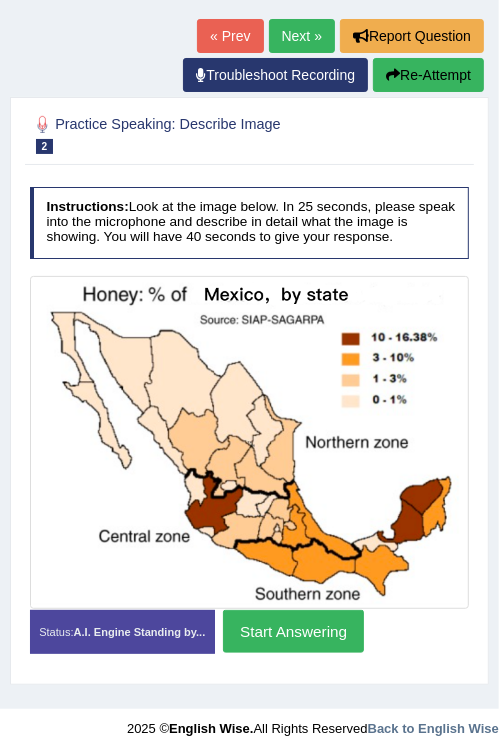 click on "Start Answering" at bounding box center (293, 631) 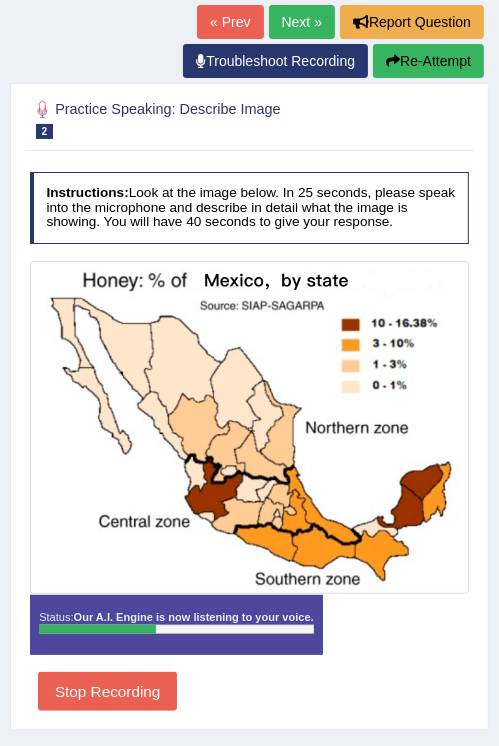 click on "Stop Recording" at bounding box center (107, 691) 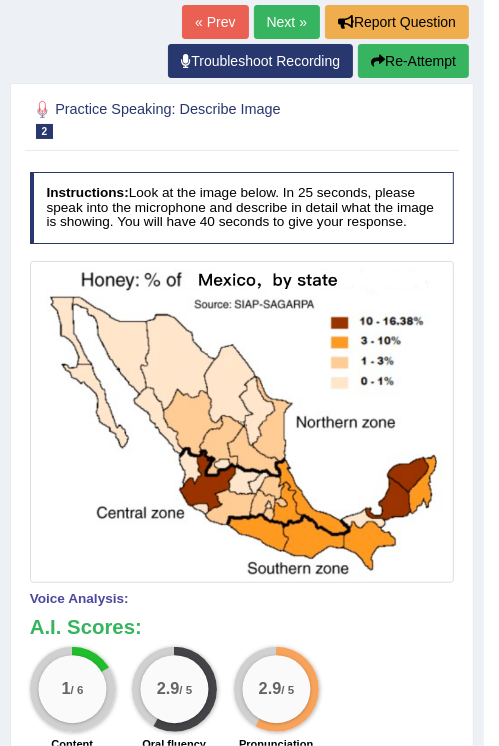 click on "Re-Attempt" at bounding box center (413, 61) 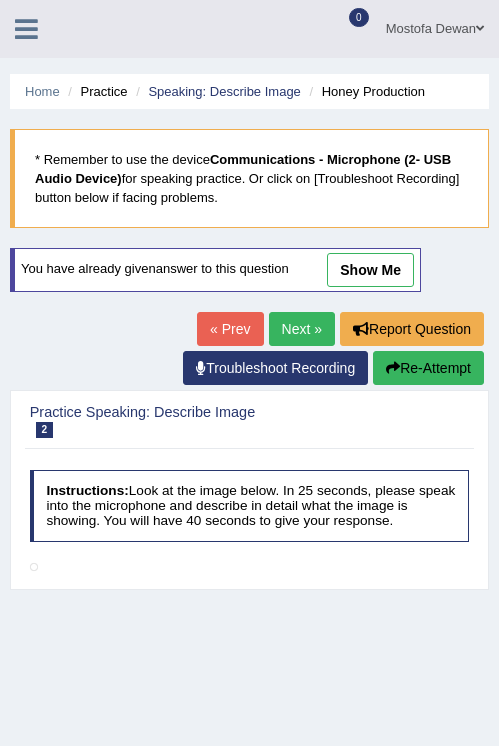 scroll, scrollTop: 293, scrollLeft: 0, axis: vertical 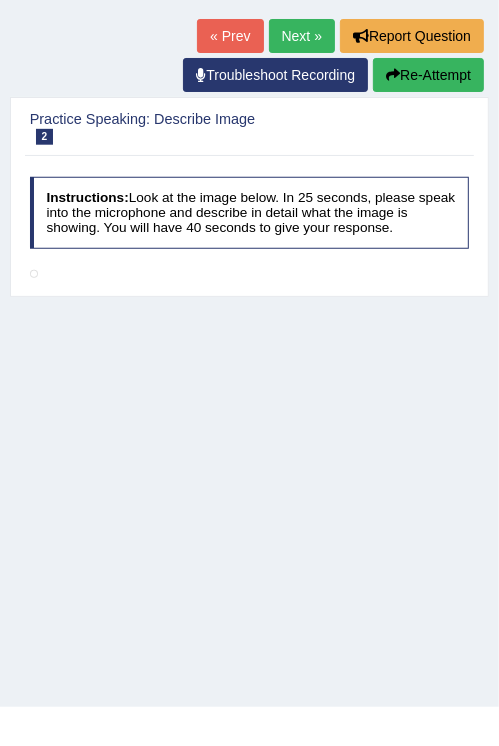 click on "Home
Practice
Speaking: Describe Image
Honey Production
* Remember to use the device  Communications - Microphone (2- USB Audio Device)  for speaking practice. Or click on [Troubleshoot Recording] button below if facing problems.
You have already given   answer to this question
show me
« Prev Next »  Report Question  Troubleshoot Recording  Re-Attempt
Practice Speaking: Describe Image
2
Honey Production
Instructions:  Look at the image below. In 25 seconds, please speak into the microphone and describe in detail what the image is showing. You will have 40 seconds to give your response." at bounding box center [249, 207] 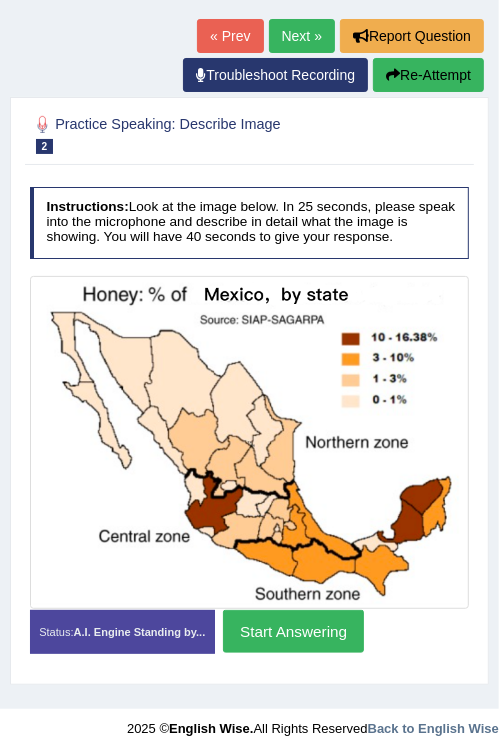 scroll, scrollTop: 304, scrollLeft: 0, axis: vertical 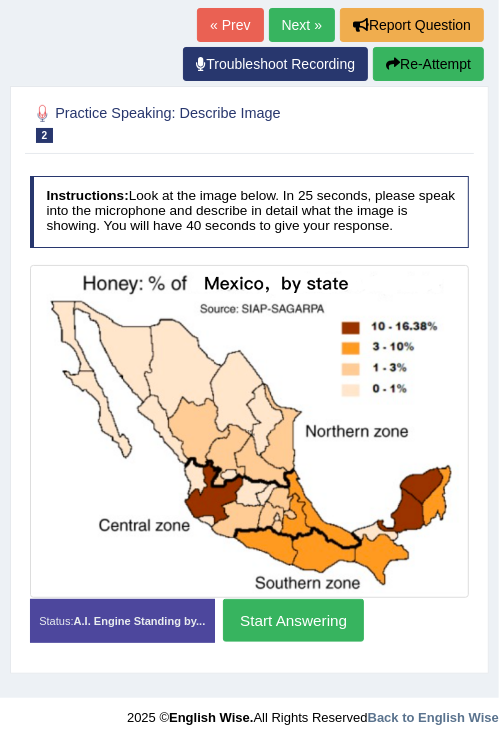 click on "Start Answering" at bounding box center (293, 620) 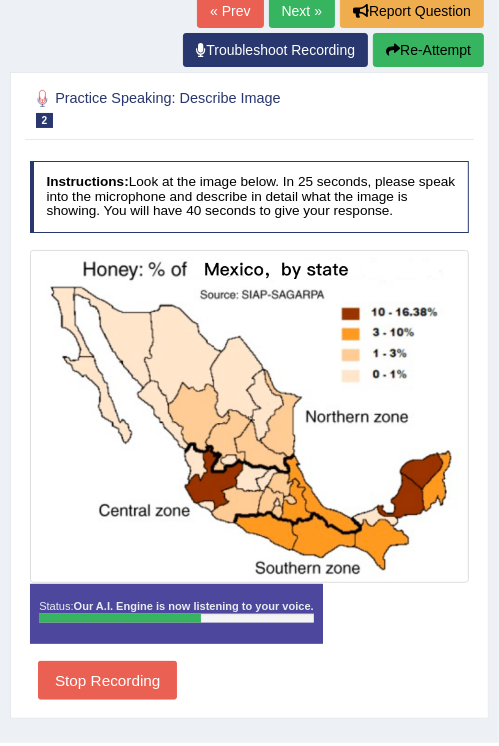 click on "Stop Recording" at bounding box center (107, 680) 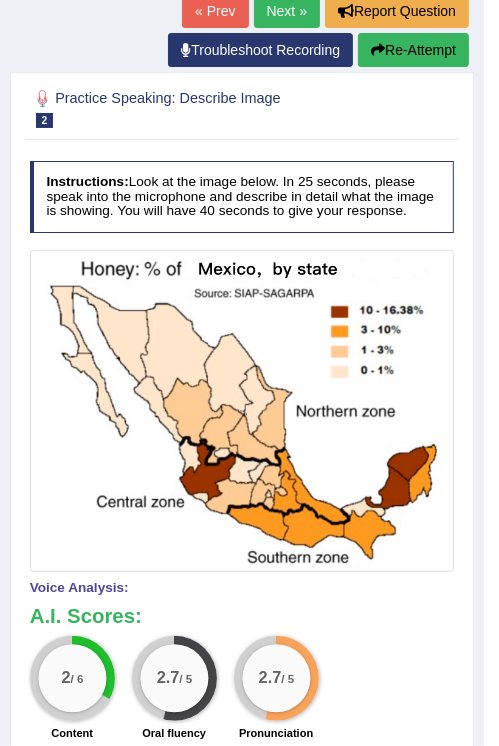 click on "Re-Attempt" at bounding box center (413, 50) 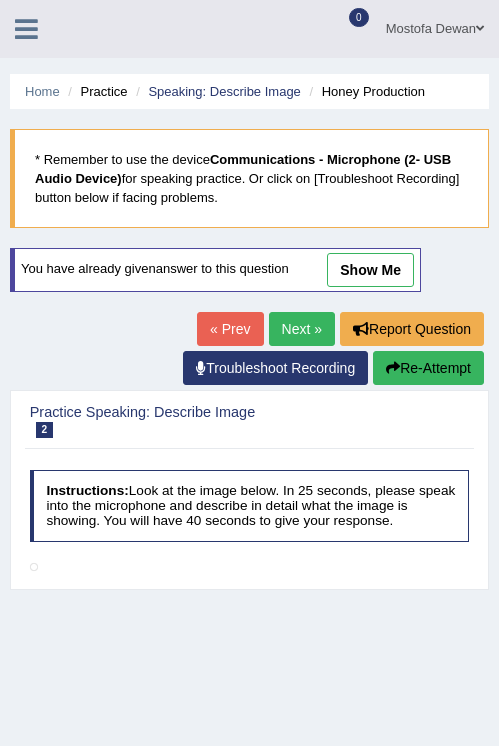 scroll, scrollTop: 0, scrollLeft: 0, axis: both 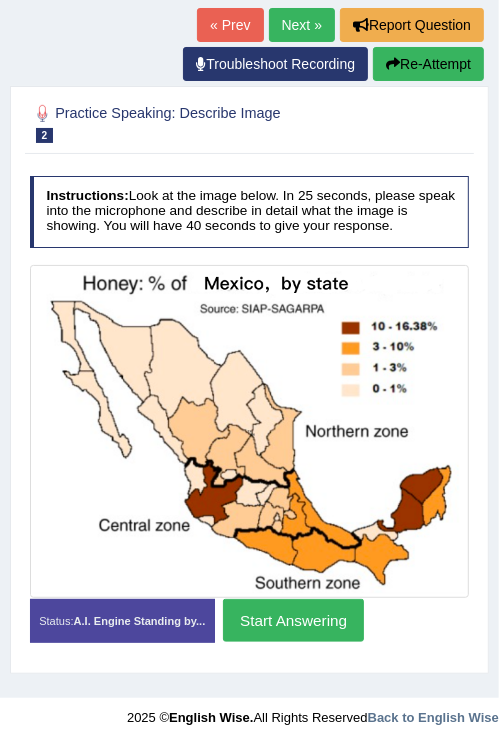 click on "Start Answering" at bounding box center [293, 620] 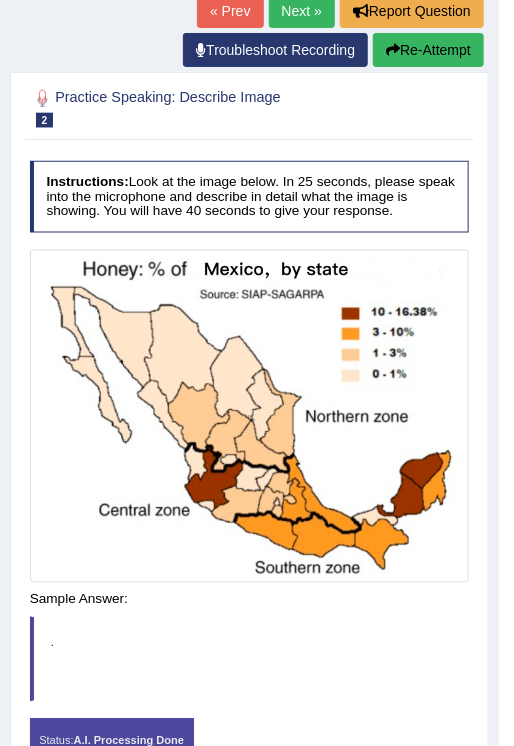 click on "Toggle navigation
Home
Practice Questions   Speaking Practice Read Aloud
Repeat Sentence
Describe Image
Re-tell Lecture
Answer Short Question
Summarize Group Discussion
Respond To A Situation
Writing Practice  Summarize Written Text
Write Essay
Reading Practice  Reading & Writing: Fill In The Blanks
Choose Multiple Answers
Re-order Paragraphs
Fill In The Blanks
Choose Single Answer
Listening Practice  Summarize Spoken Text
Highlight Incorrect Words
Highlight Correct Summary
Select Missing Word
Choose Single Answer
Choose Multiple Answers
Fill In The Blanks
Write From Dictation
Pronunciation
Tests  Take Practice Sectional Test" at bounding box center (257, 69) 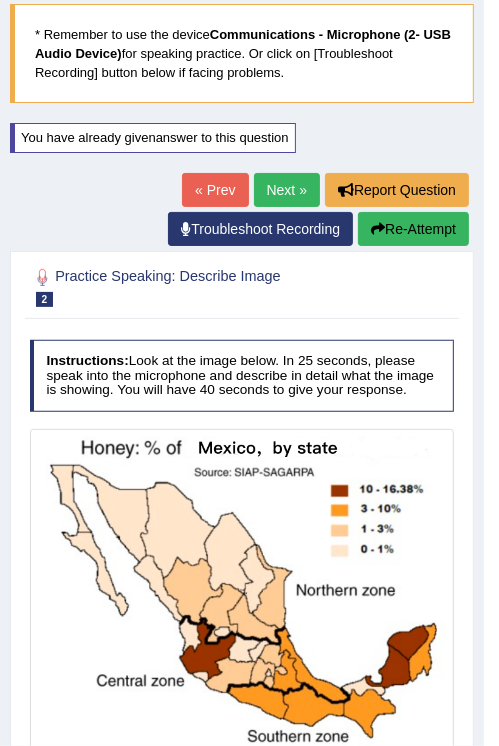scroll, scrollTop: 118, scrollLeft: 0, axis: vertical 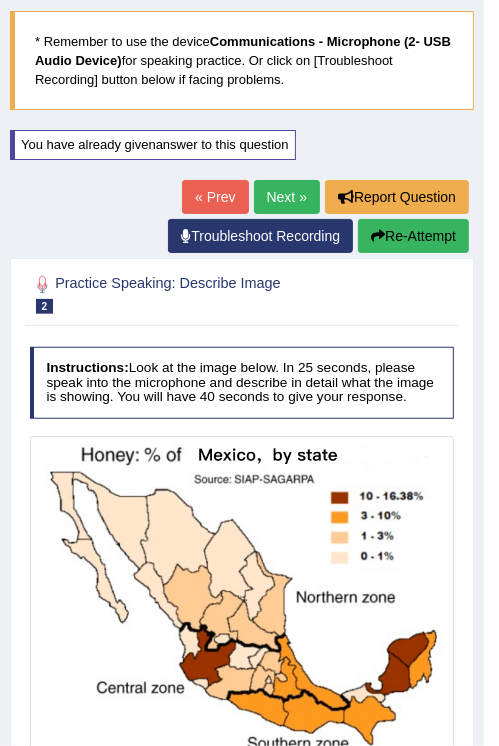 click on "Re-Attempt" at bounding box center [413, 236] 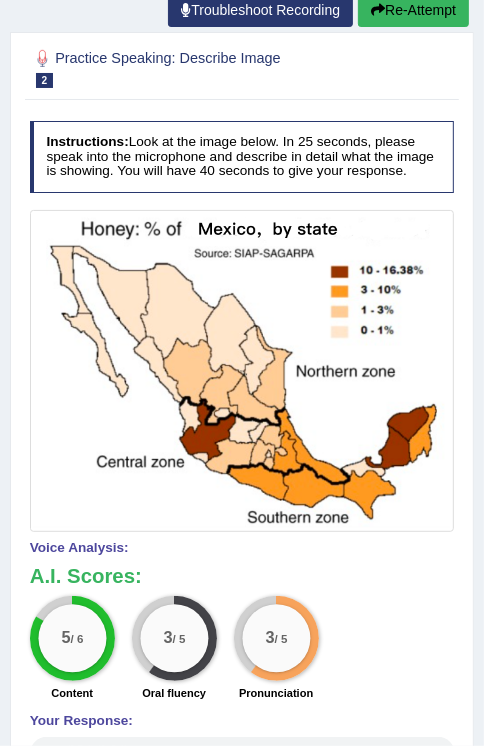 scroll, scrollTop: 417, scrollLeft: 0, axis: vertical 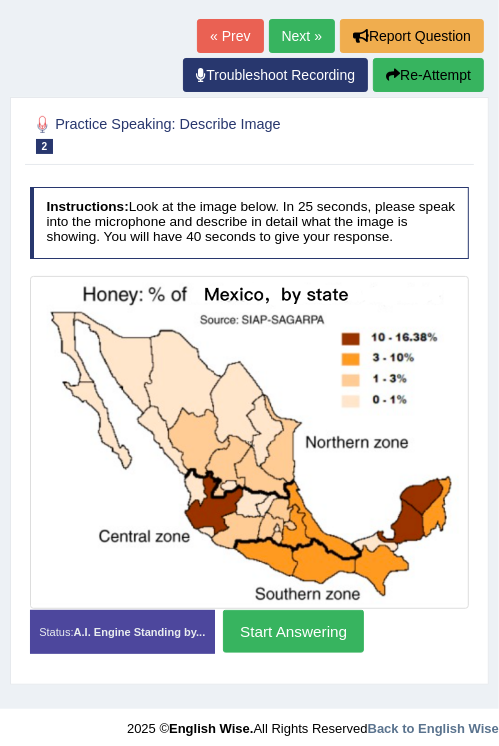 click on "Start Answering" at bounding box center (293, 631) 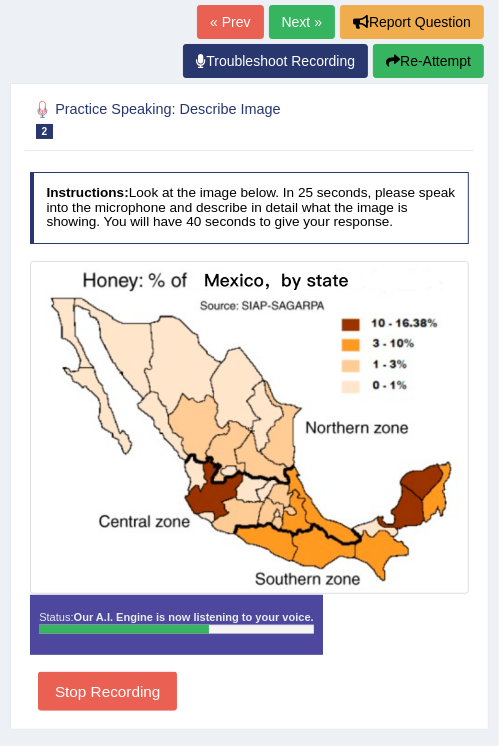 click on "Re-Attempt" at bounding box center (428, 61) 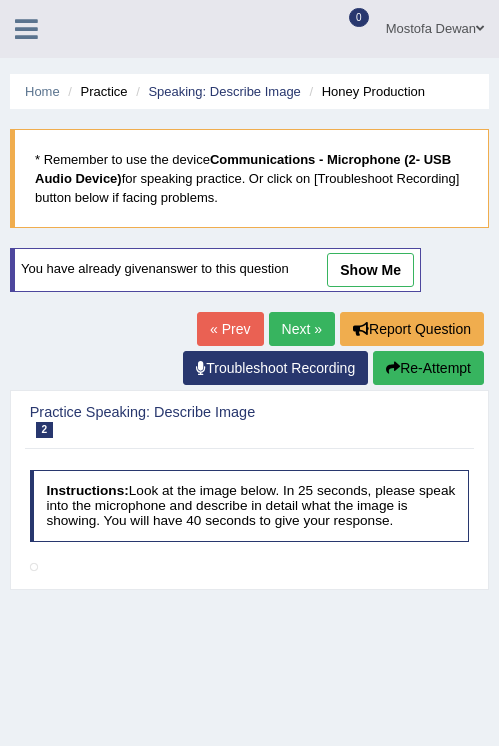 scroll, scrollTop: 293, scrollLeft: 0, axis: vertical 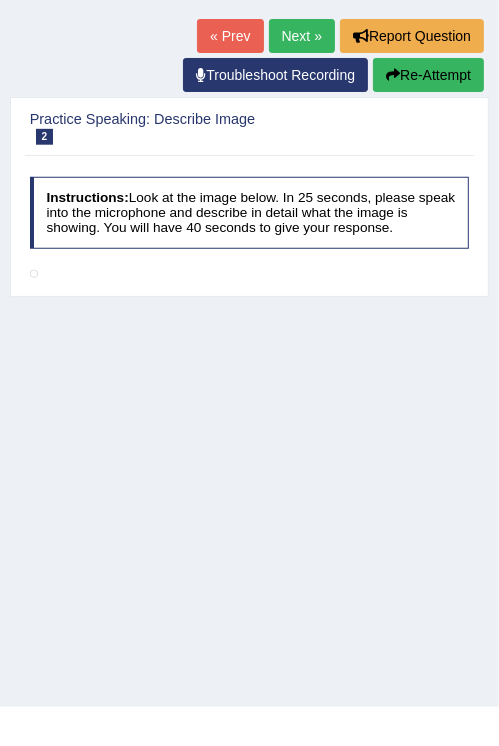 click on "Re-Attempt" 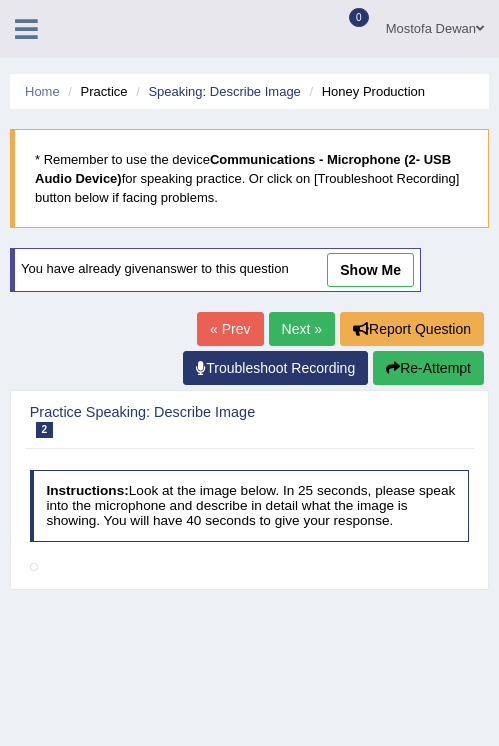 scroll, scrollTop: 293, scrollLeft: 0, axis: vertical 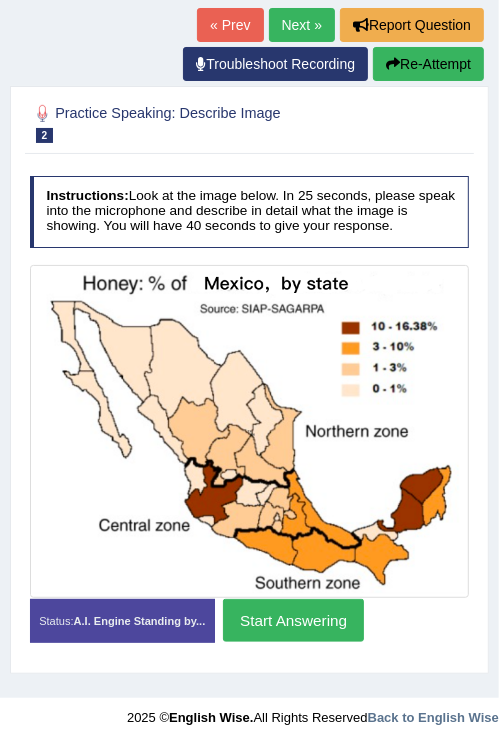 click on "Start Answering" at bounding box center [293, 620] 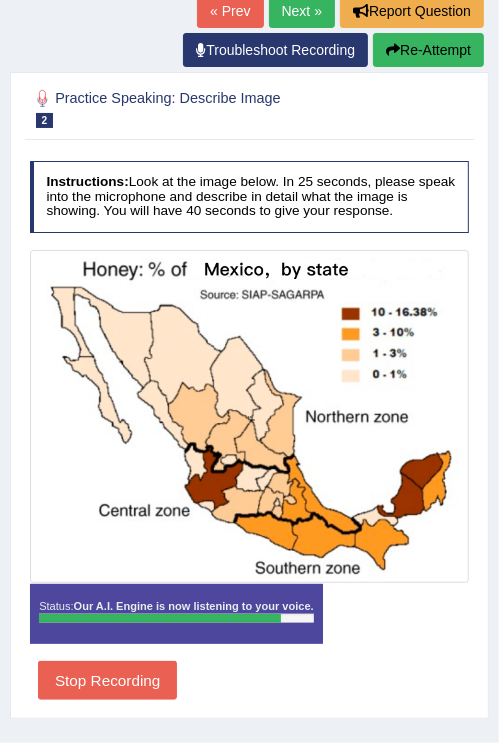click on "Re-Attempt" at bounding box center [428, 50] 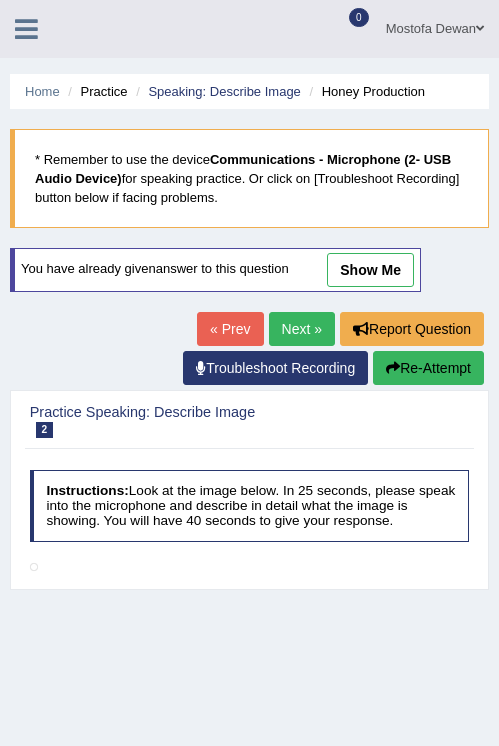 scroll, scrollTop: 0, scrollLeft: 0, axis: both 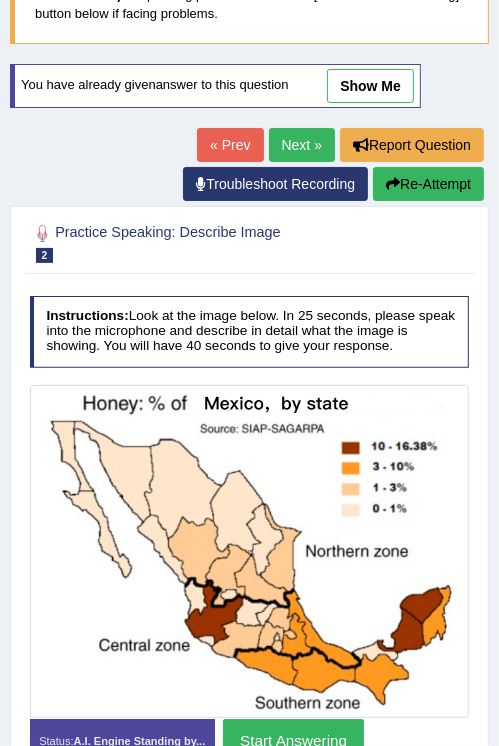 click on "Re-Attempt" at bounding box center (428, 184) 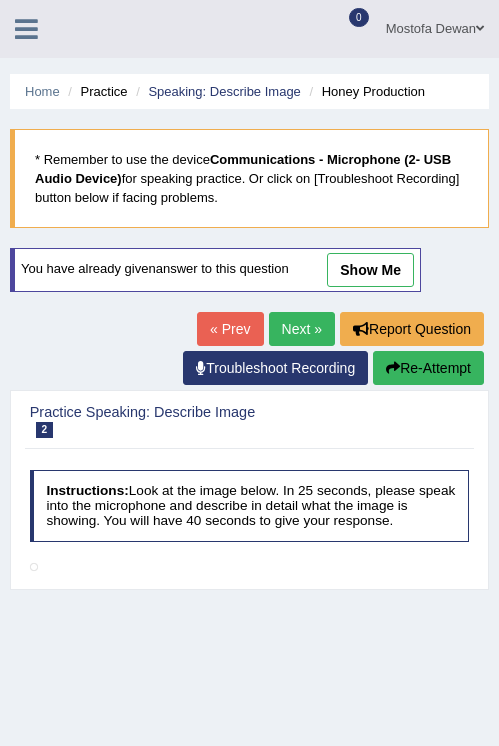 scroll, scrollTop: 293, scrollLeft: 0, axis: vertical 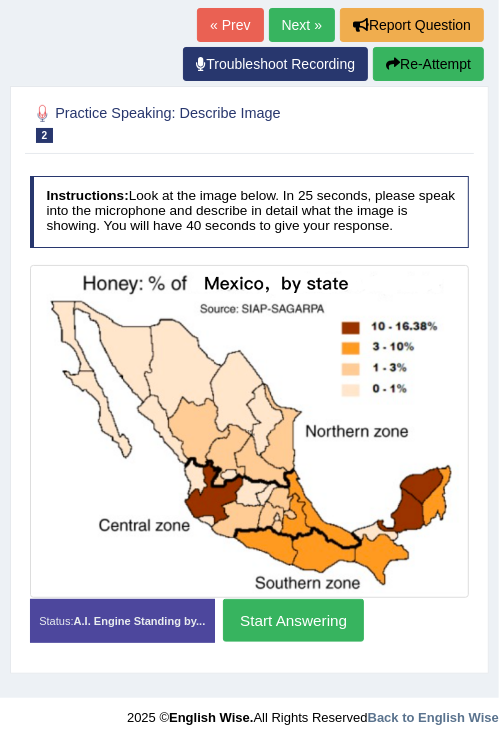 click on "Start Answering" at bounding box center (293, 620) 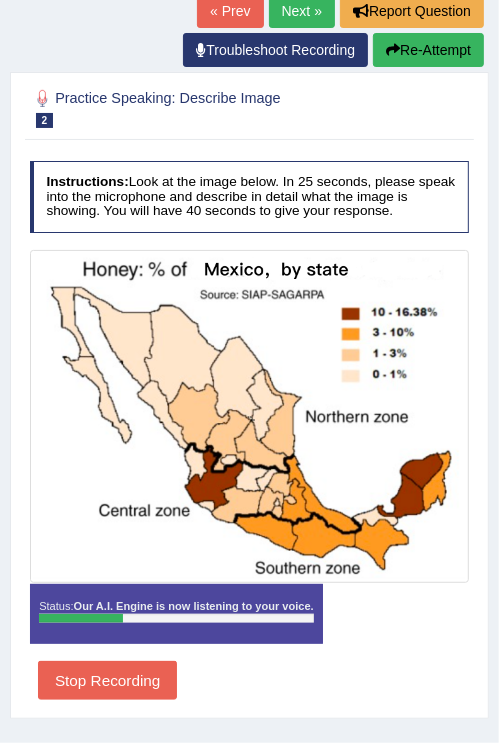 click on "Re-Attempt" at bounding box center [428, 50] 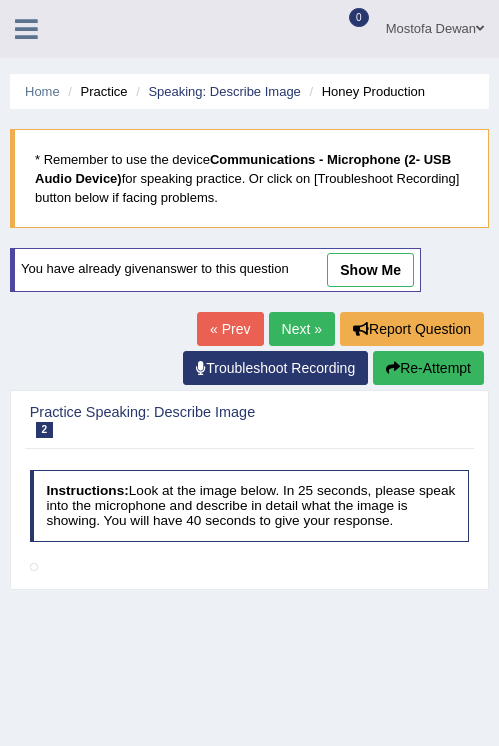 scroll, scrollTop: 0, scrollLeft: 0, axis: both 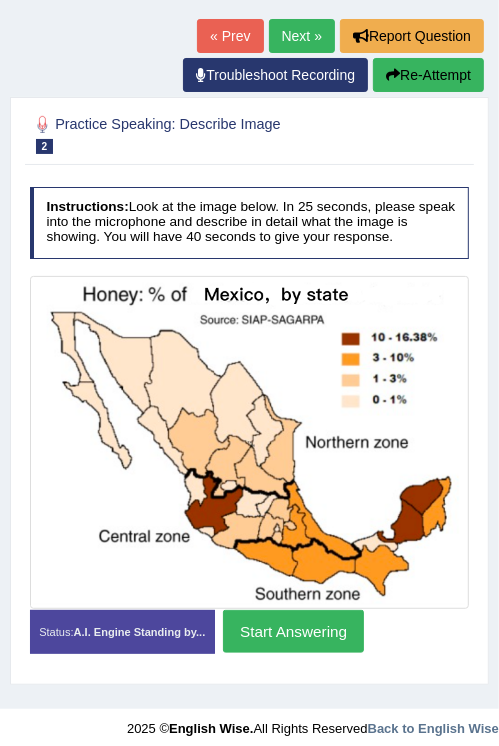 click on "Start Answering" at bounding box center (293, 631) 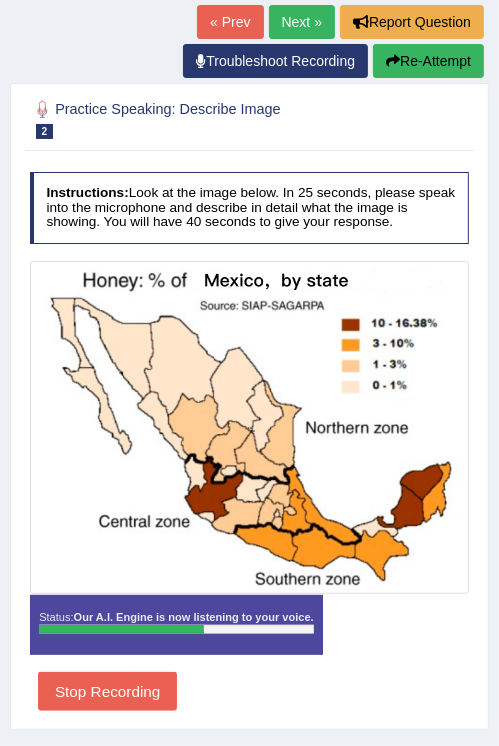 click on "Re-Attempt" at bounding box center (428, 61) 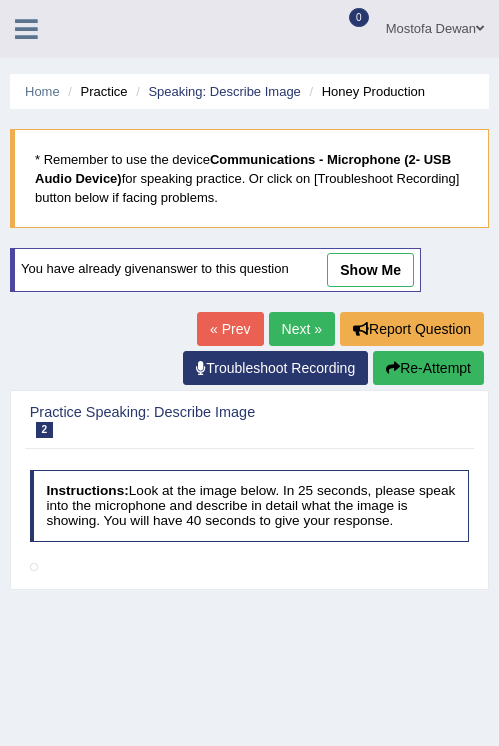 scroll, scrollTop: 293, scrollLeft: 0, axis: vertical 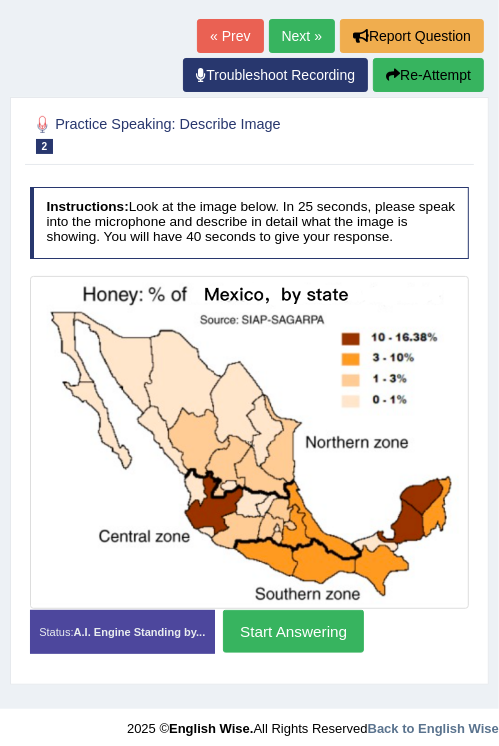 click on "Start Answering" at bounding box center [293, 631] 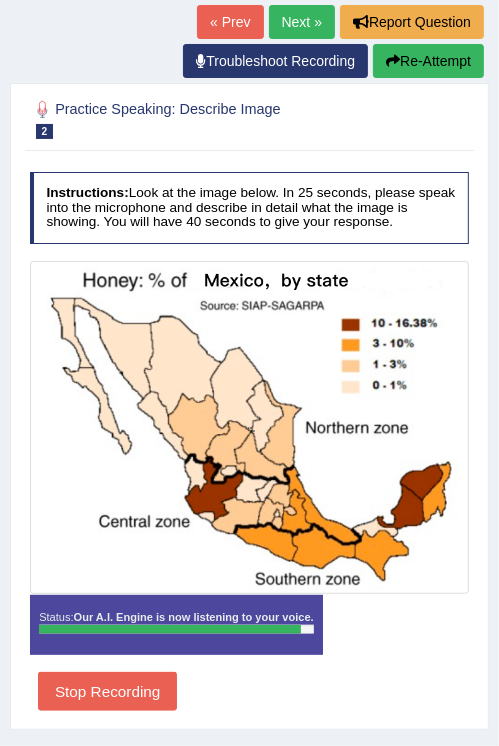 click on "Stop Recording" at bounding box center (107, 691) 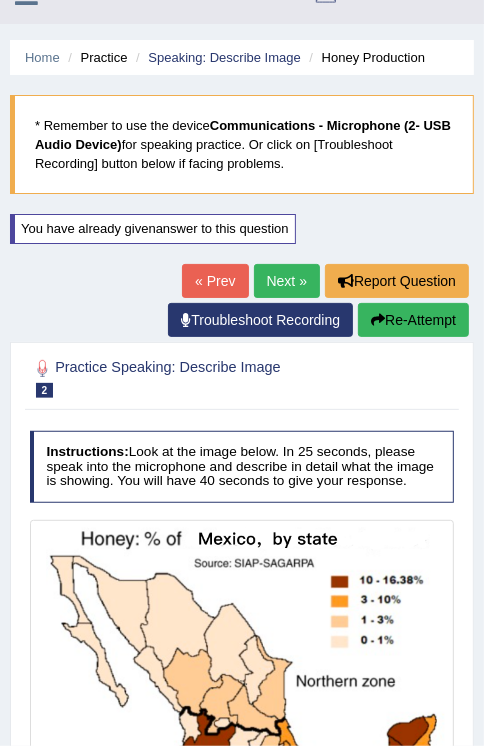 scroll, scrollTop: 33, scrollLeft: 0, axis: vertical 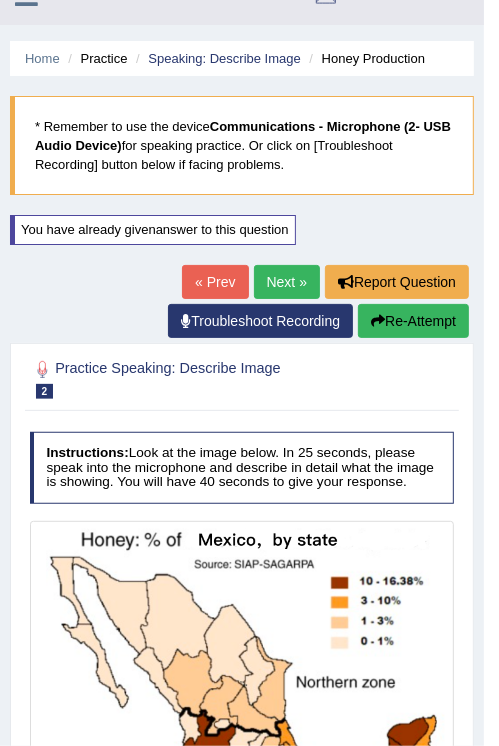 click on "Next »" at bounding box center [287, 282] 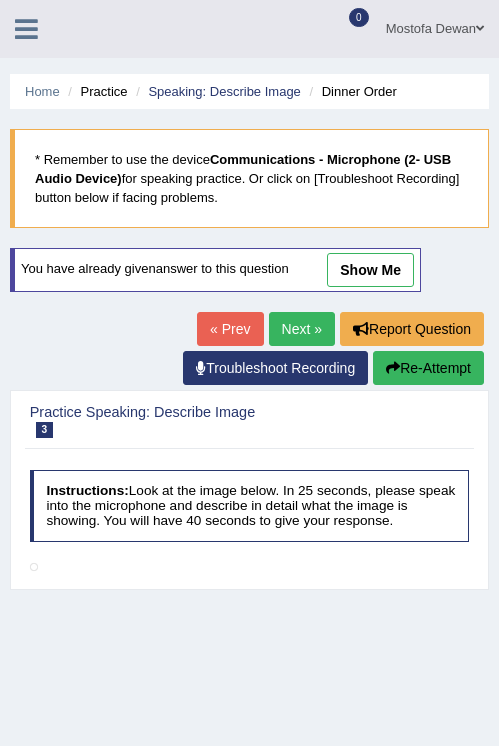 scroll, scrollTop: 0, scrollLeft: 0, axis: both 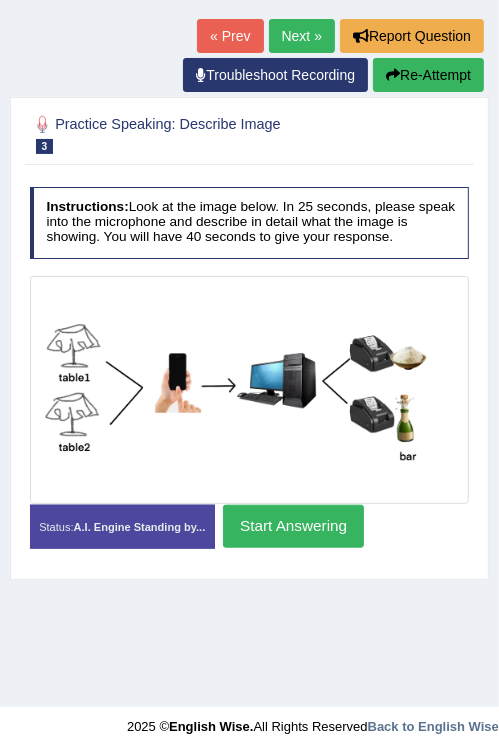 click on "Re-Attempt" at bounding box center [428, 75] 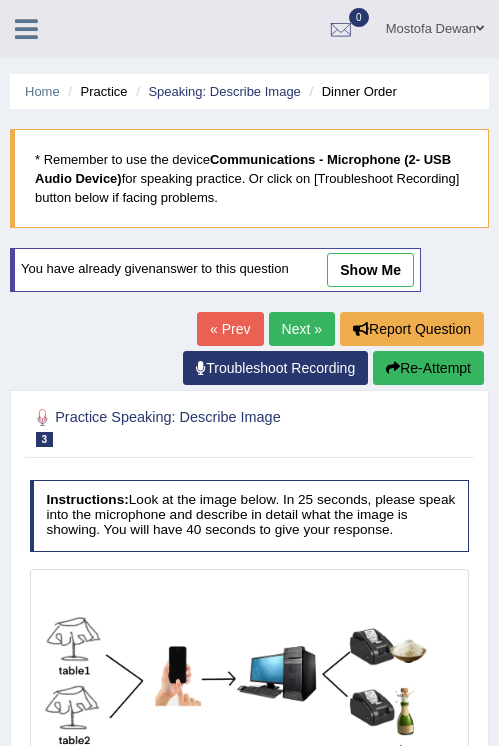 scroll, scrollTop: 293, scrollLeft: 0, axis: vertical 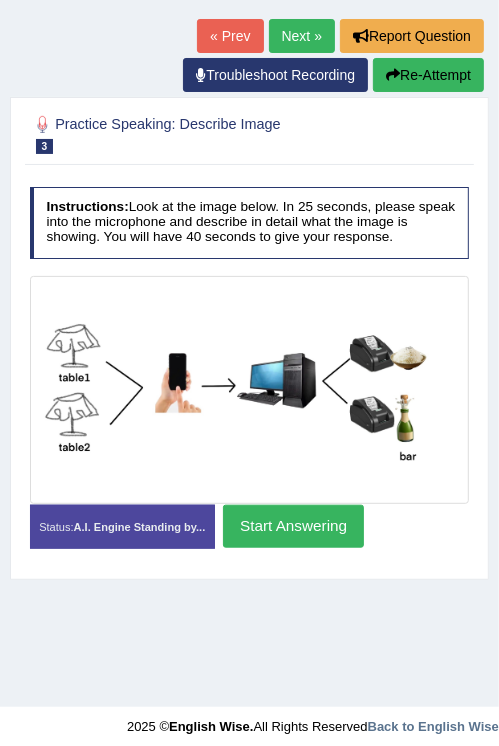 drag, startPoint x: 0, startPoint y: 0, endPoint x: 320, endPoint y: 23, distance: 320.8255 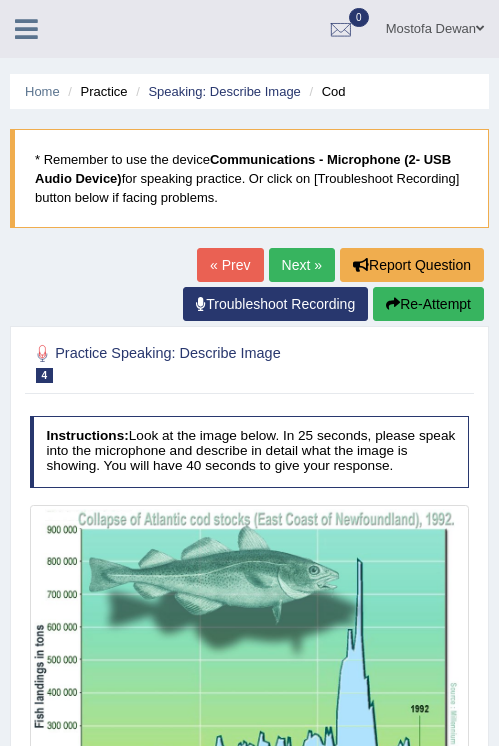 scroll, scrollTop: 0, scrollLeft: 0, axis: both 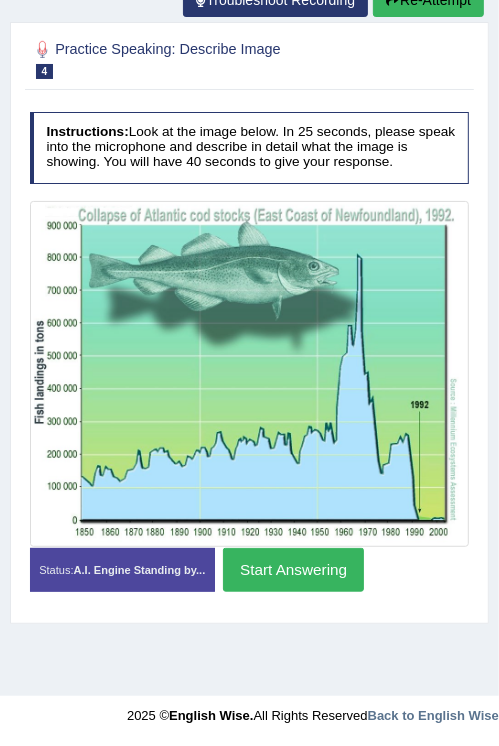click on "Practice Speaking: Describe Image
4
Cod
Instructions:  Look at the image below. In 25 seconds, please speak into the microphone and describe in detail what the image is showing. You will have 40 seconds to give your response.
Created with Highcharts 7.1.2 Too low Too high Time Pitch meter: 0 5 10 15 20 25 30 35 40 Created with Highcharts 7.1.2 Great Too slow Too fast Time Speech pace meter: 0 5 10 15 20 25 30 35 40 Spoken Keywords: Voice Analysis: Your Response: Sample Answer: . Status:  A.I. Engine Standing by... Start Answering Stop Recording" at bounding box center [249, 322] 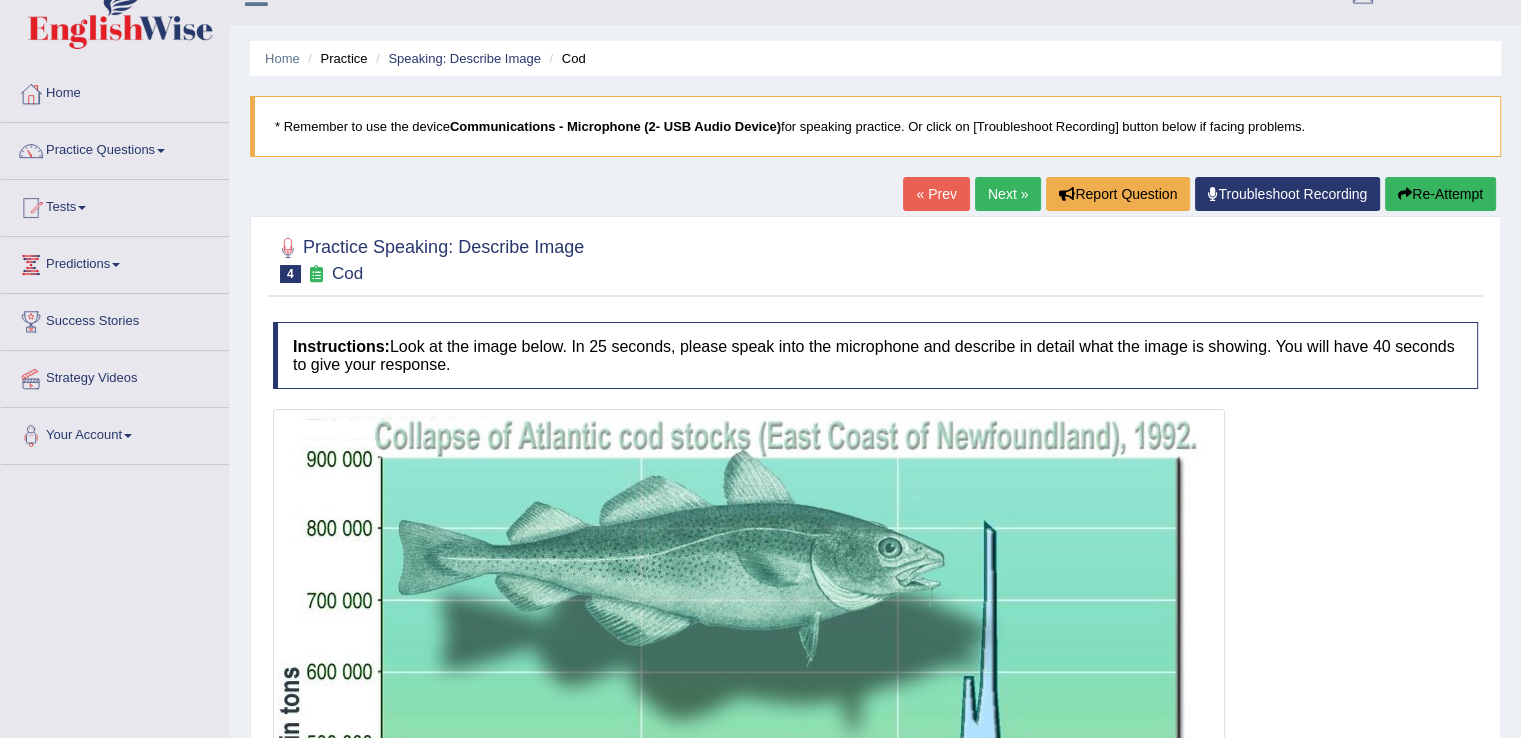 scroll, scrollTop: 0, scrollLeft: 0, axis: both 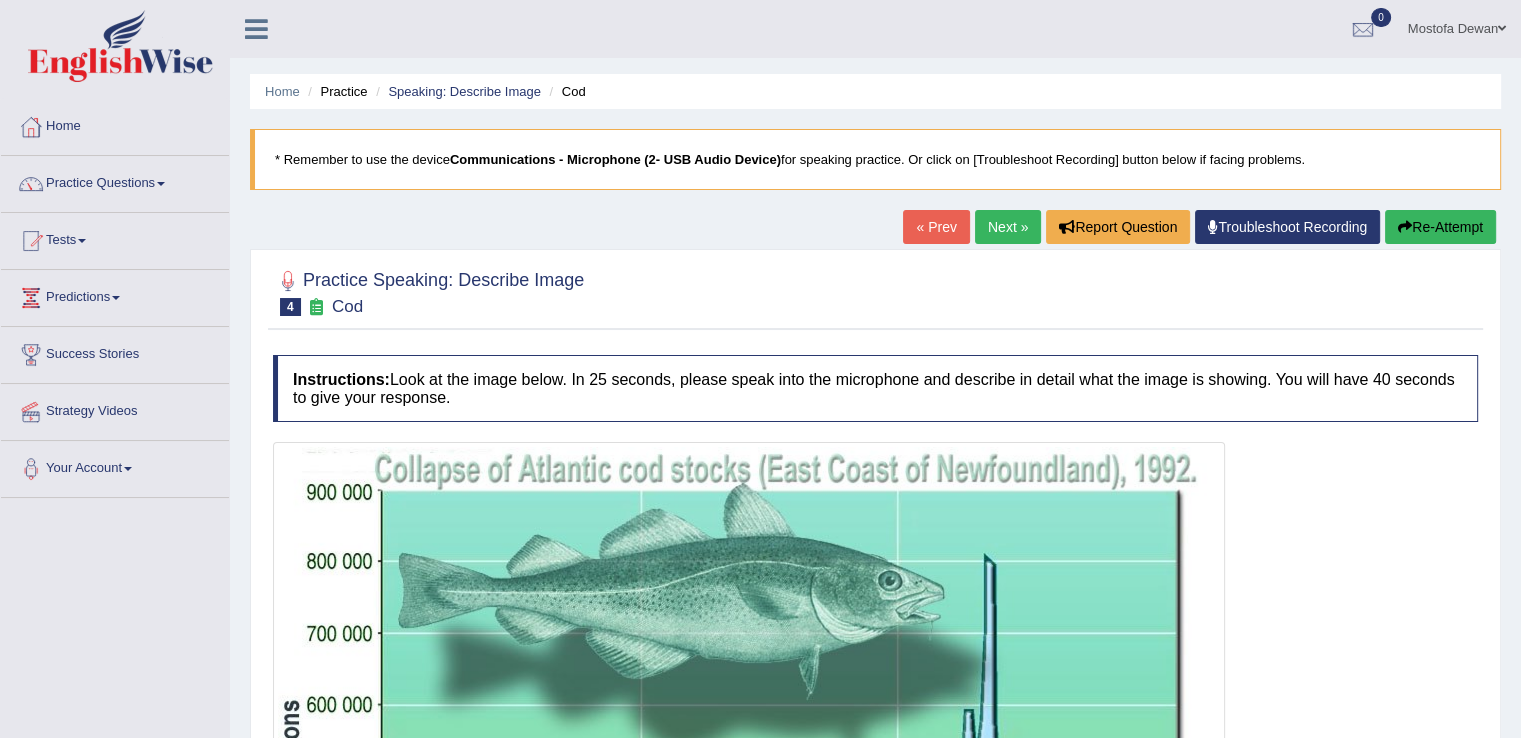 click on "Next »" at bounding box center (1008, 227) 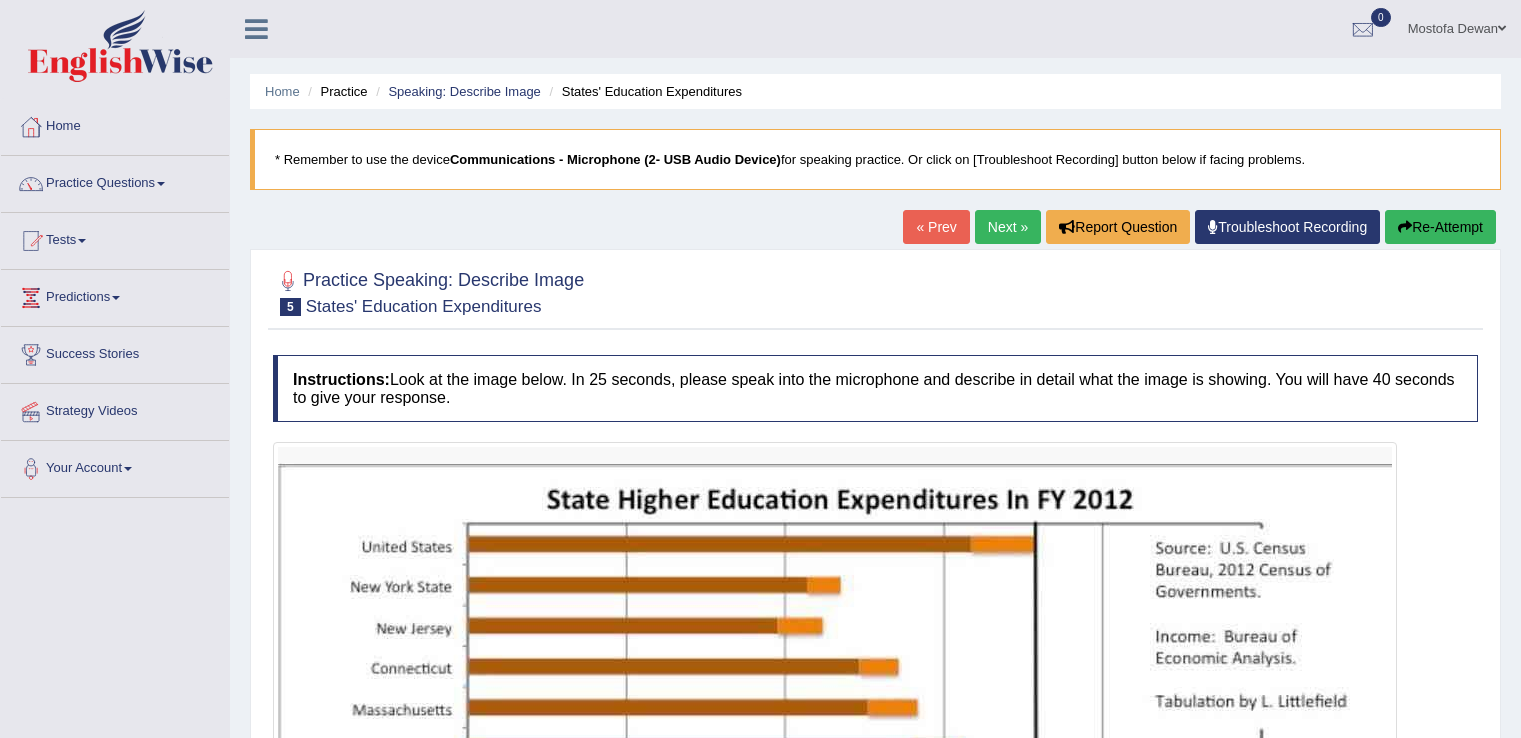 scroll, scrollTop: 0, scrollLeft: 0, axis: both 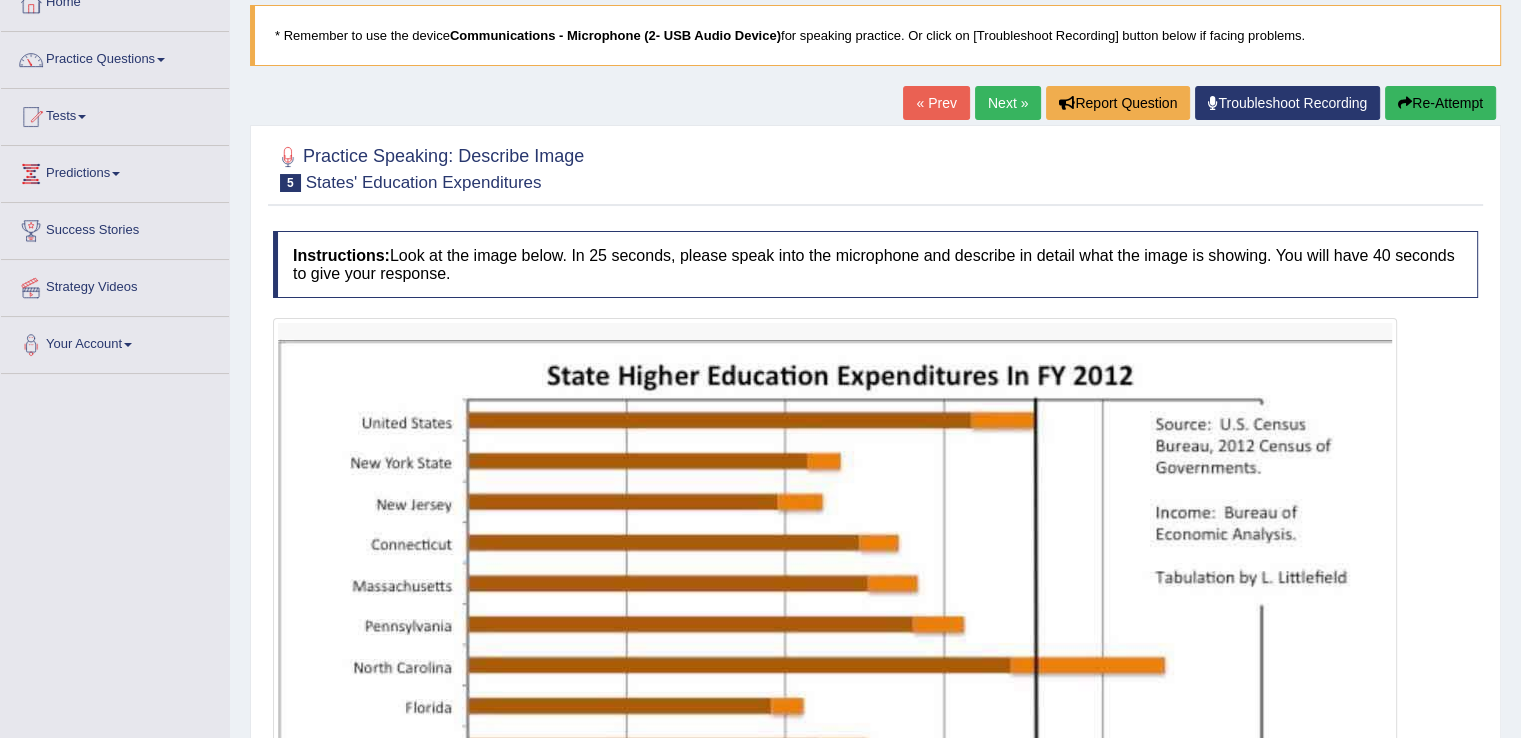 click on "Next »" at bounding box center (1008, 103) 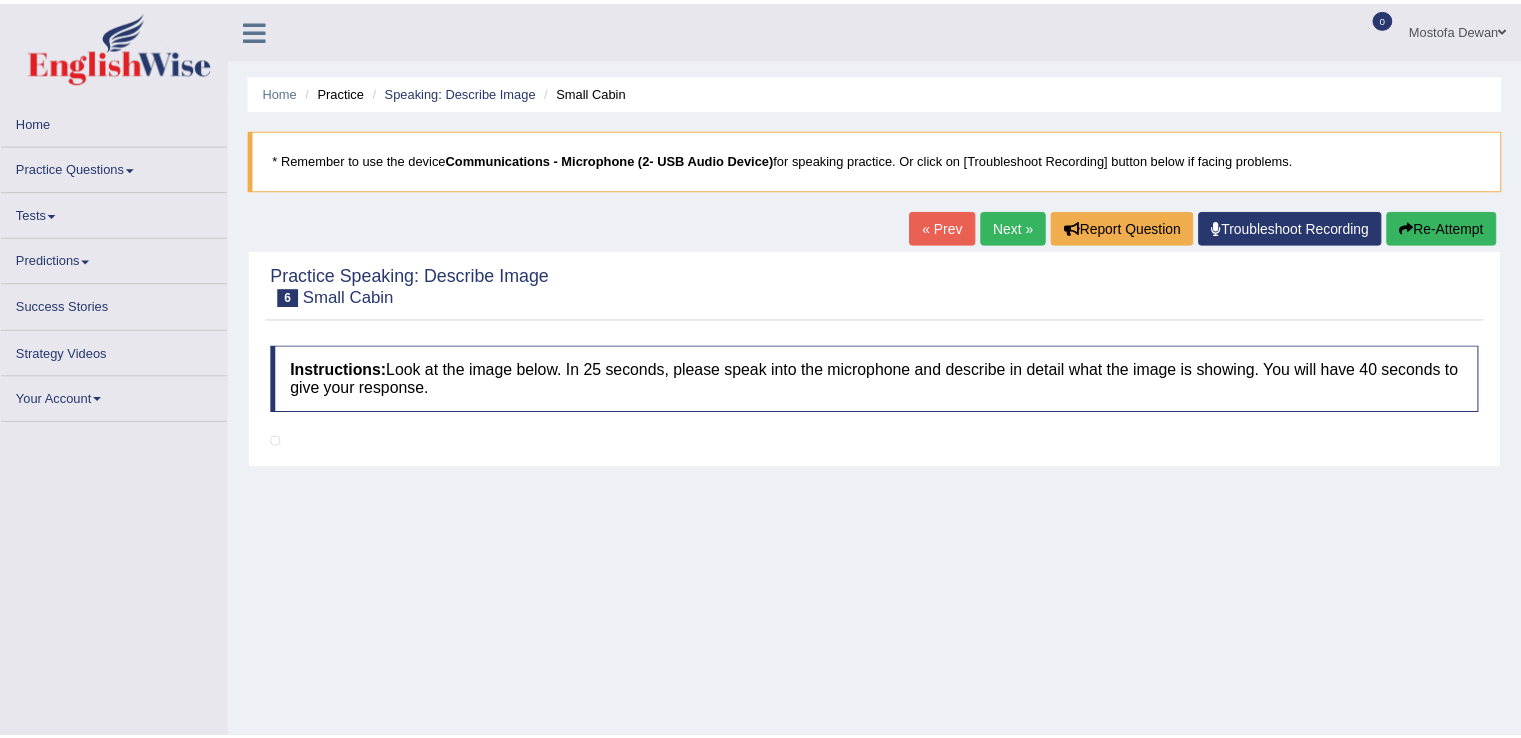 scroll, scrollTop: 0, scrollLeft: 0, axis: both 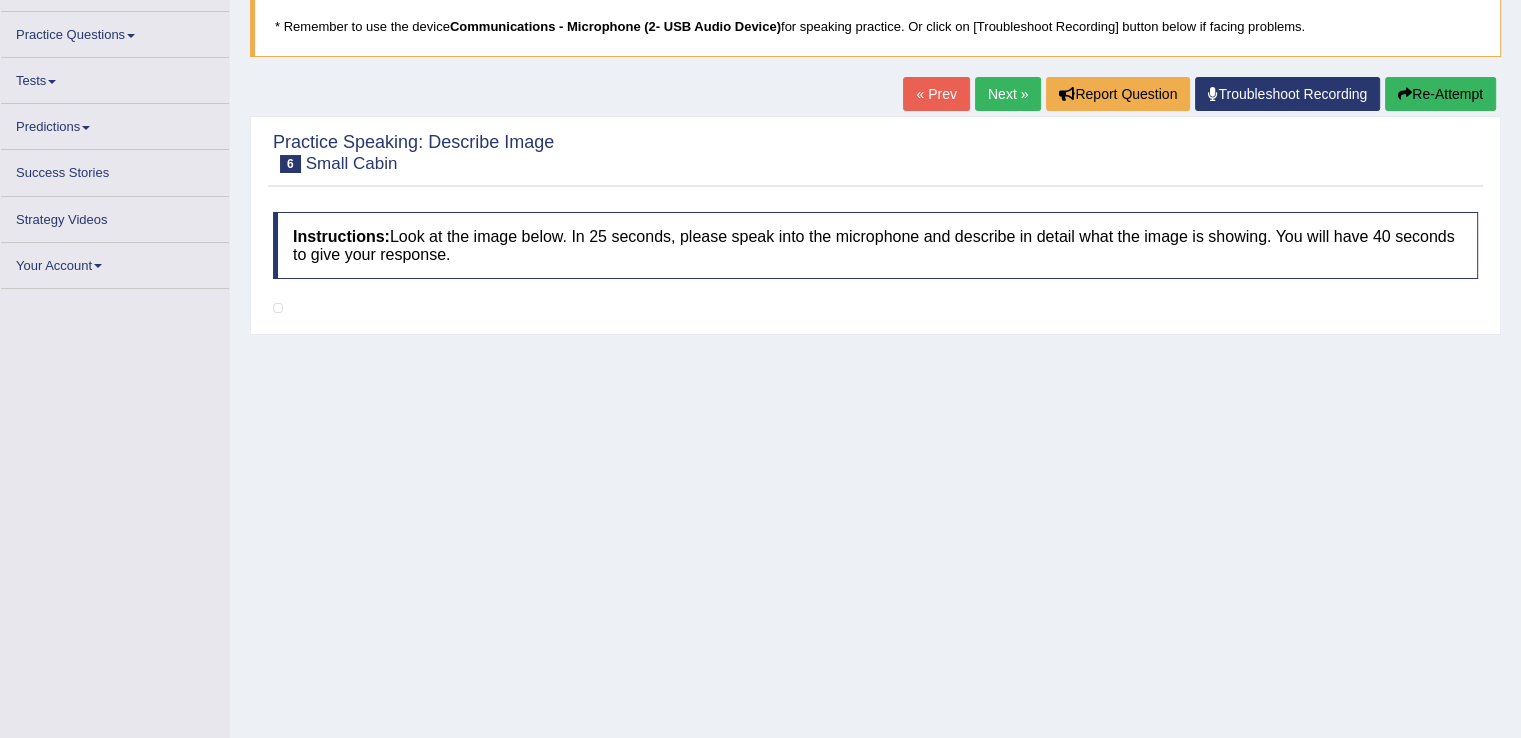 click on "Next »" at bounding box center (1008, 94) 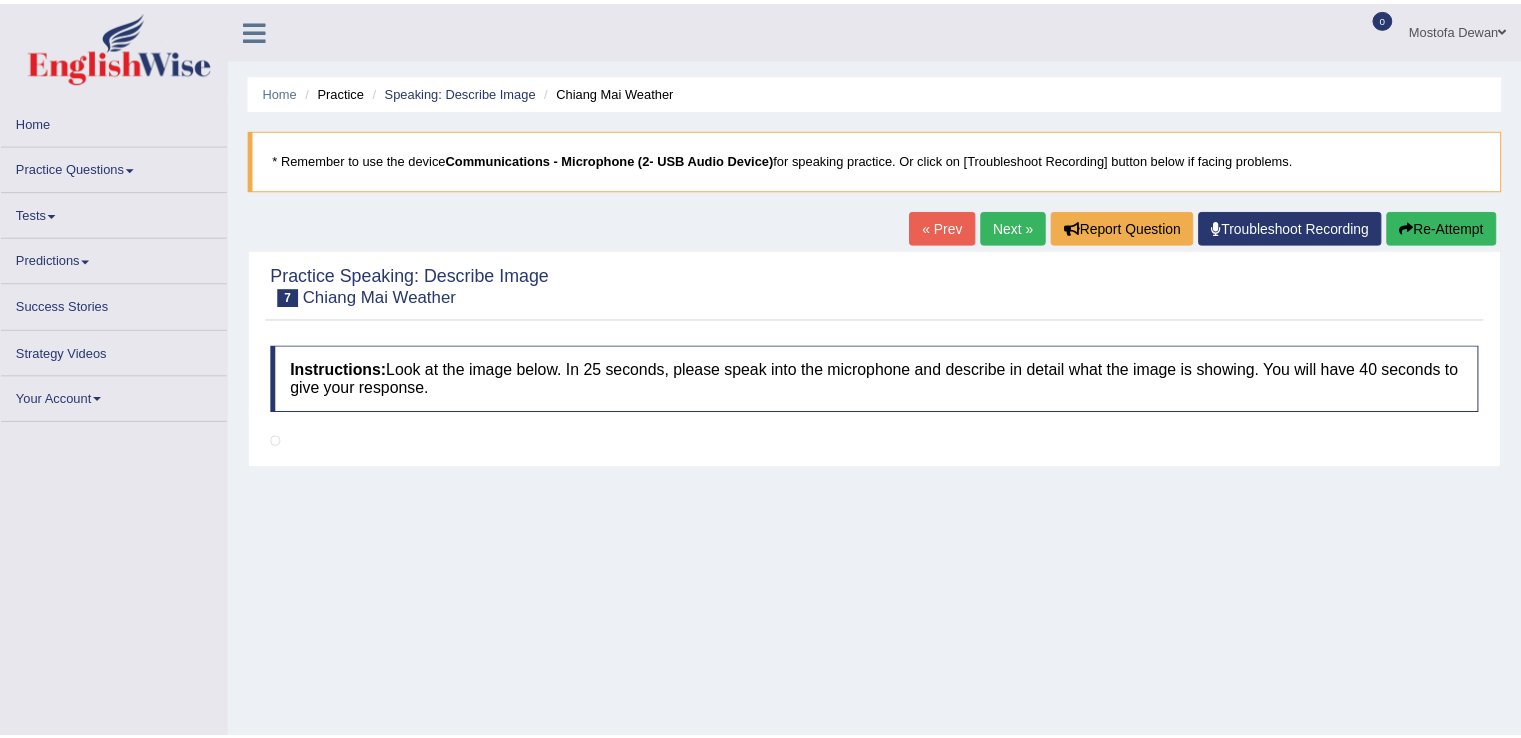 scroll, scrollTop: 0, scrollLeft: 0, axis: both 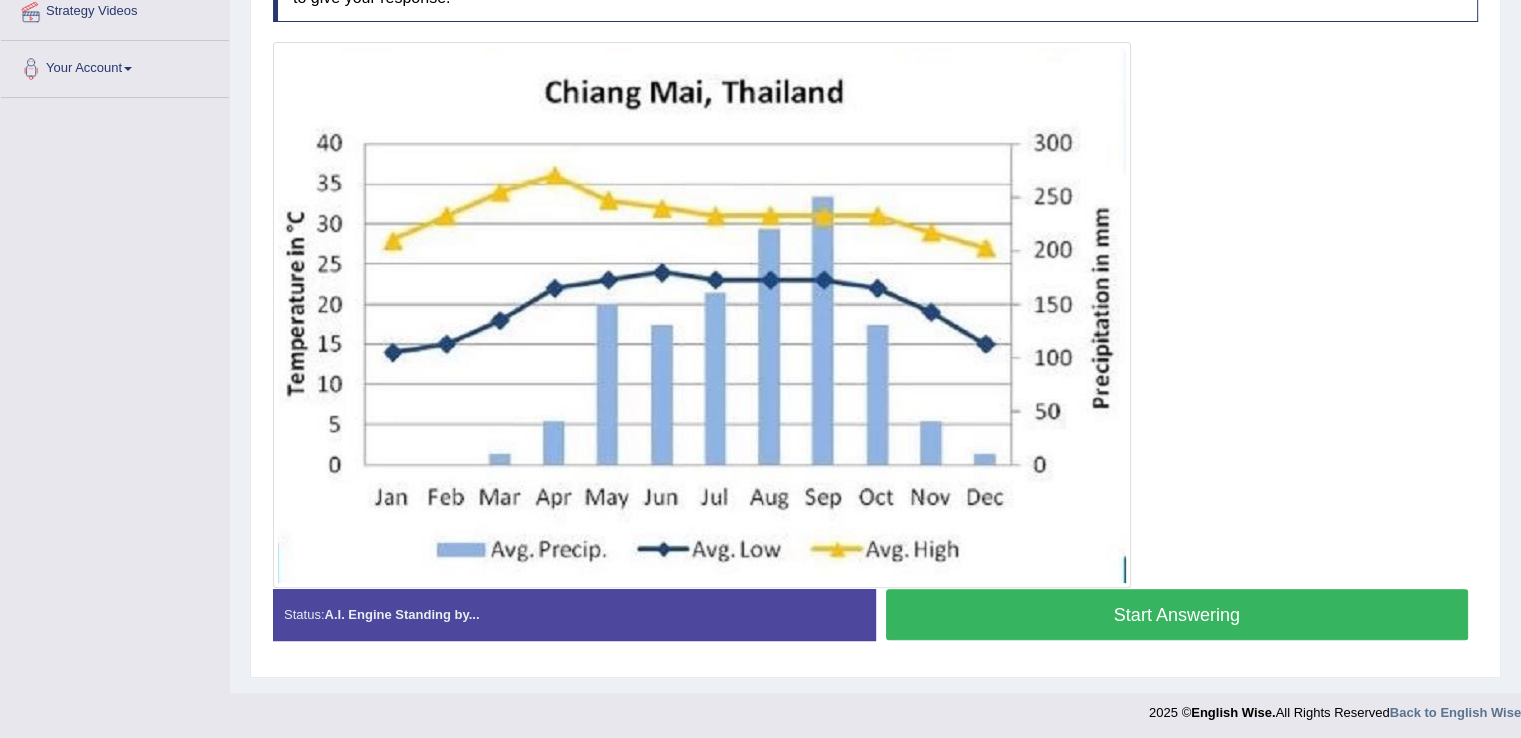 click at bounding box center (702, 315) 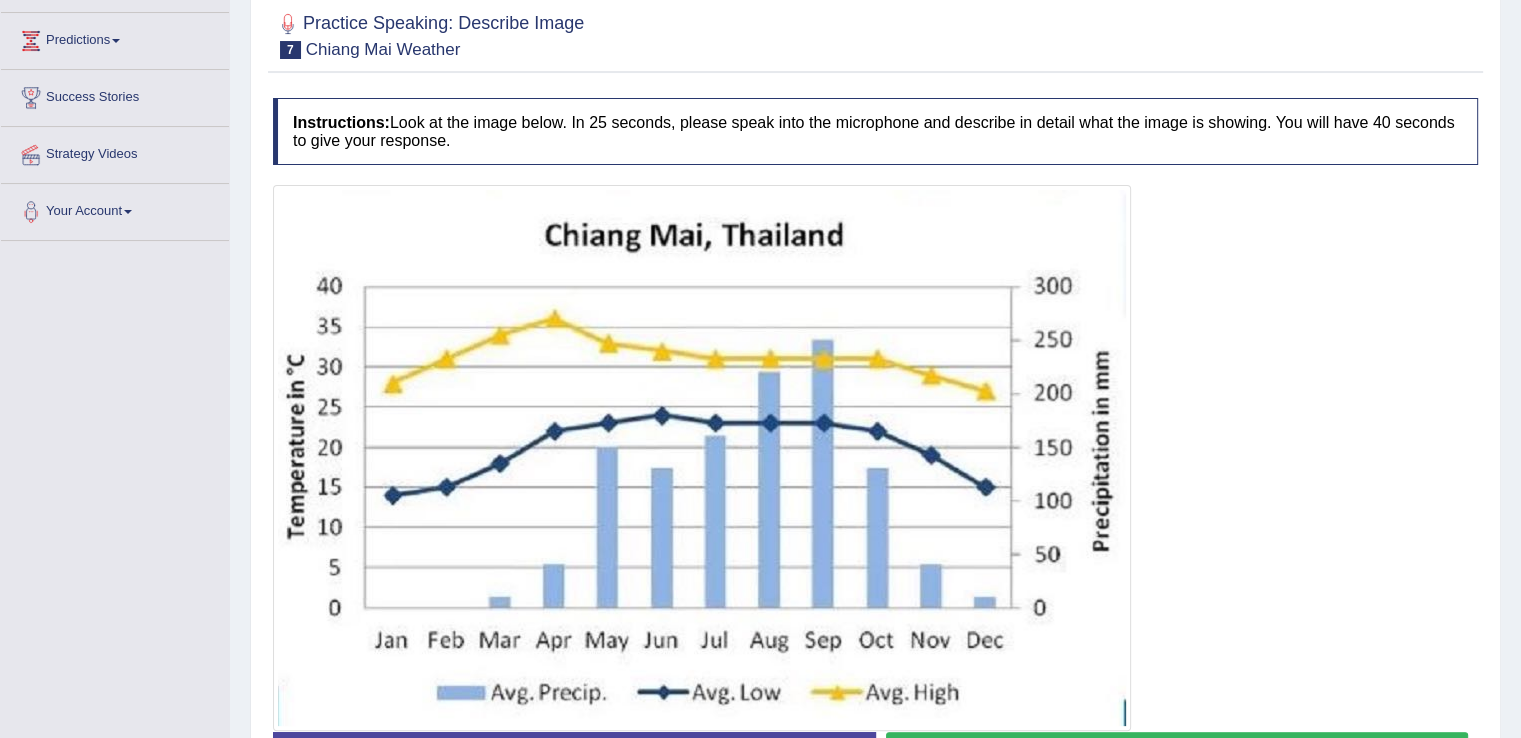 scroll, scrollTop: 273, scrollLeft: 0, axis: vertical 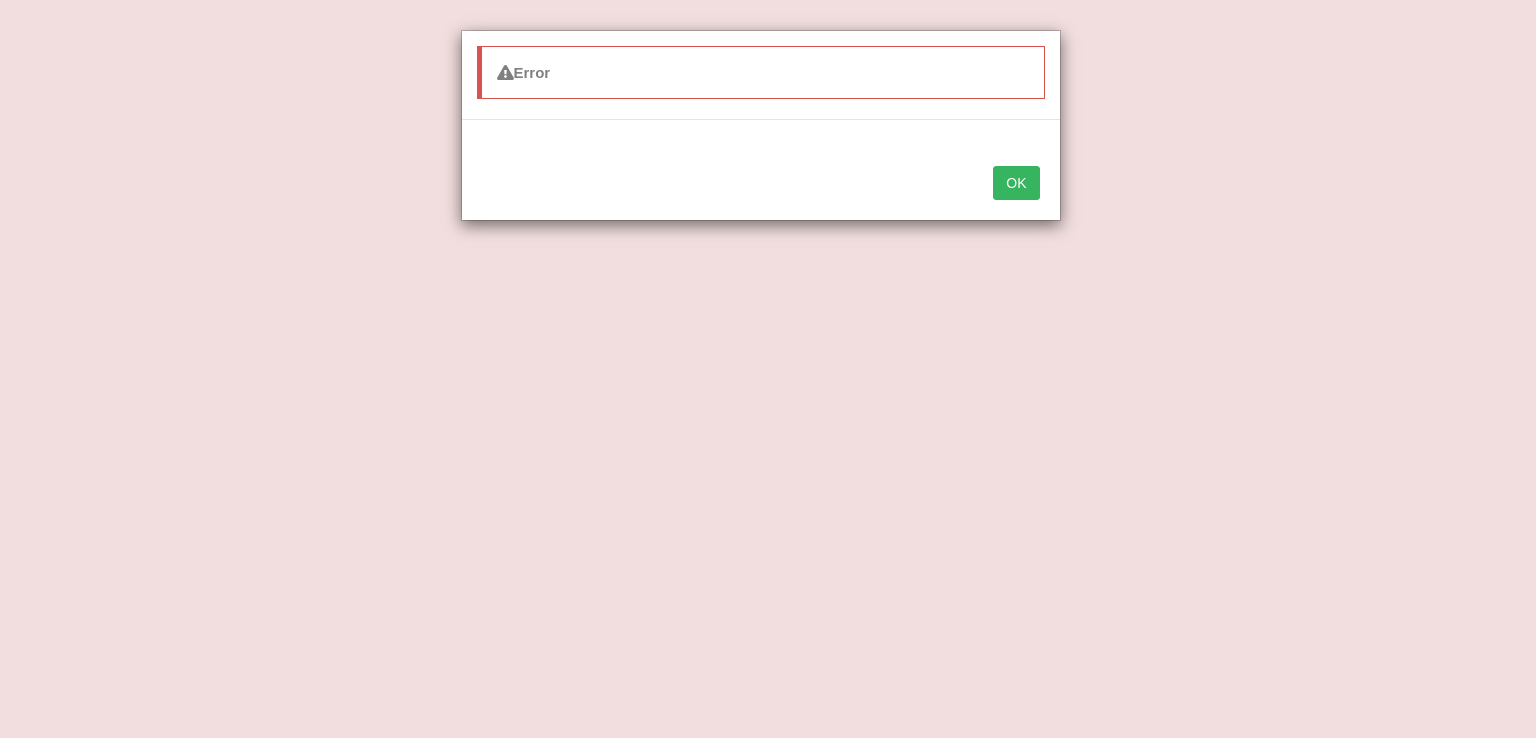 click on "OK" at bounding box center [1016, 183] 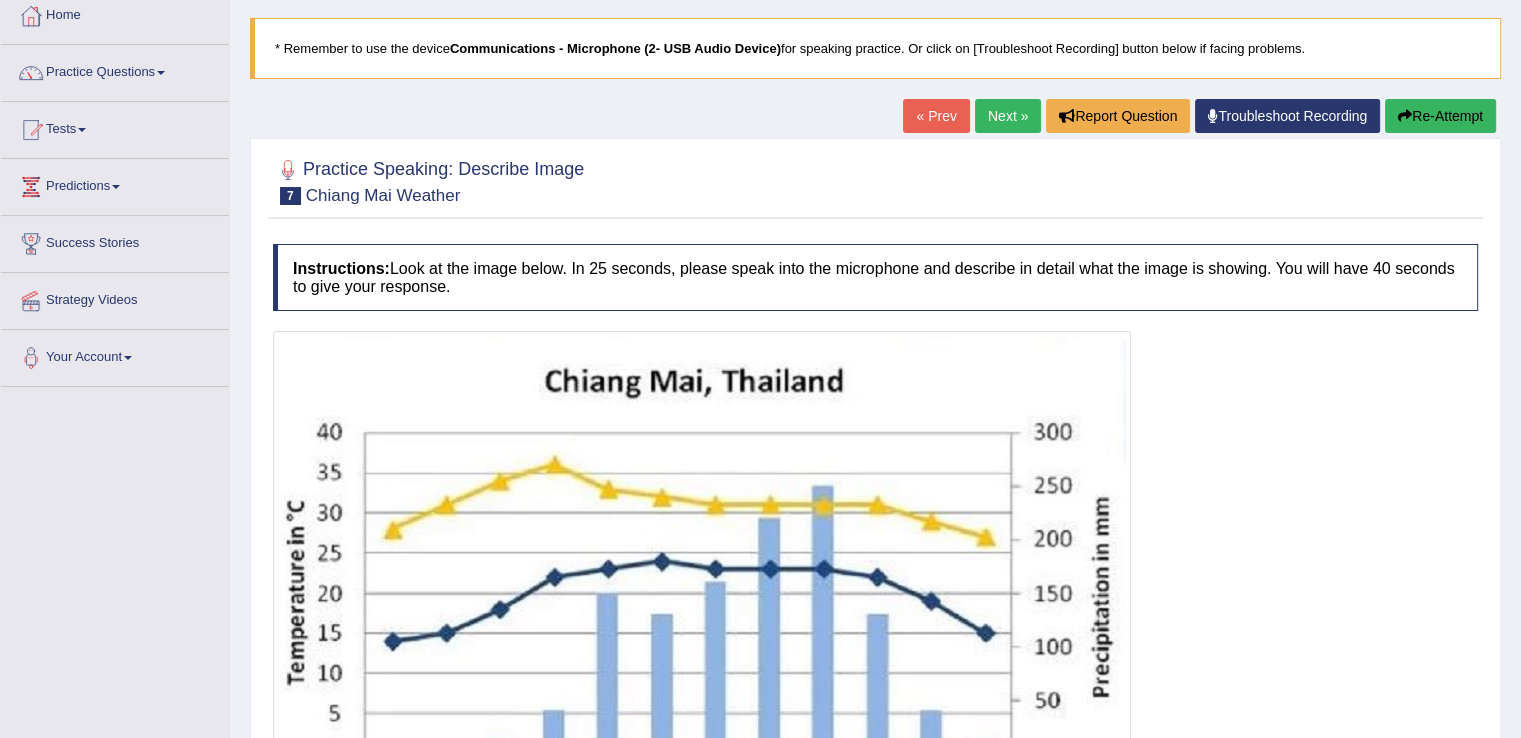 scroll, scrollTop: 96, scrollLeft: 0, axis: vertical 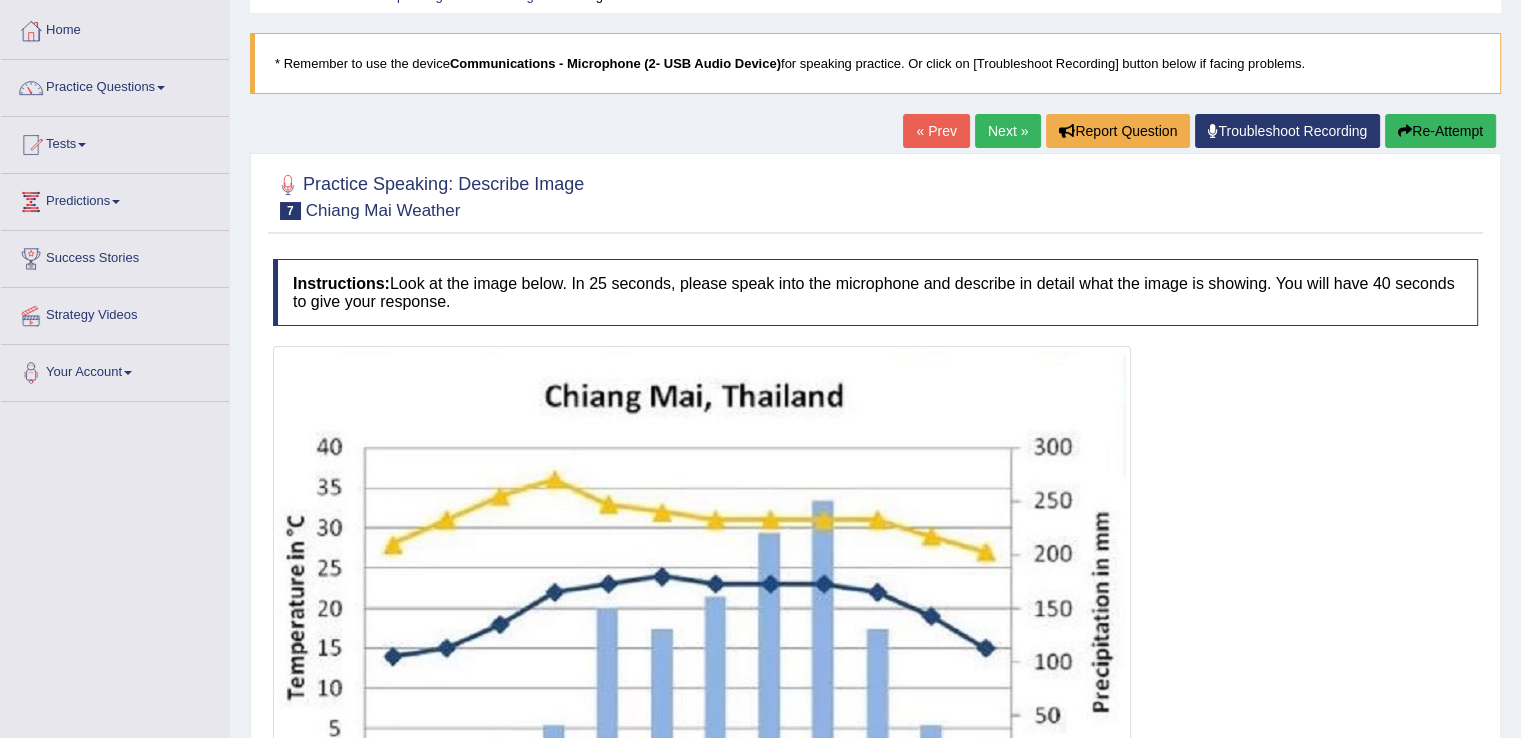click on "Next »" at bounding box center (1008, 131) 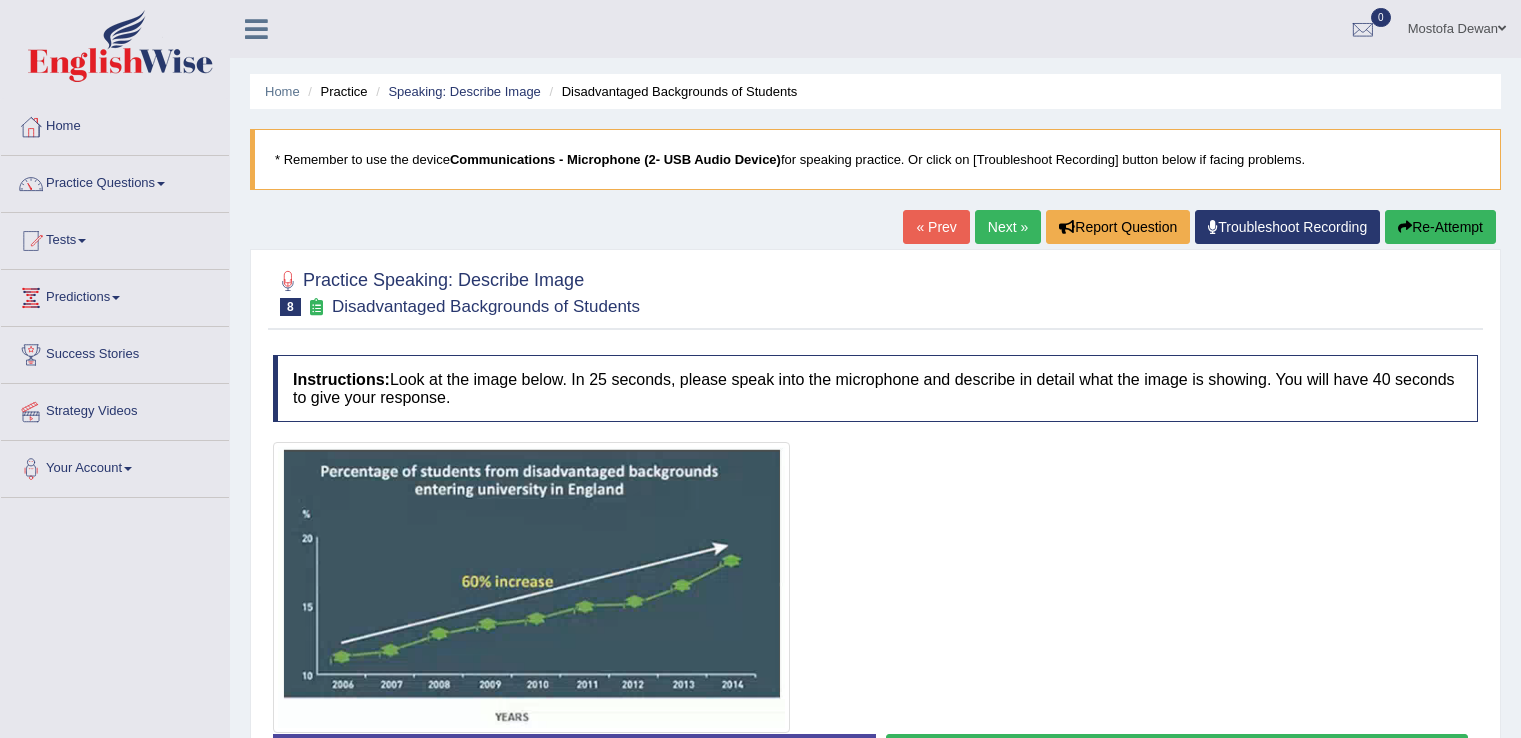 scroll, scrollTop: 0, scrollLeft: 0, axis: both 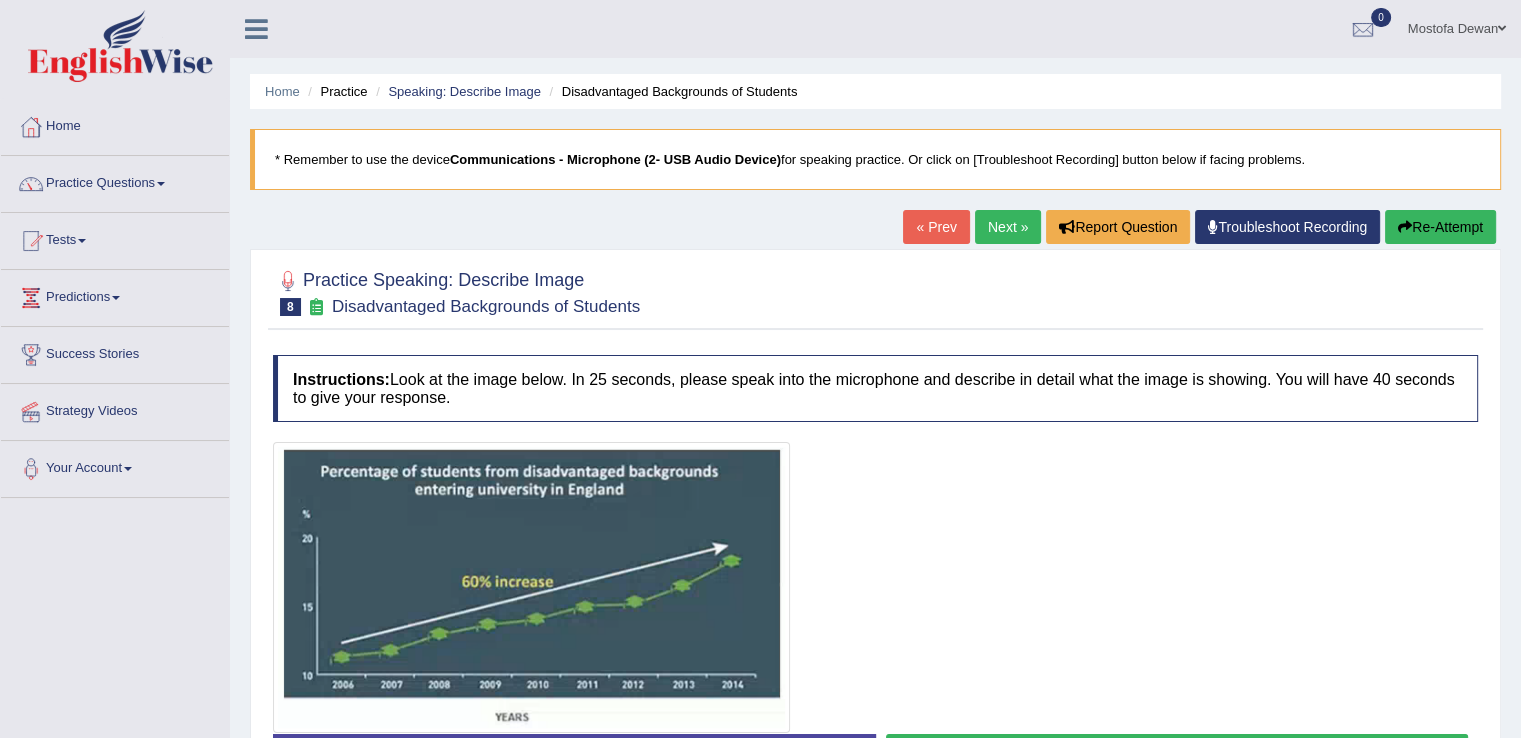 click at bounding box center (875, 587) 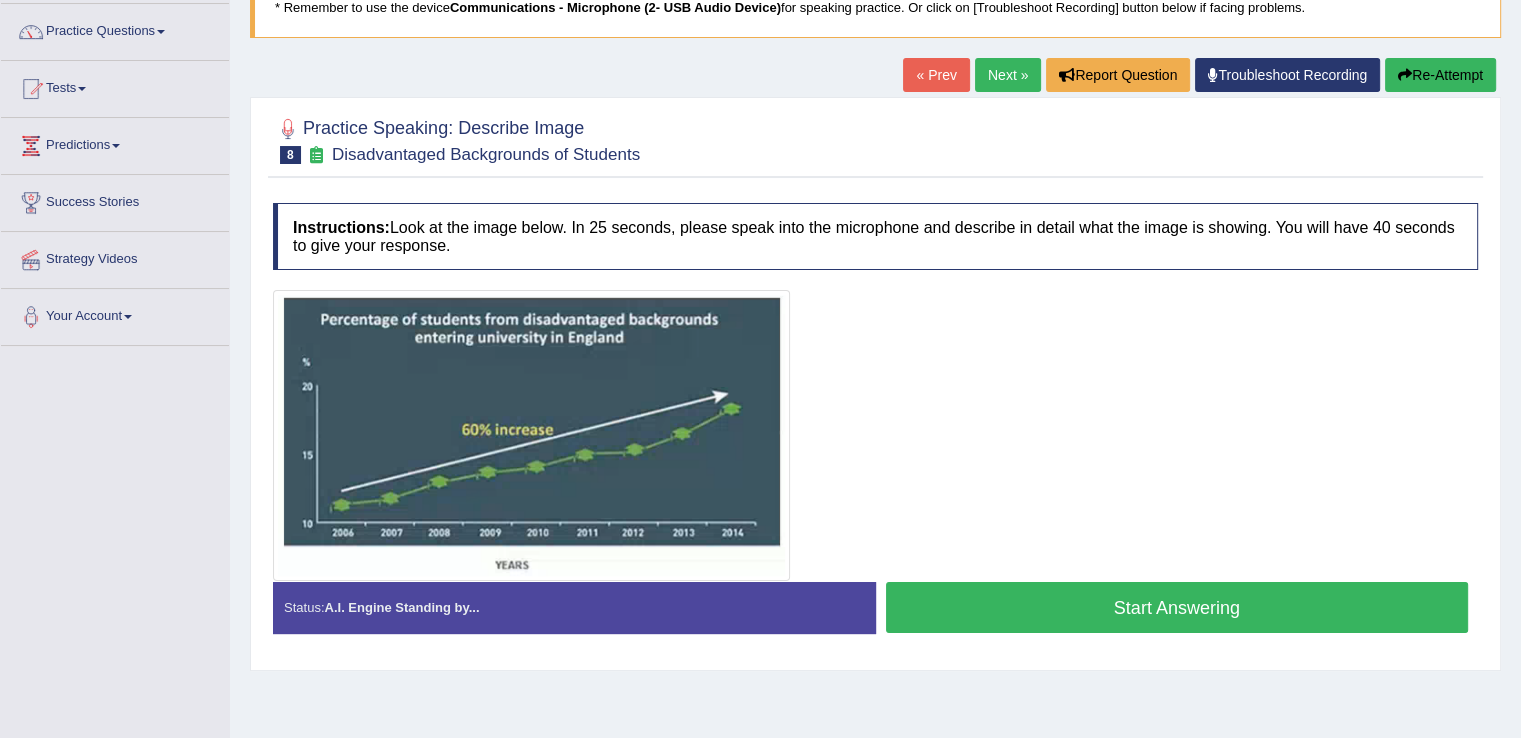 scroll, scrollTop: 166, scrollLeft: 0, axis: vertical 